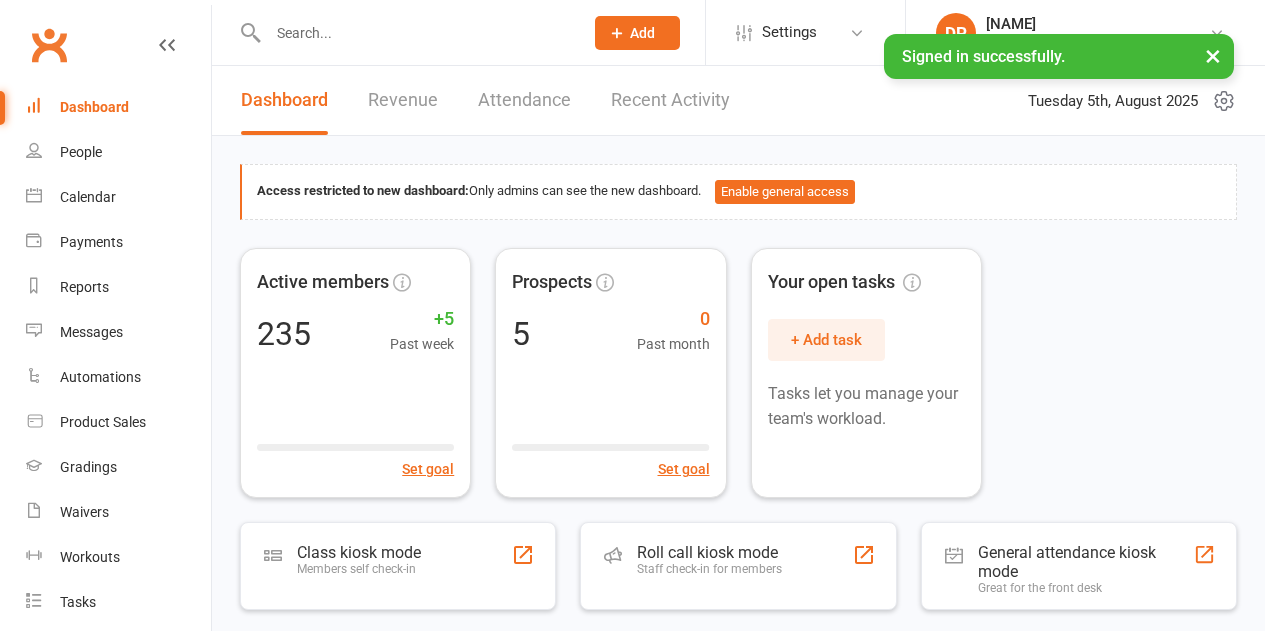 scroll, scrollTop: 0, scrollLeft: 0, axis: both 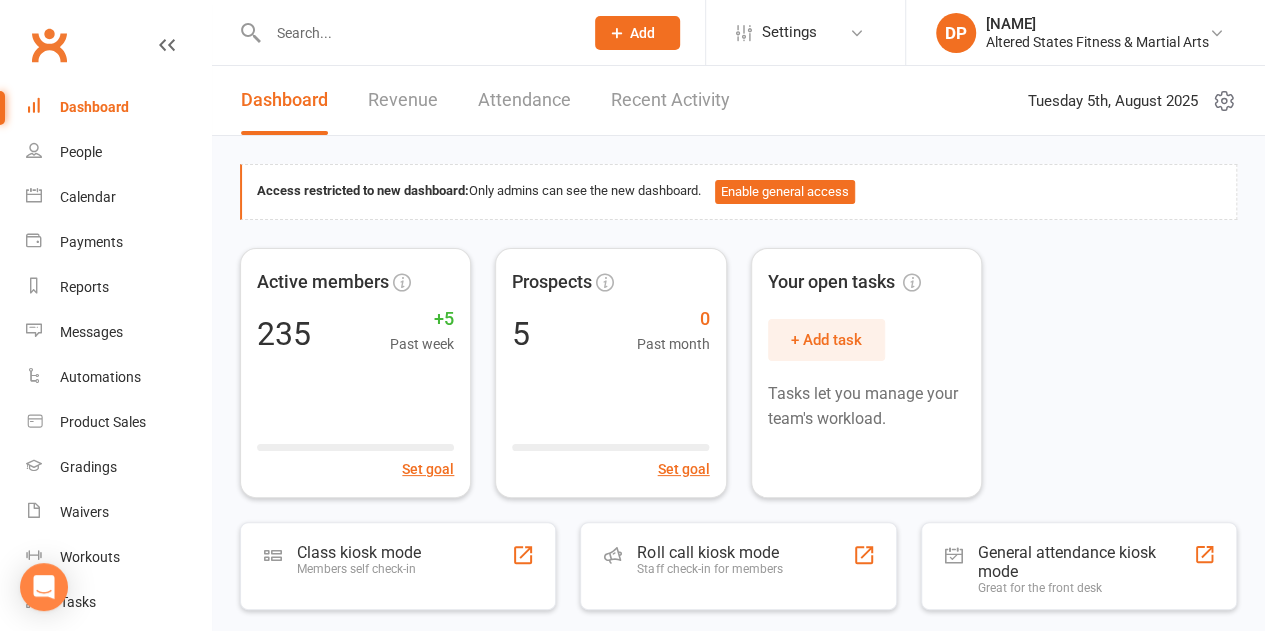 click at bounding box center [415, 33] 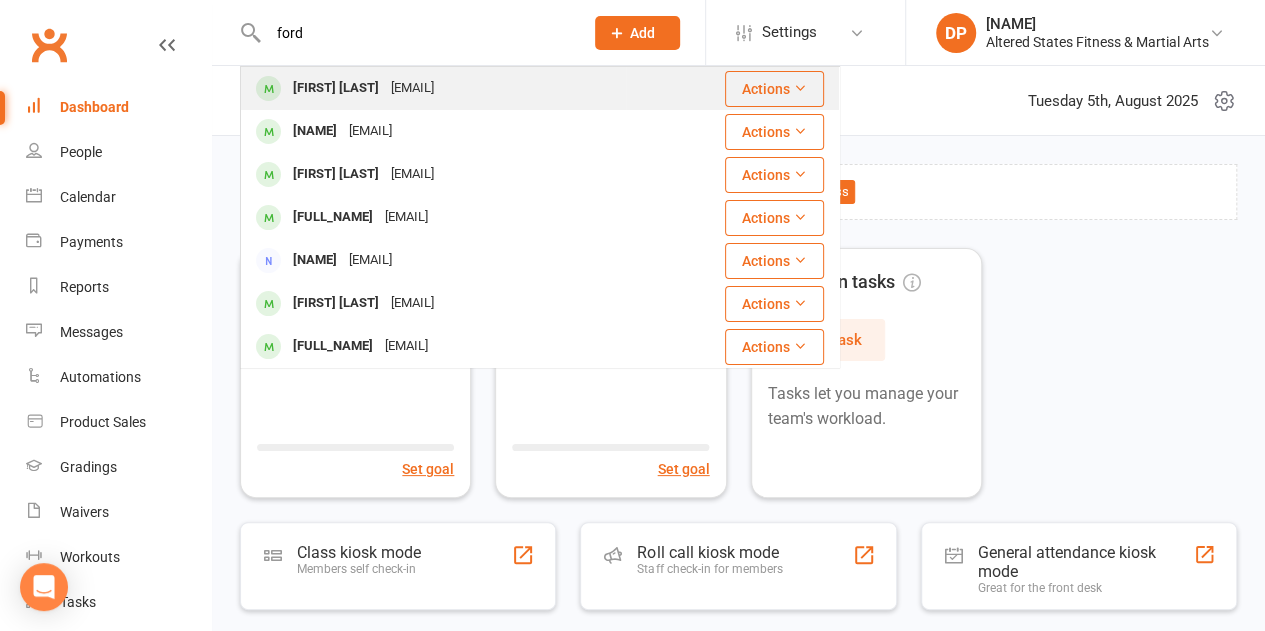type on "ford" 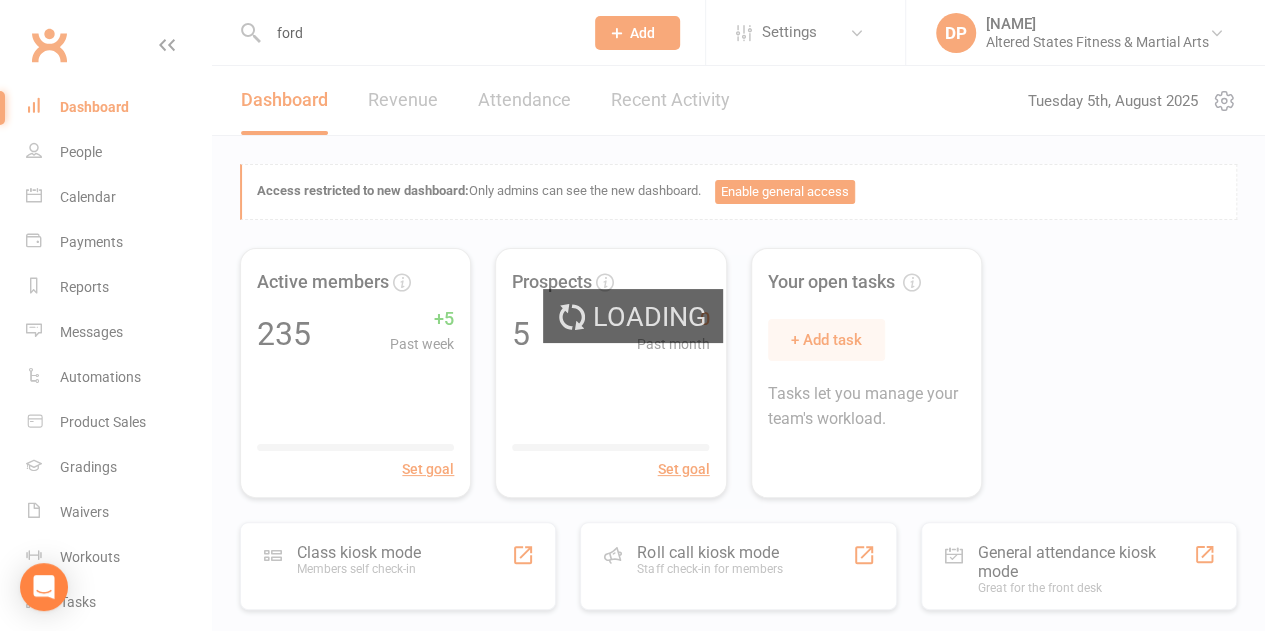 type 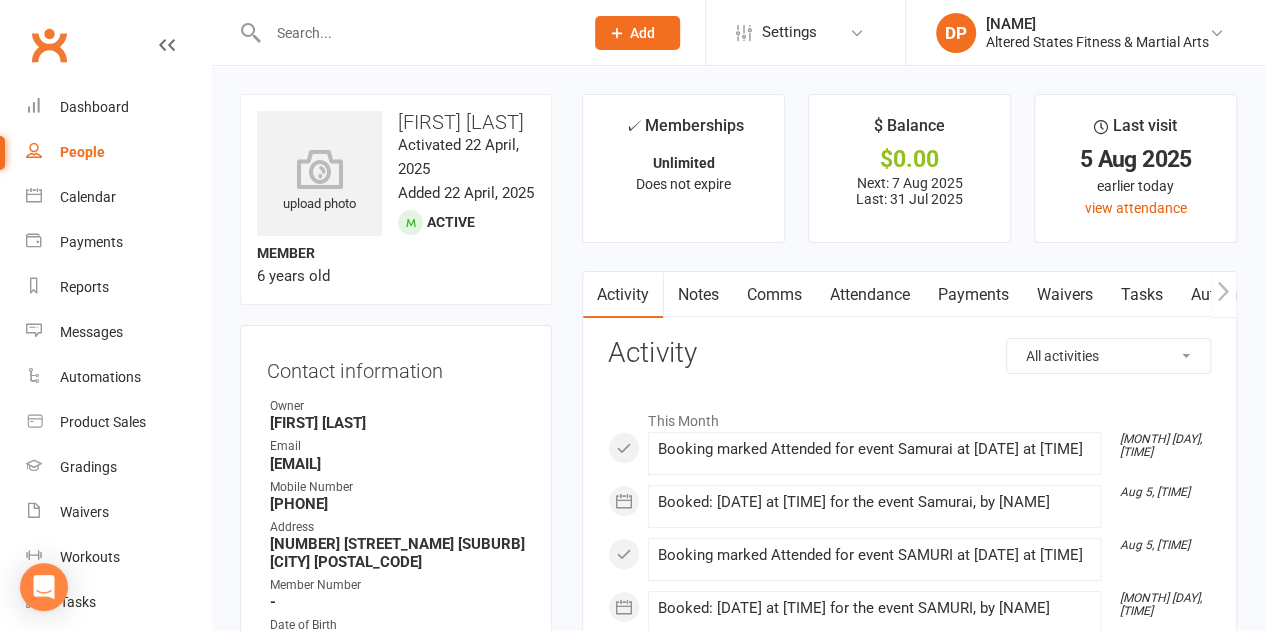 click on "Payments" at bounding box center [972, 295] 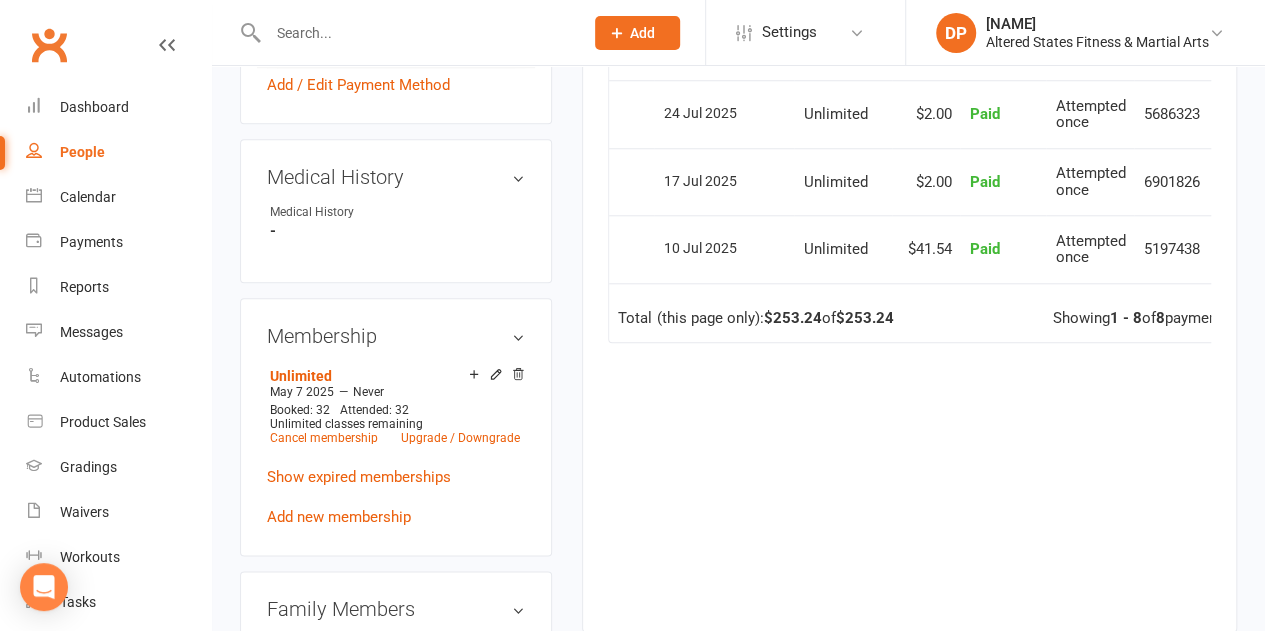 scroll, scrollTop: 882, scrollLeft: 0, axis: vertical 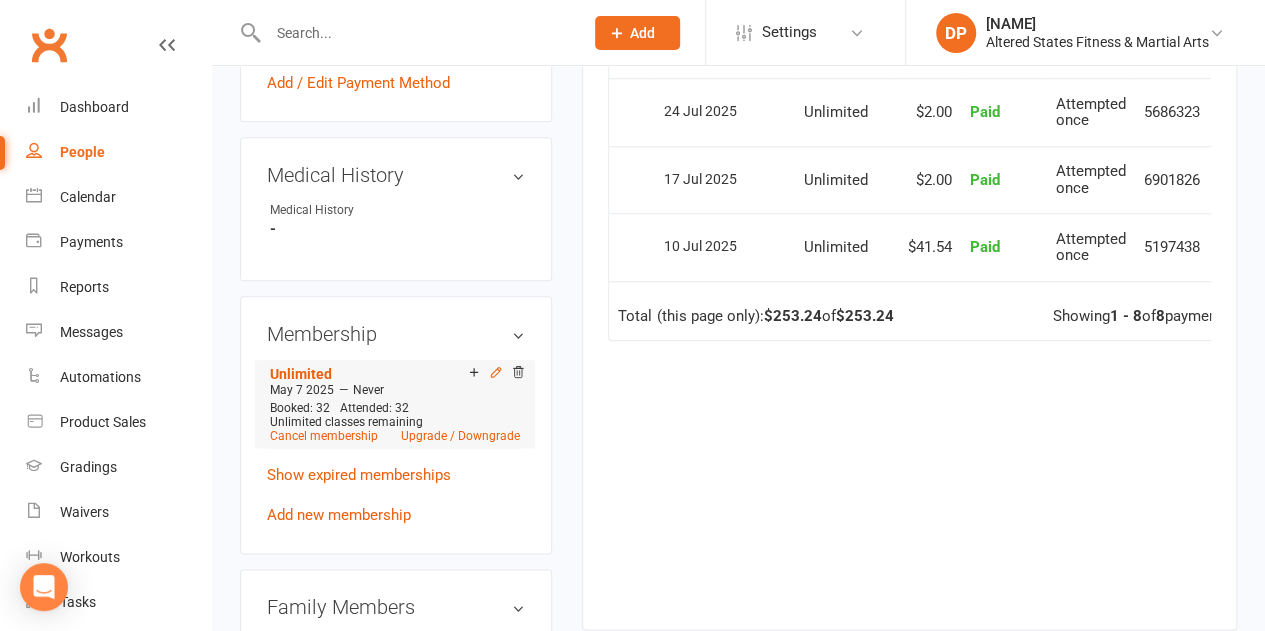 click 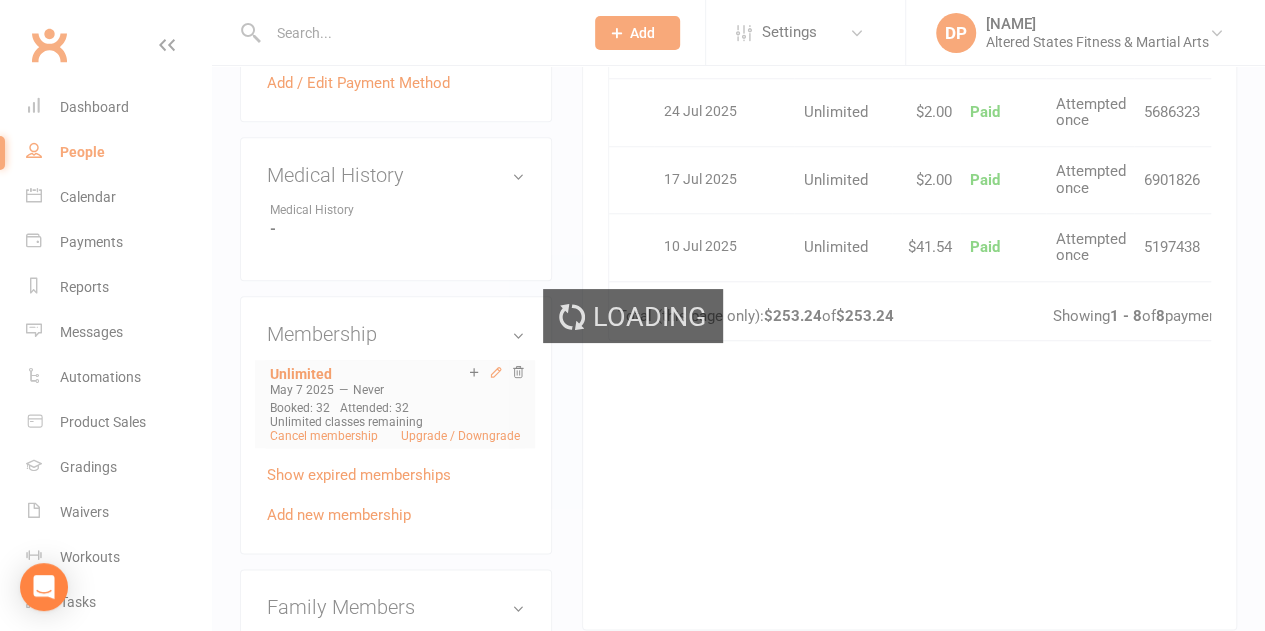 scroll, scrollTop: 0, scrollLeft: 0, axis: both 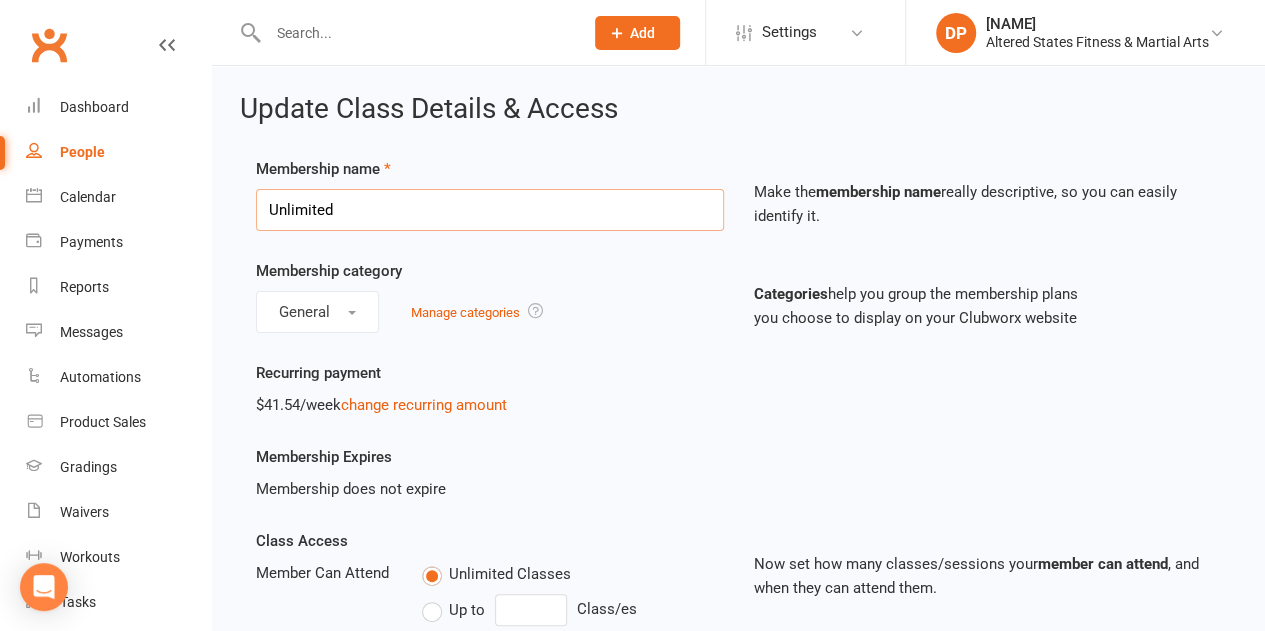 click on "Unlimited" at bounding box center [490, 210] 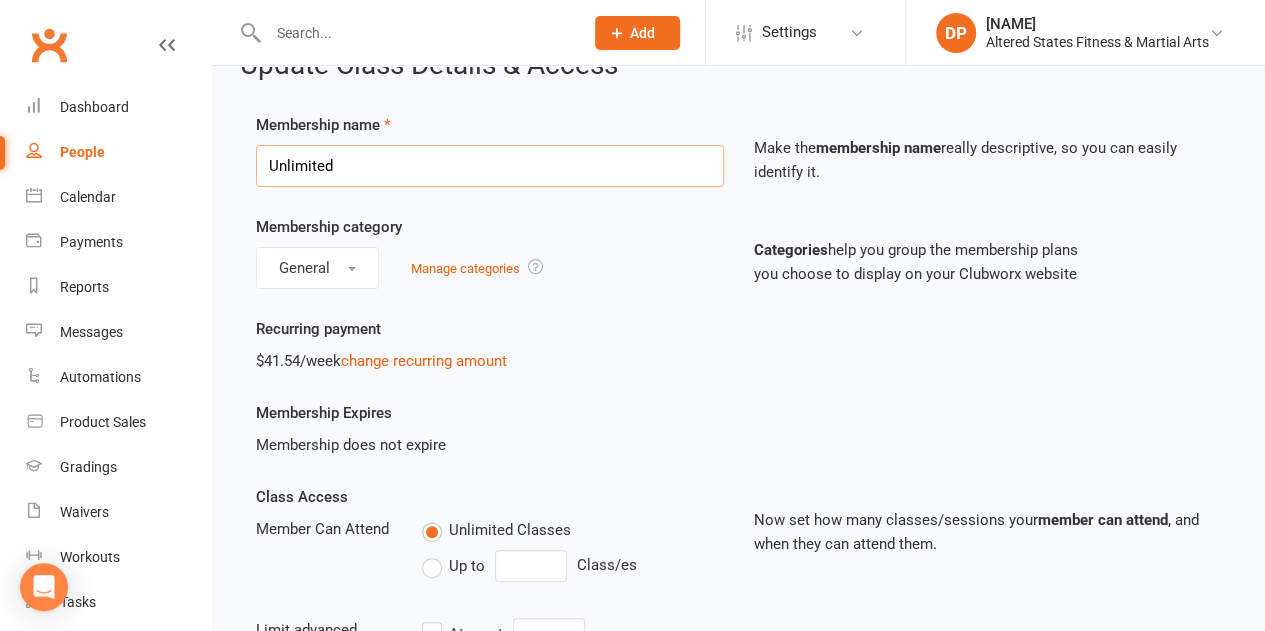 scroll, scrollTop: 26, scrollLeft: 0, axis: vertical 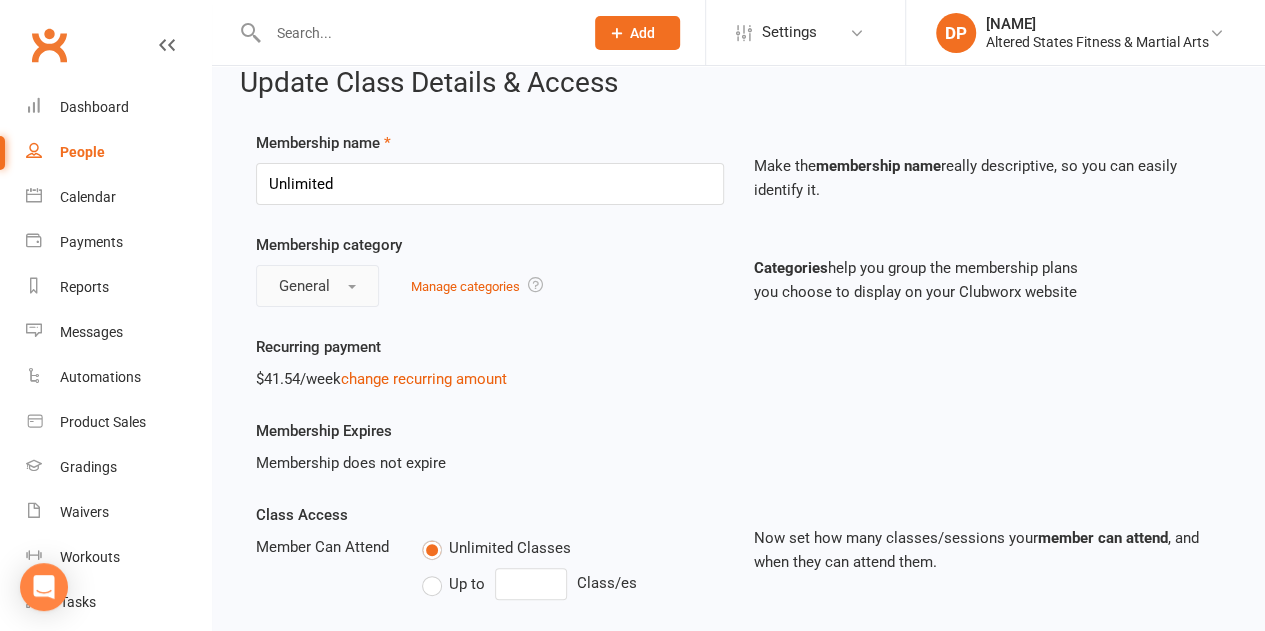 click on "General" at bounding box center [317, 286] 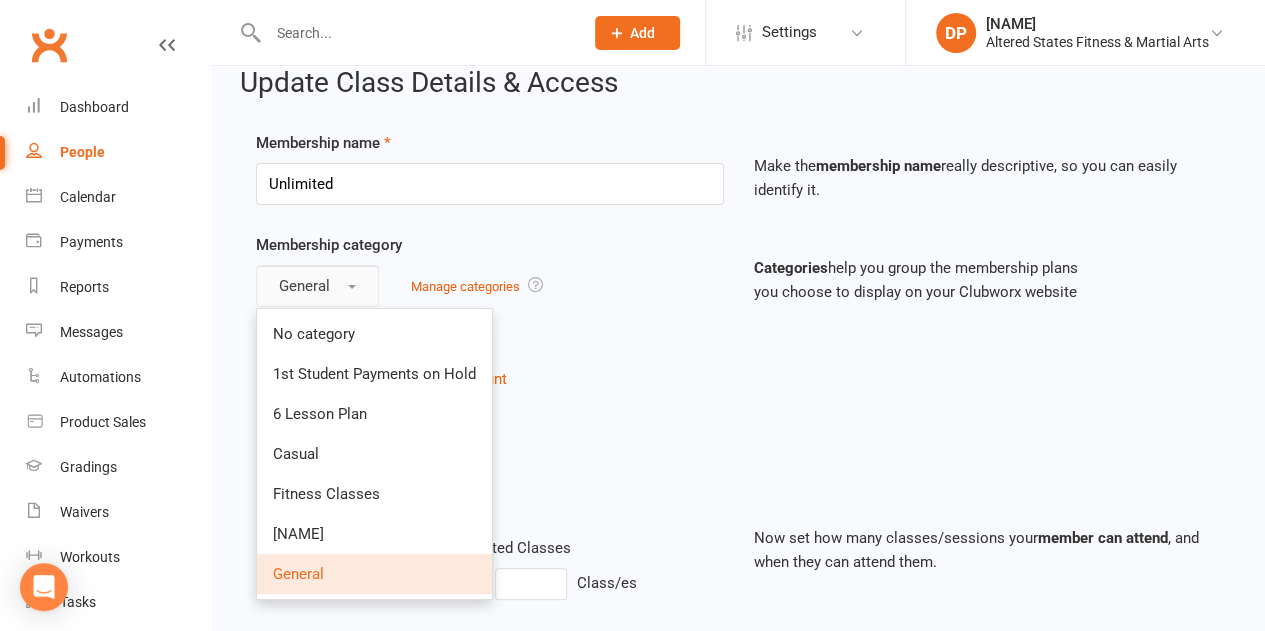 click on "General" at bounding box center (317, 286) 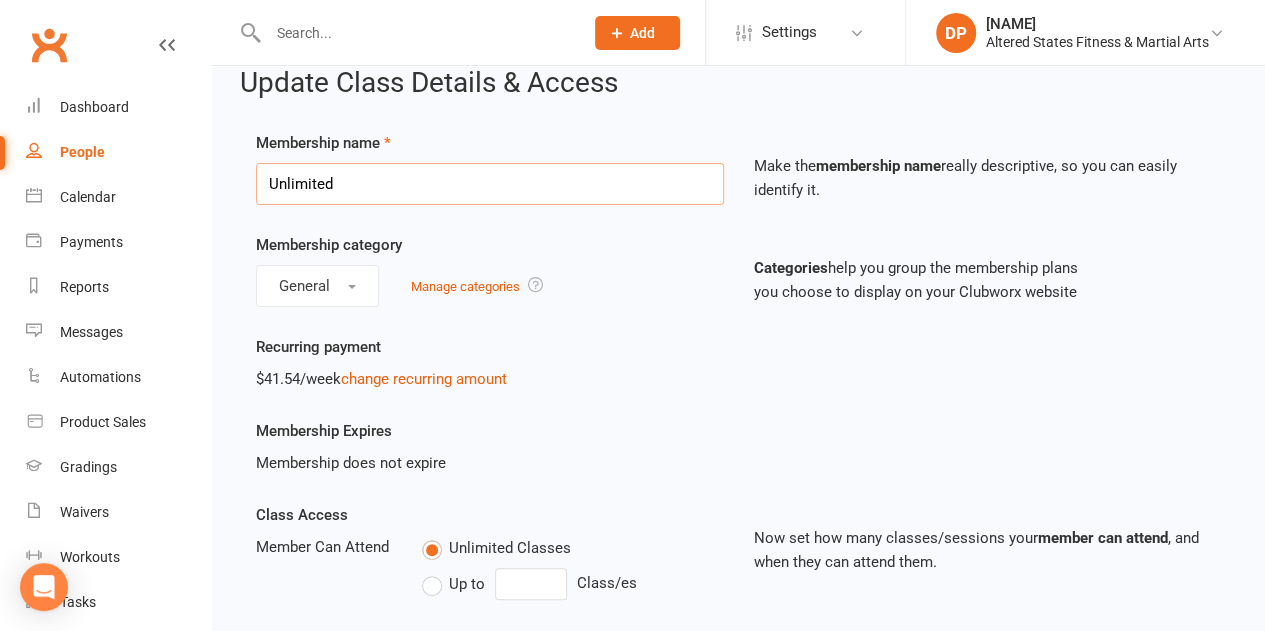click on "Unlimited" at bounding box center (490, 184) 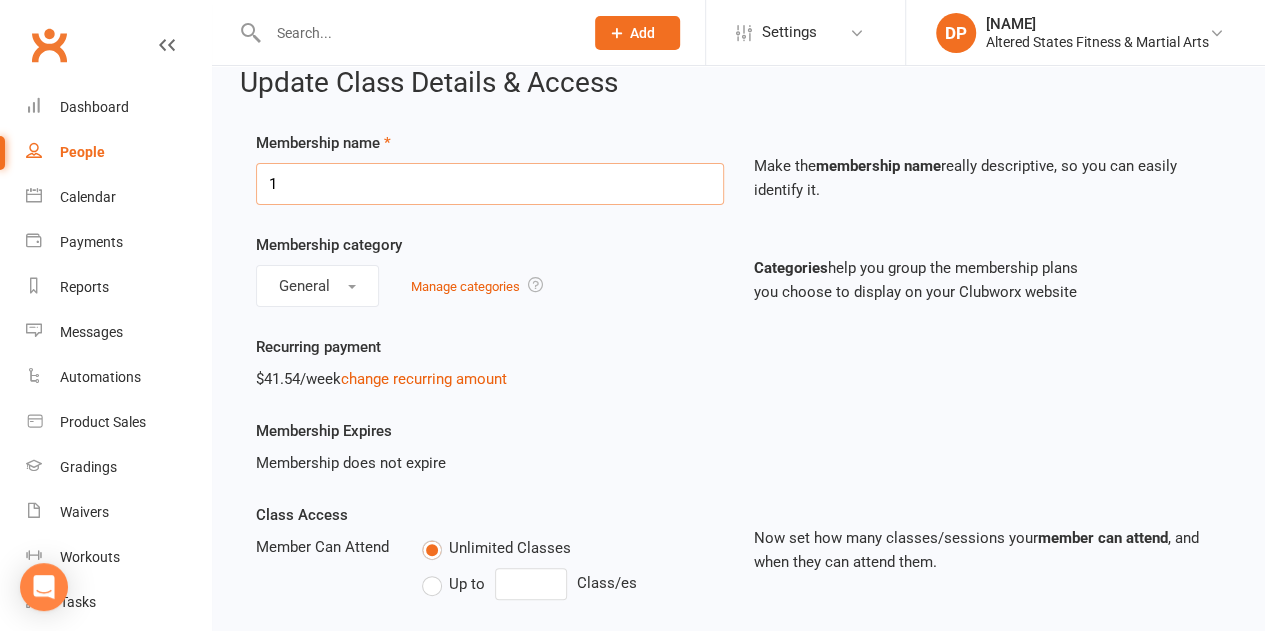 type on "1s" 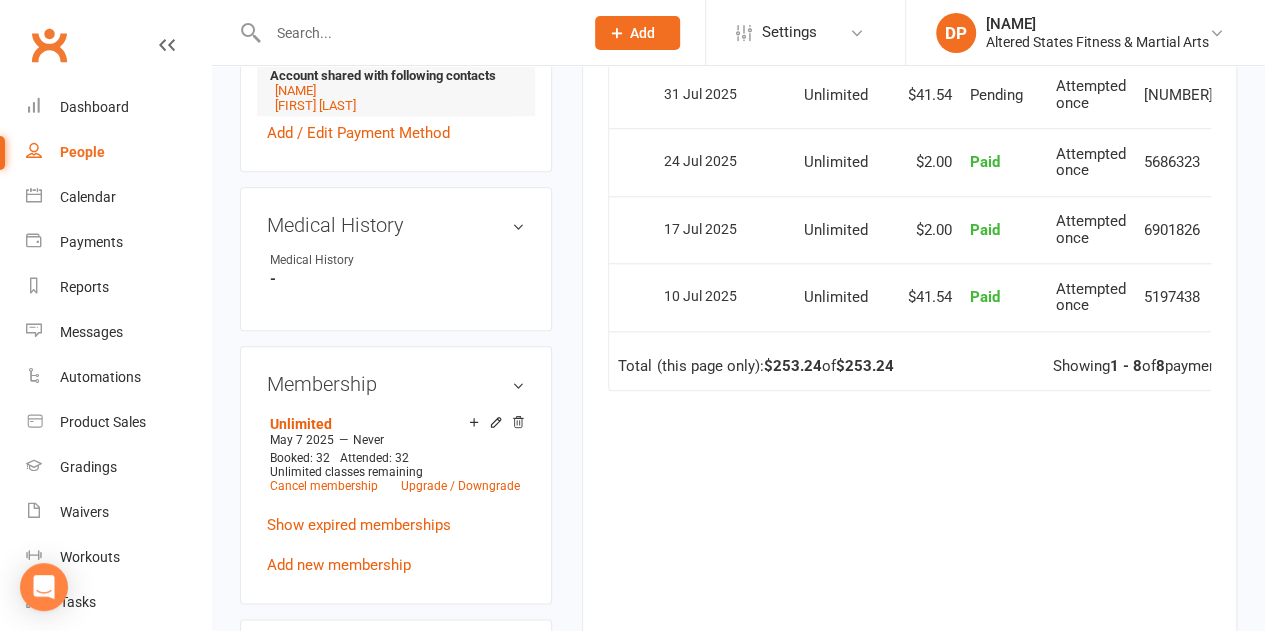scroll, scrollTop: 833, scrollLeft: 0, axis: vertical 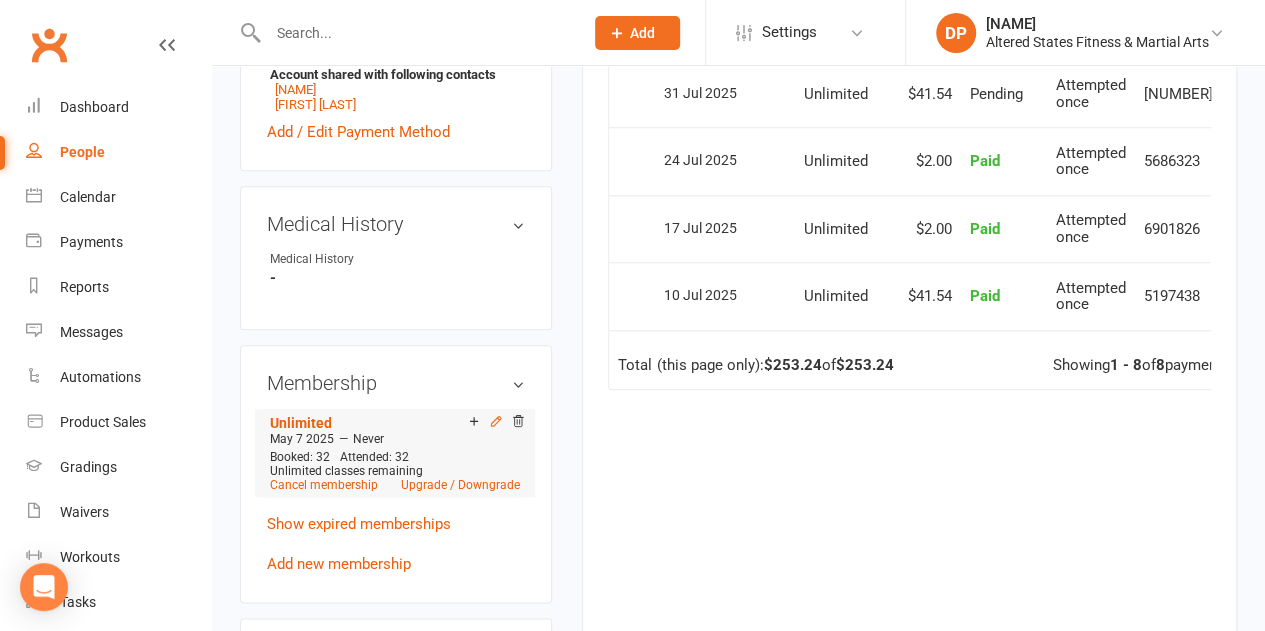 click 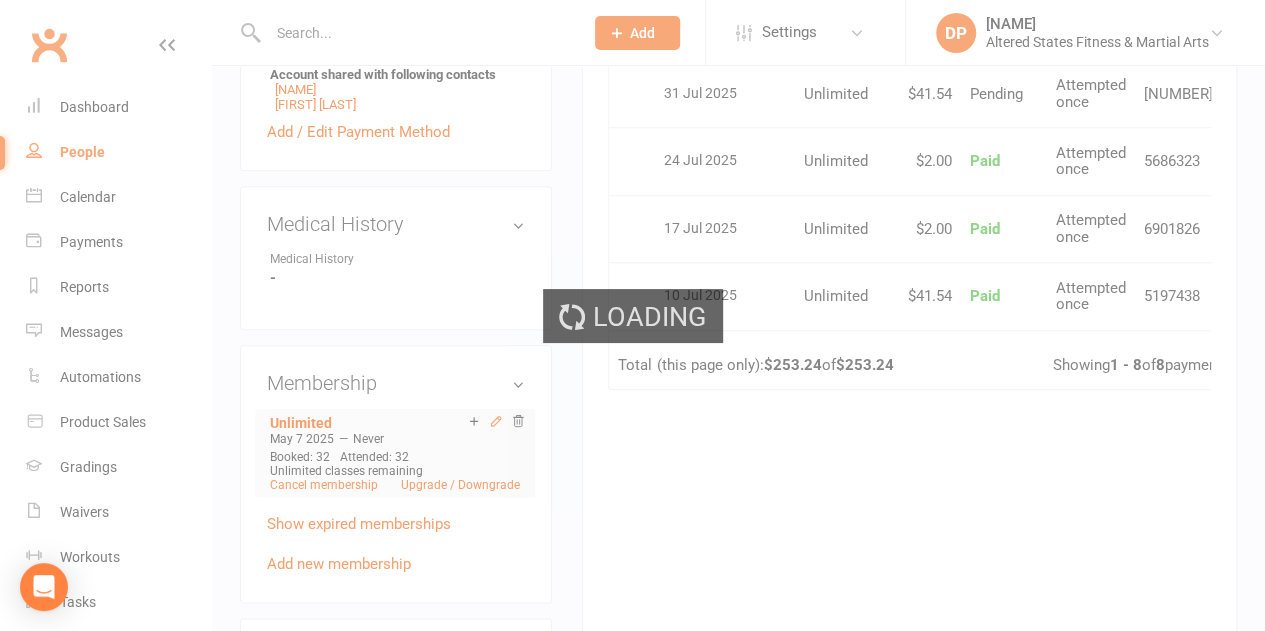 scroll, scrollTop: 0, scrollLeft: 0, axis: both 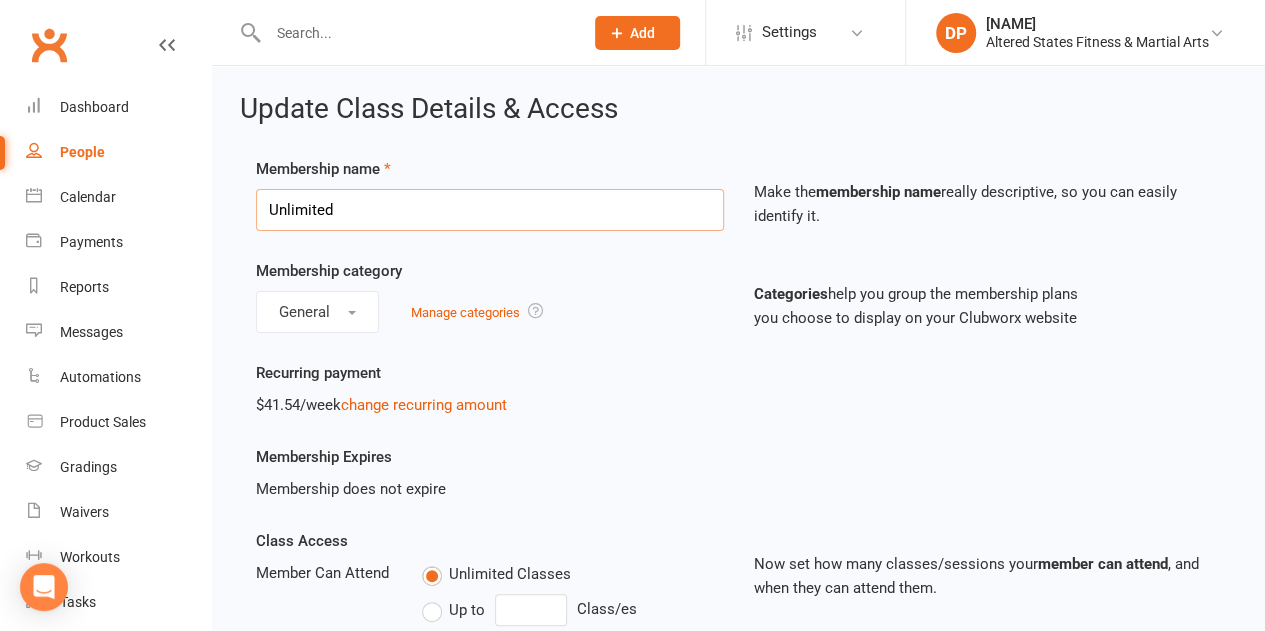 drag, startPoint x: 380, startPoint y: 208, endPoint x: 247, endPoint y: 212, distance: 133.06013 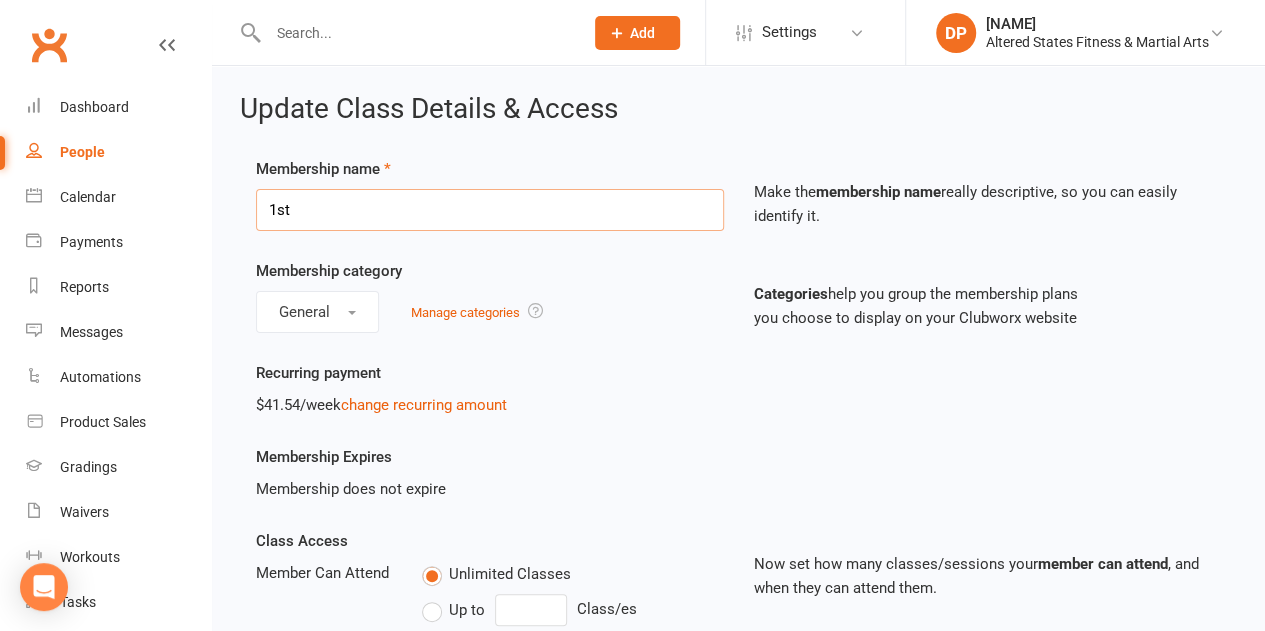 type on "1st Student - 1 session per week - weekly payment" 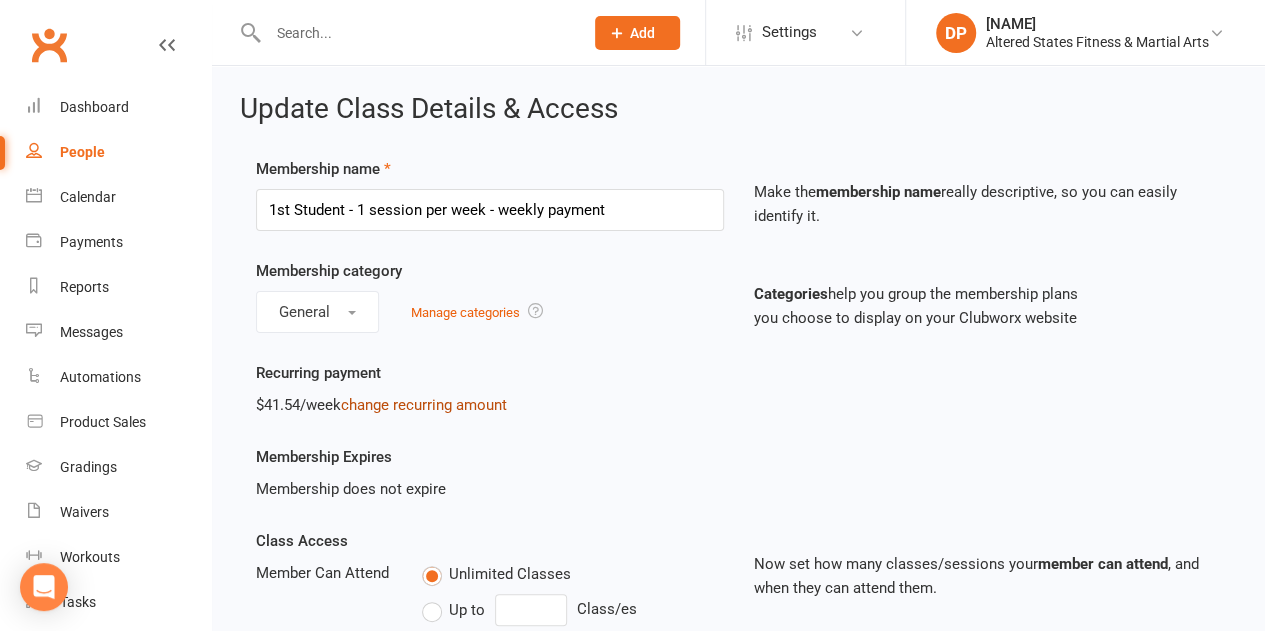 click on "change recurring amount" at bounding box center (424, 405) 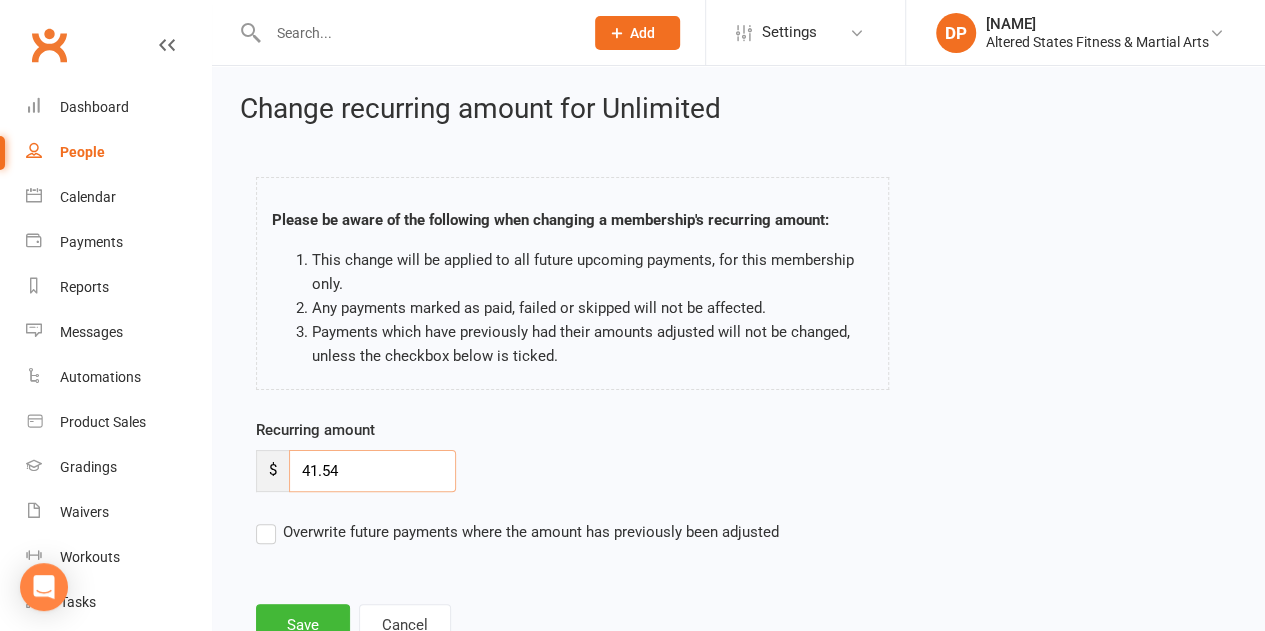 drag, startPoint x: 346, startPoint y: 464, endPoint x: 250, endPoint y: 457, distance: 96.25487 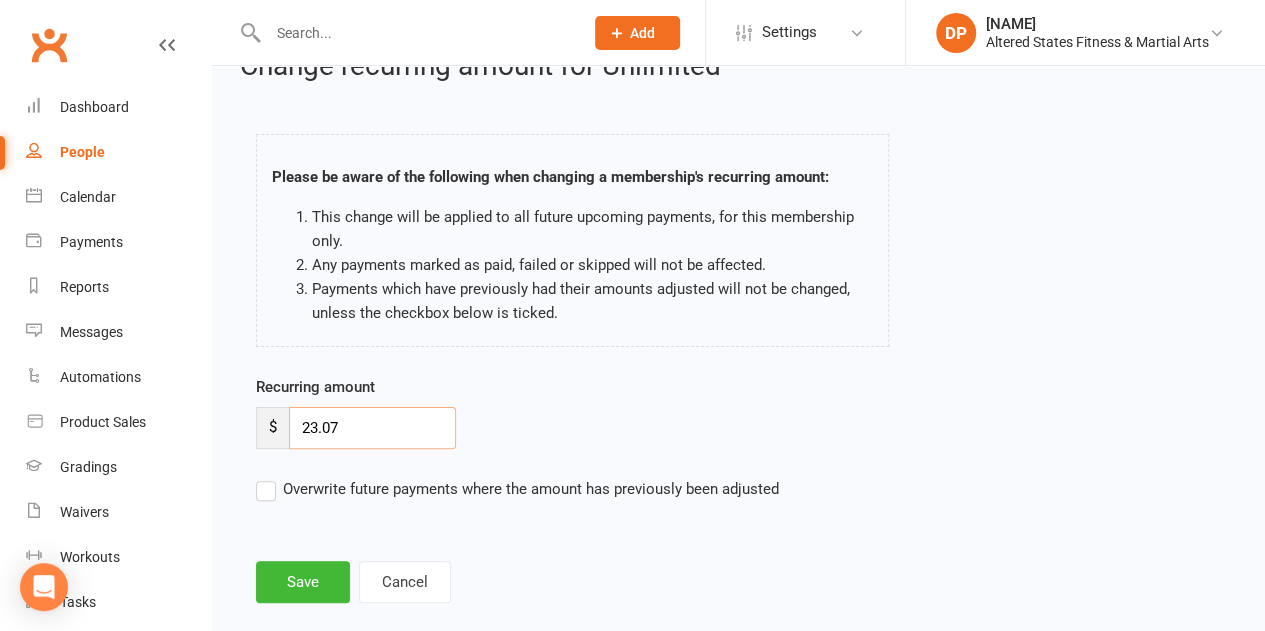 scroll, scrollTop: 73, scrollLeft: 0, axis: vertical 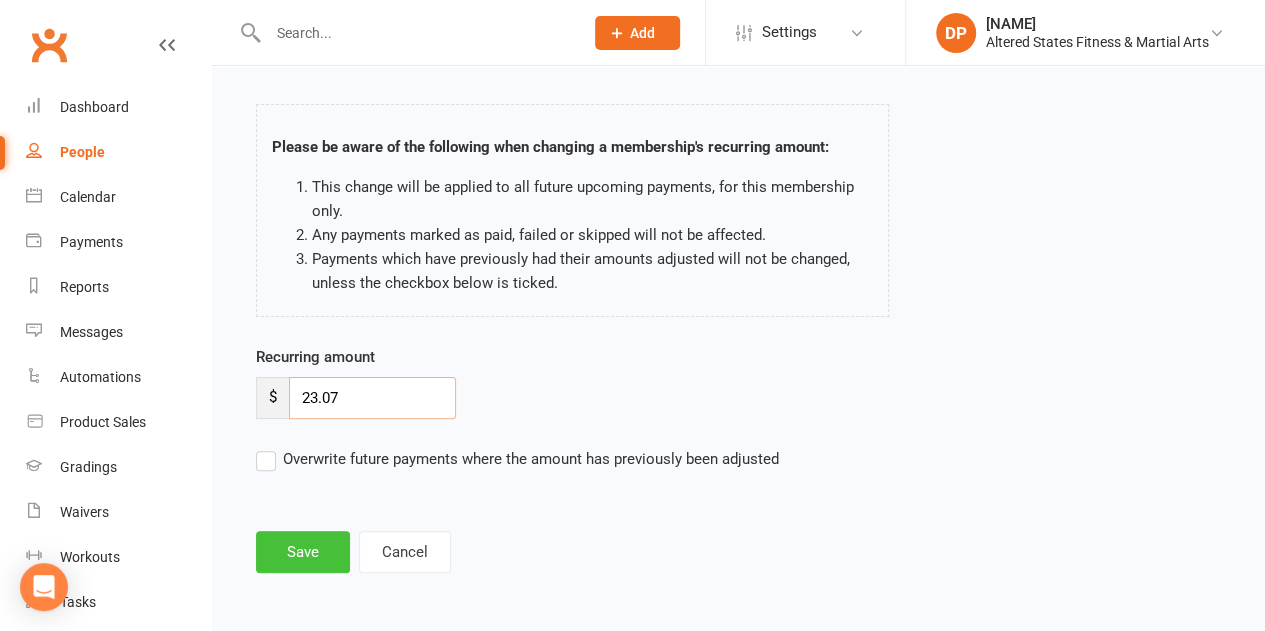 type on "23.07" 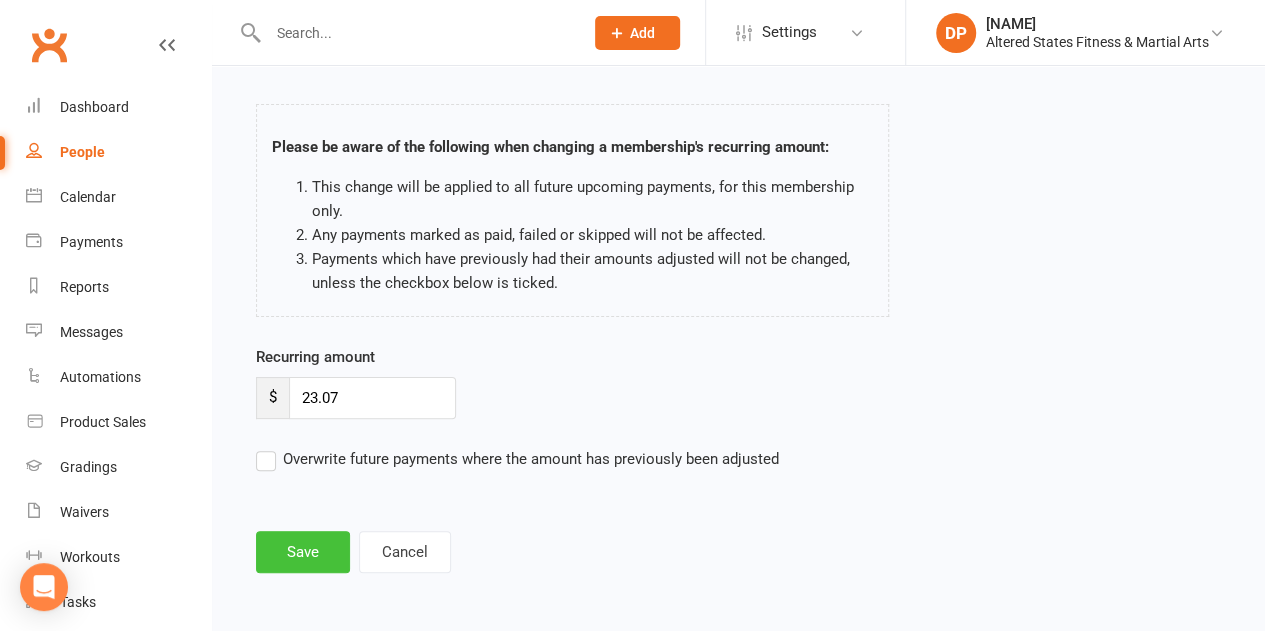 click on "Save" at bounding box center [303, 552] 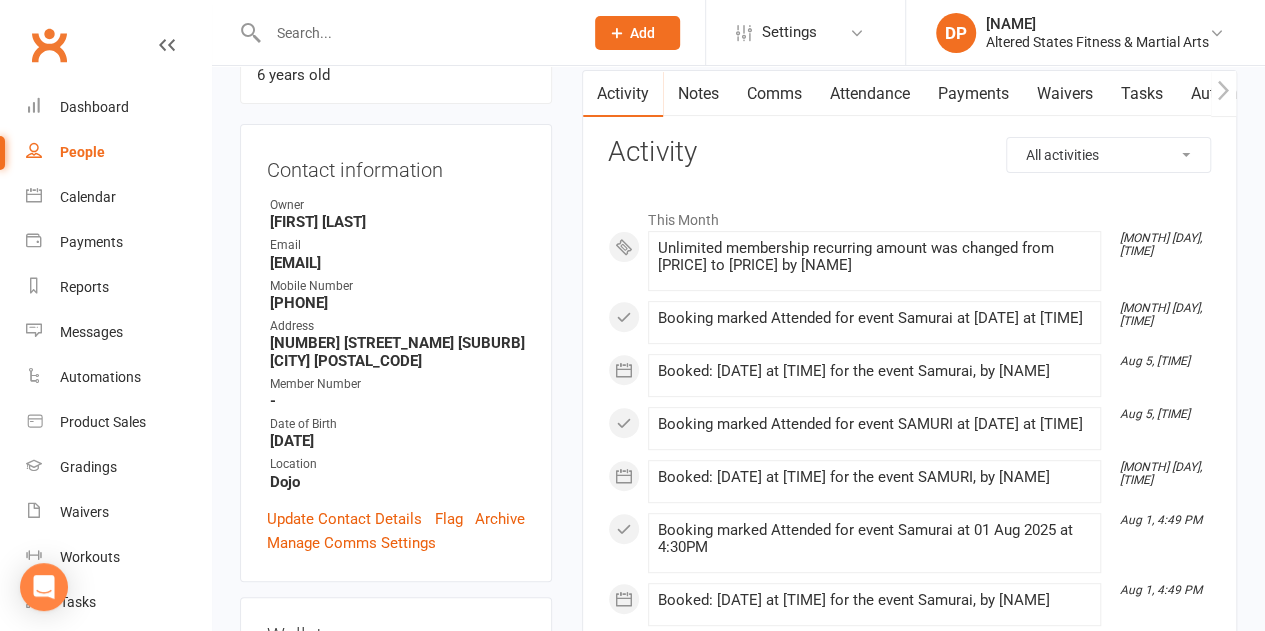 scroll, scrollTop: 30, scrollLeft: 0, axis: vertical 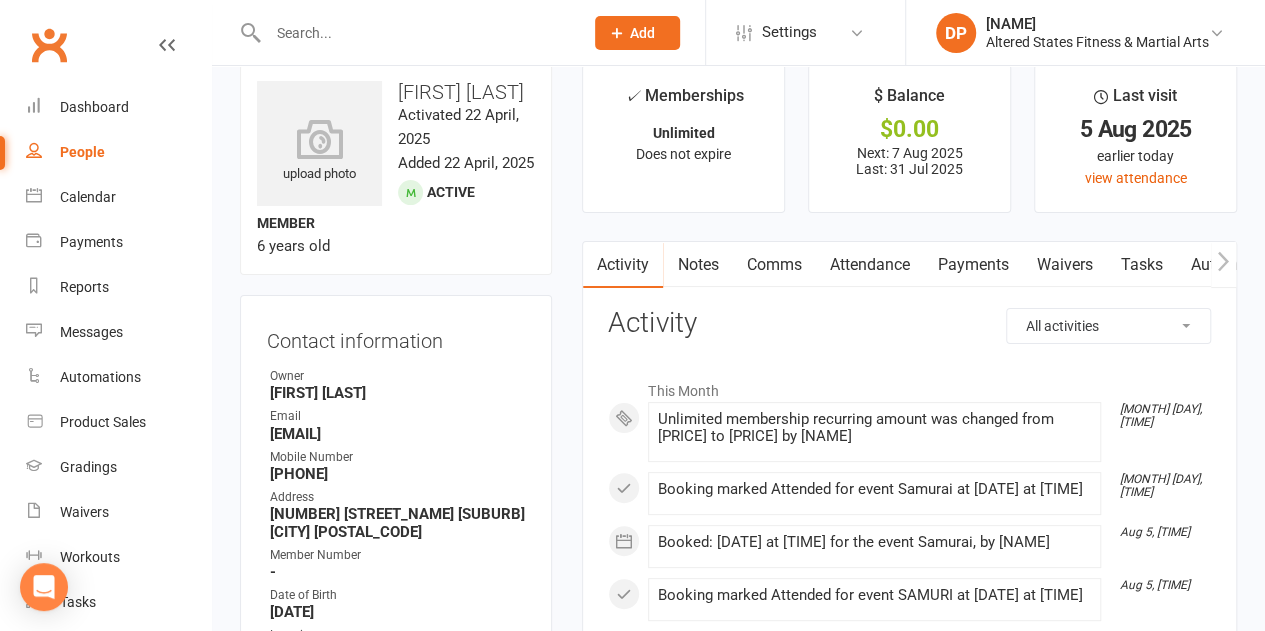 click on "Attendance" at bounding box center [869, 265] 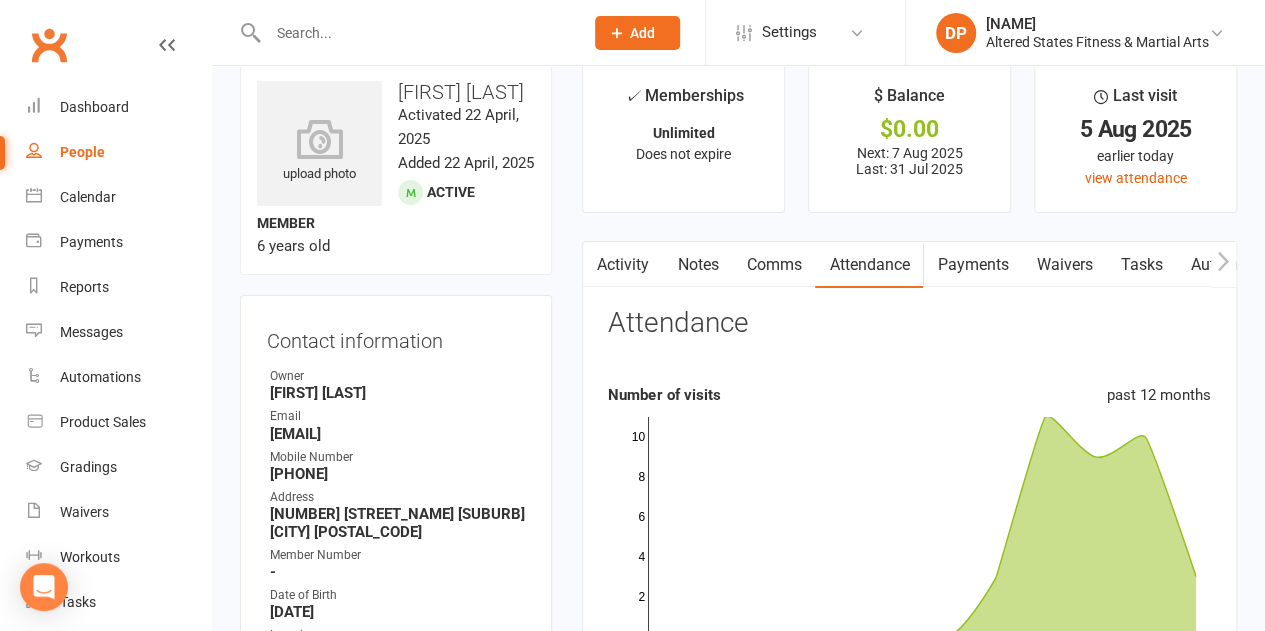 click on "Payments" at bounding box center (972, 265) 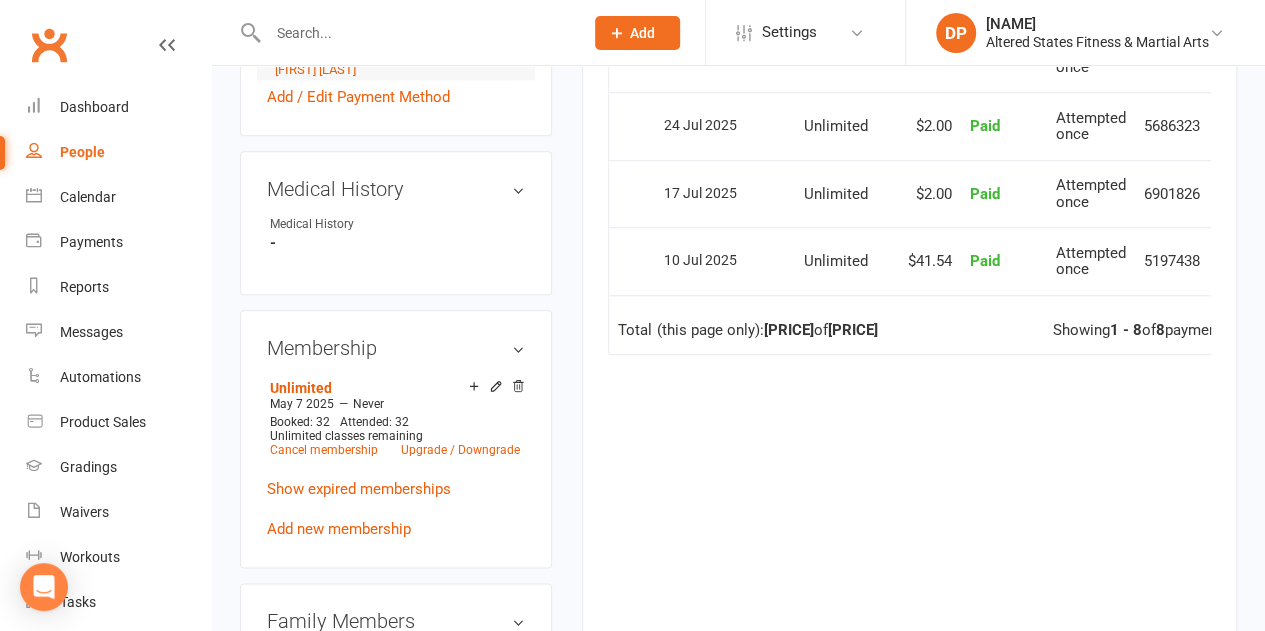 scroll, scrollTop: 871, scrollLeft: 0, axis: vertical 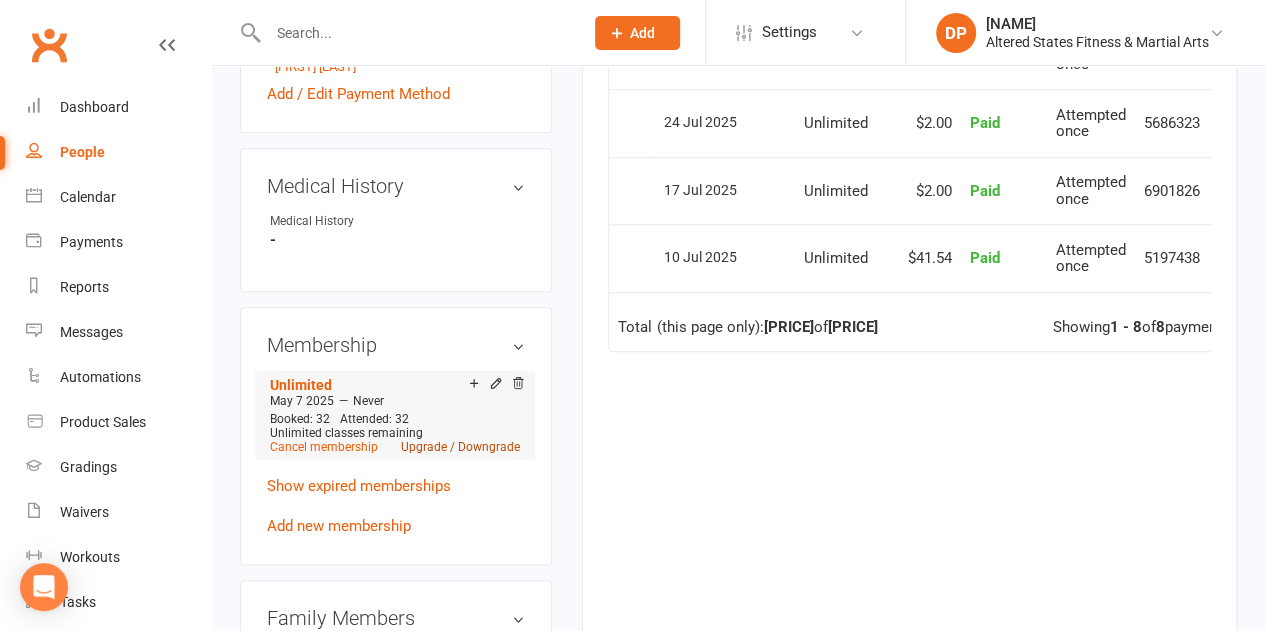 click on "Upgrade / Downgrade" at bounding box center [460, 447] 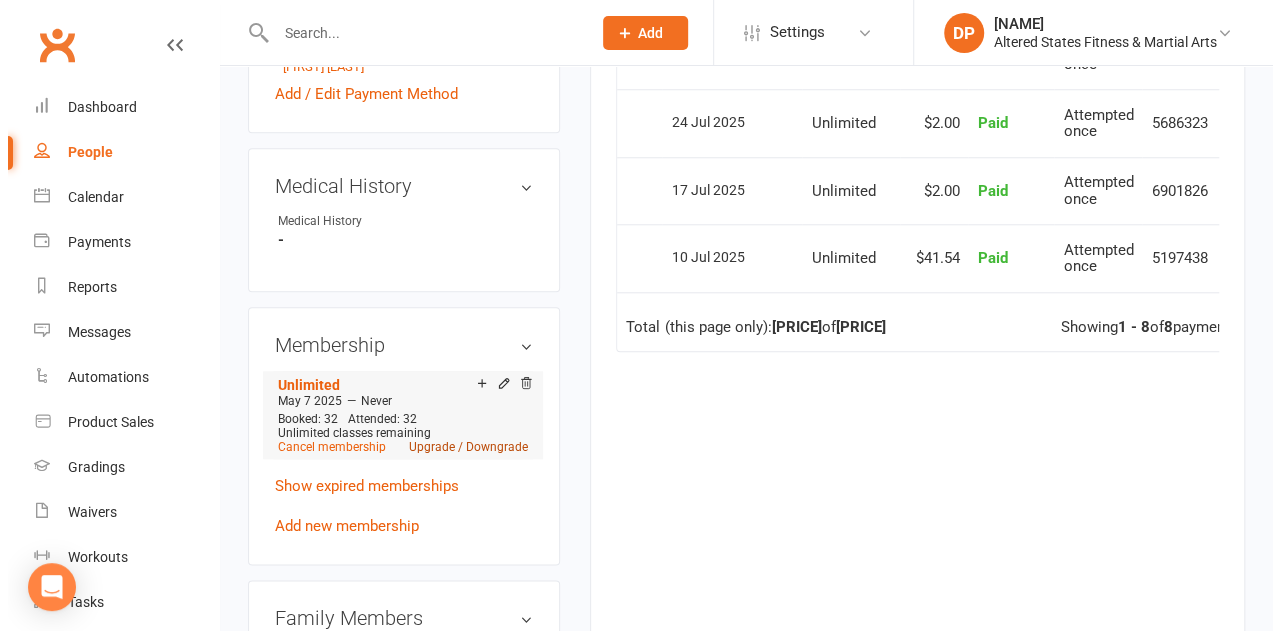 scroll, scrollTop: 823, scrollLeft: 0, axis: vertical 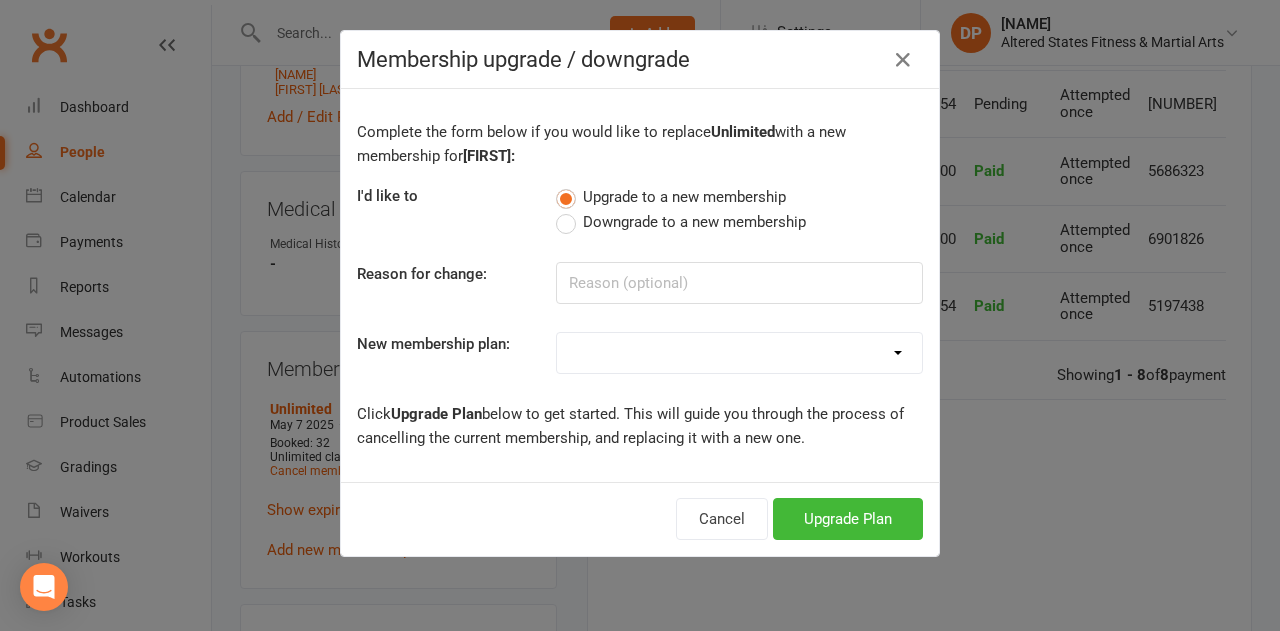 click on "Downgrade to a new membership" at bounding box center (681, 222) 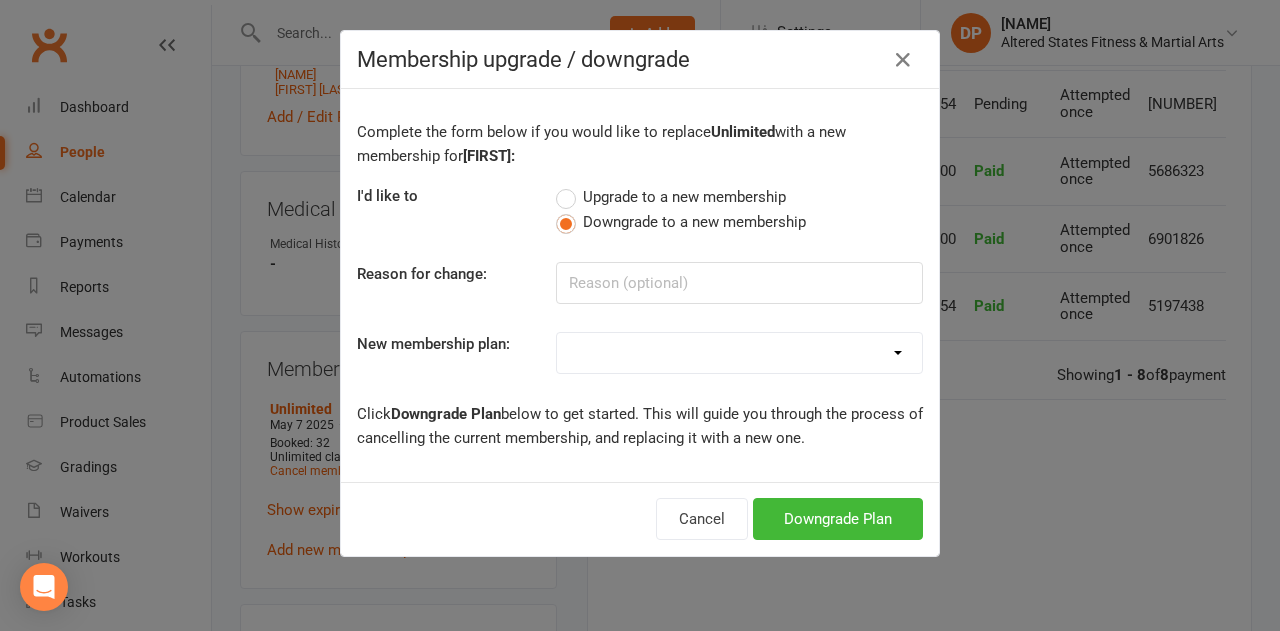 click on "[STUDENT] - 1 session per week - weekly payment [STUDENT] - 1 session per week - fortnightly payment [STUDENT] - 1 session per week- monthly payment [STUDENT] - 2 session per week- weekly payment [STUDENT] - 2 session per week- fortnightly payment [STUDENT] - 2 session per week- monthly payment [STUDENT] - 3 session per week- weekly payment [STUDENT] - 3 session per week - fortnightly payment [STUDENT] - 3 session per week - monthly payment [STUDENT] - 1 session per week- weekly payment [STUDENT] - 1 session per week- fortnightly payment [STUDENT] - 1 session per week- monthly payment [STUDENT] - 2 session per week- weekly payment [STUDENT] - 2 session per week- fortnightly payment [STUDENT] - 2 session per week- monthly payment [STUDENT] - 3 session per week-weekly payment [STUDENT] - 3 session per week- fortnightly payment [STUDENT] - 3 session per week- monthly payment [STUDENT] - 1 session per week- weekly payment [STUDENT] - 1 session per week - fortnightly payment" at bounding box center [739, 353] 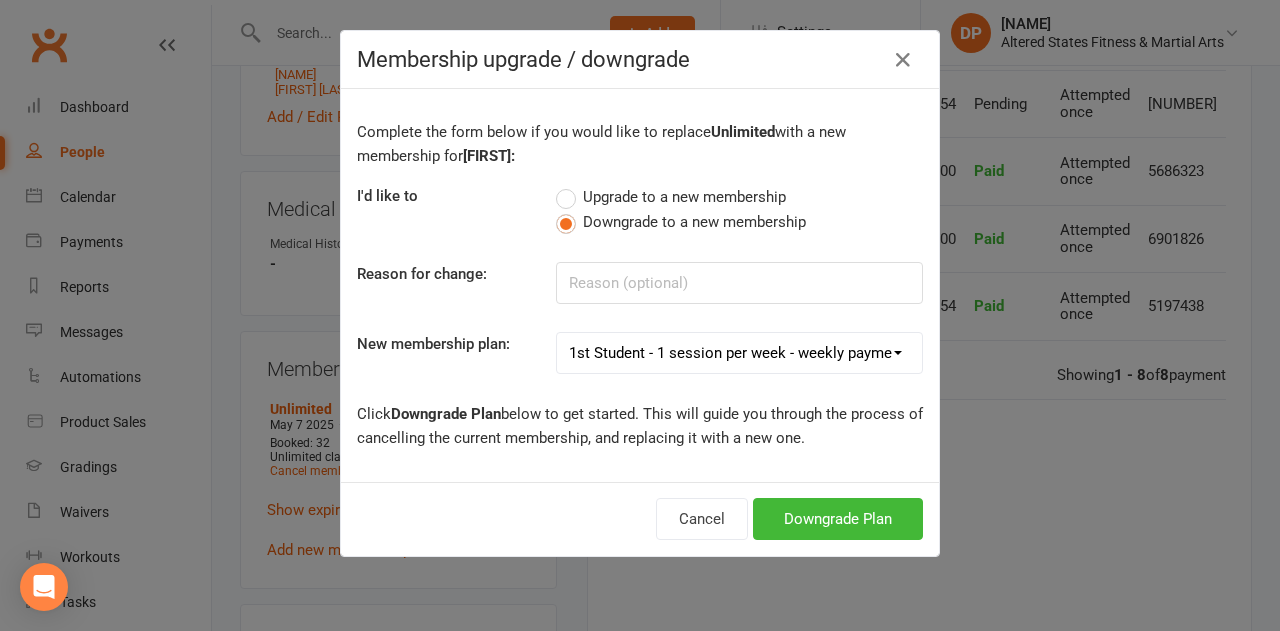 click on "[STUDENT] - 1 session per week - weekly payment [STUDENT] - 1 session per week - fortnightly payment [STUDENT] - 1 session per week- monthly payment [STUDENT] - 2 session per week- weekly payment [STUDENT] - 2 session per week- fortnightly payment [STUDENT] - 2 session per week- monthly payment [STUDENT] - 3 session per week- weekly payment [STUDENT] - 3 session per week - fortnightly payment [STUDENT] - 3 session per week - monthly payment [STUDENT] - 1 session per week- weekly payment [STUDENT] - 1 session per week- fortnightly payment [STUDENT] - 1 session per week- monthly payment [STUDENT] - 2 session per week- weekly payment [STUDENT] - 2 session per week- fortnightly payment [STUDENT] - 2 session per week- monthly payment [STUDENT] - 3 session per week-weekly payment [STUDENT] - 3 session per week- fortnightly payment [STUDENT] - 3 session per week- monthly payment [STUDENT] - 1 session per week- weekly payment [STUDENT] - 1 session per week - fortnightly payment" at bounding box center [739, 353] 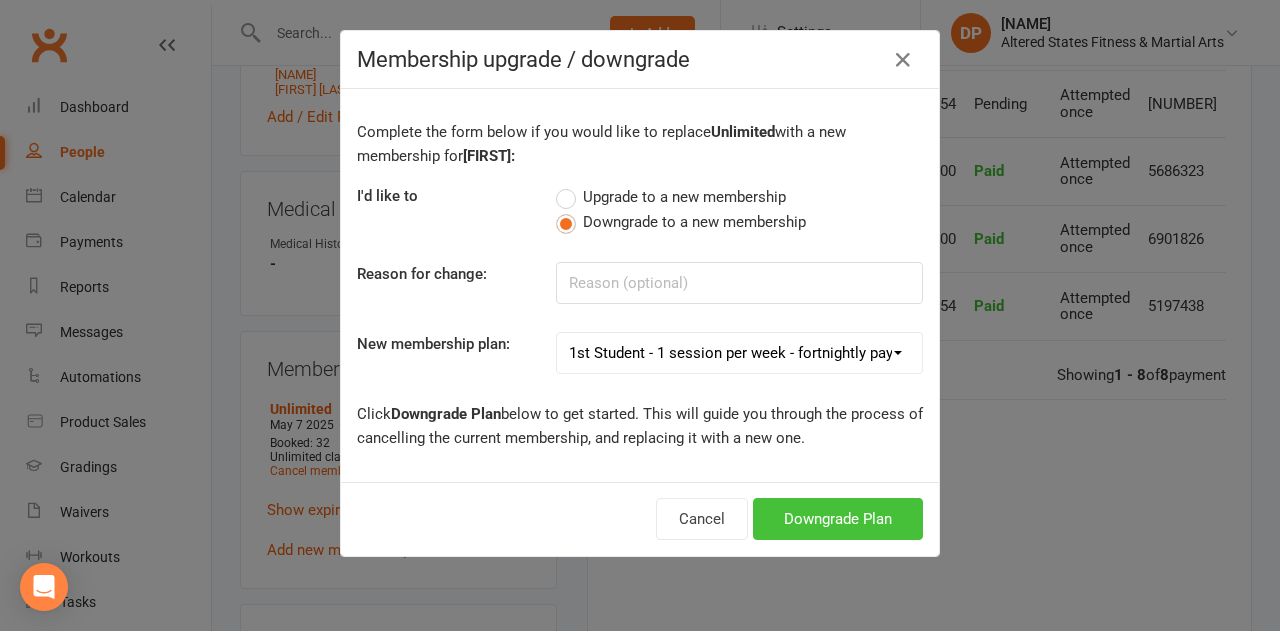 click on "Downgrade Plan" at bounding box center (838, 519) 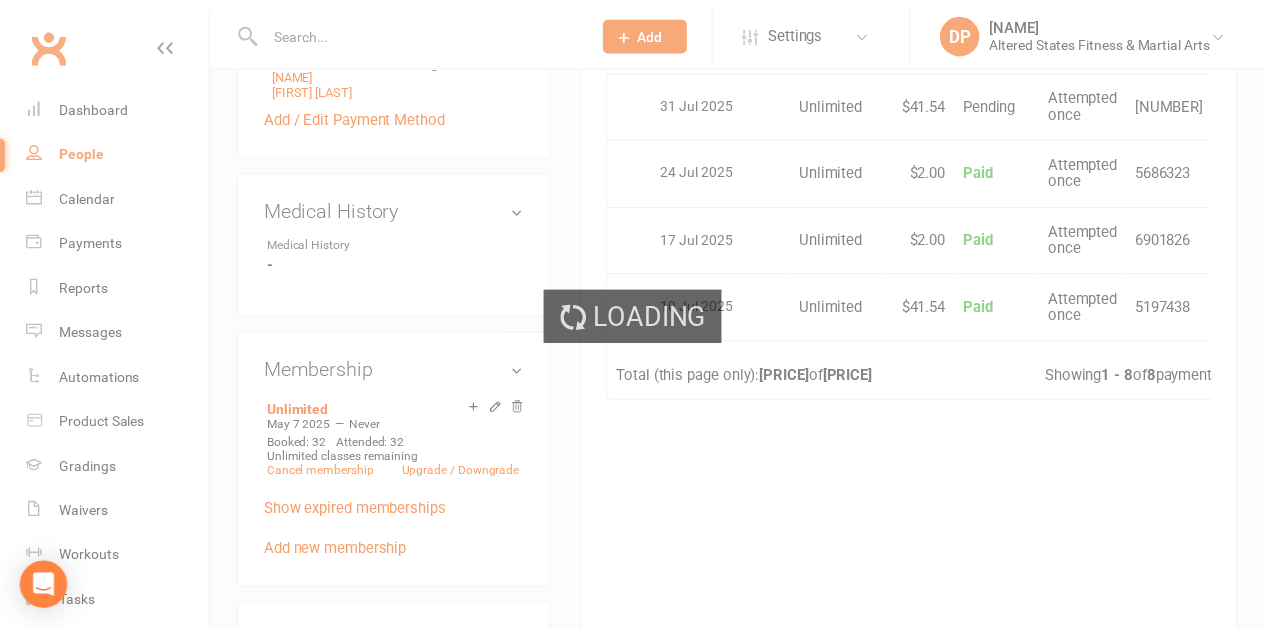 scroll, scrollTop: 871, scrollLeft: 0, axis: vertical 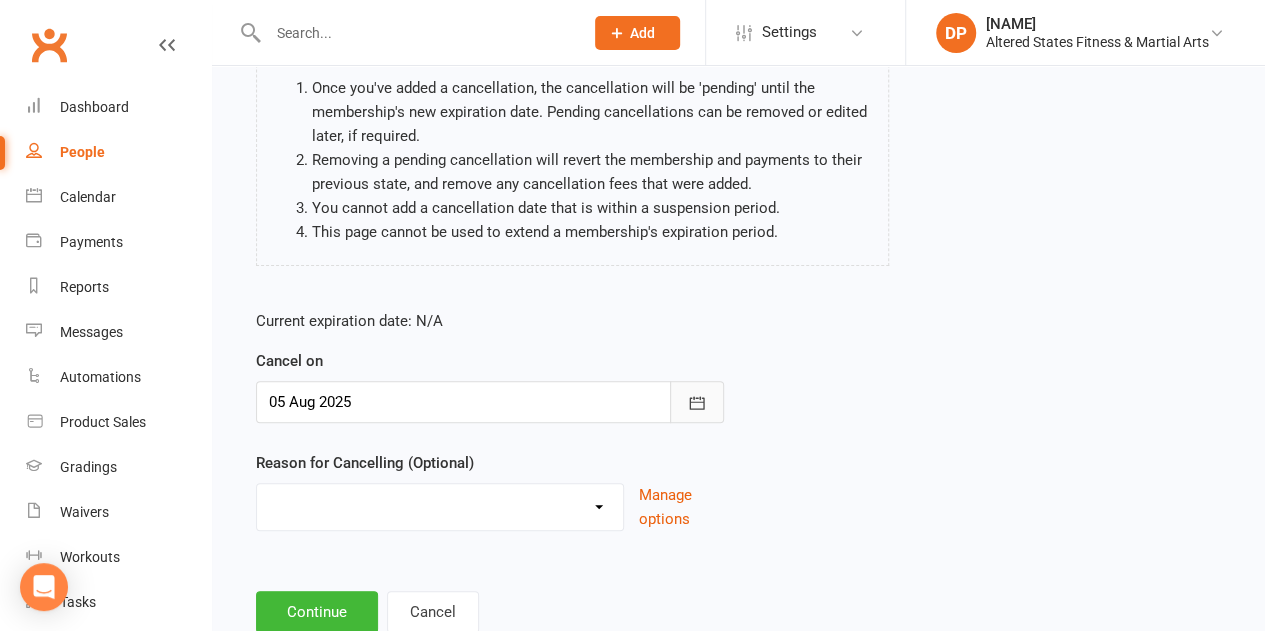 click 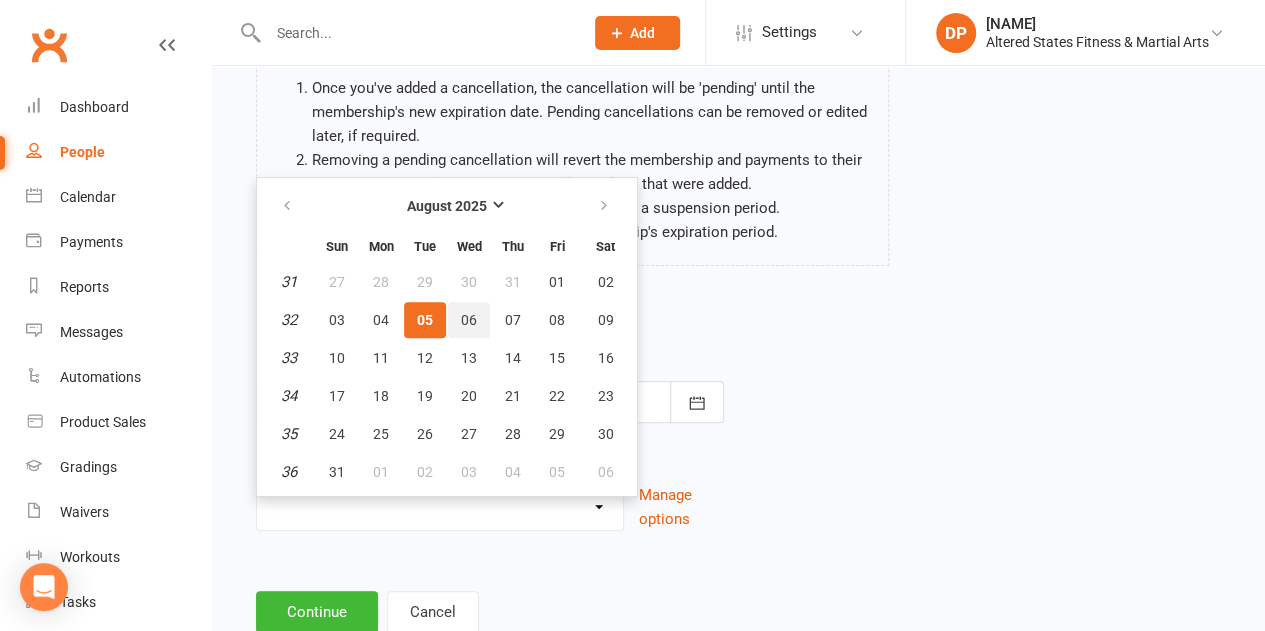 click on "06" at bounding box center [469, 320] 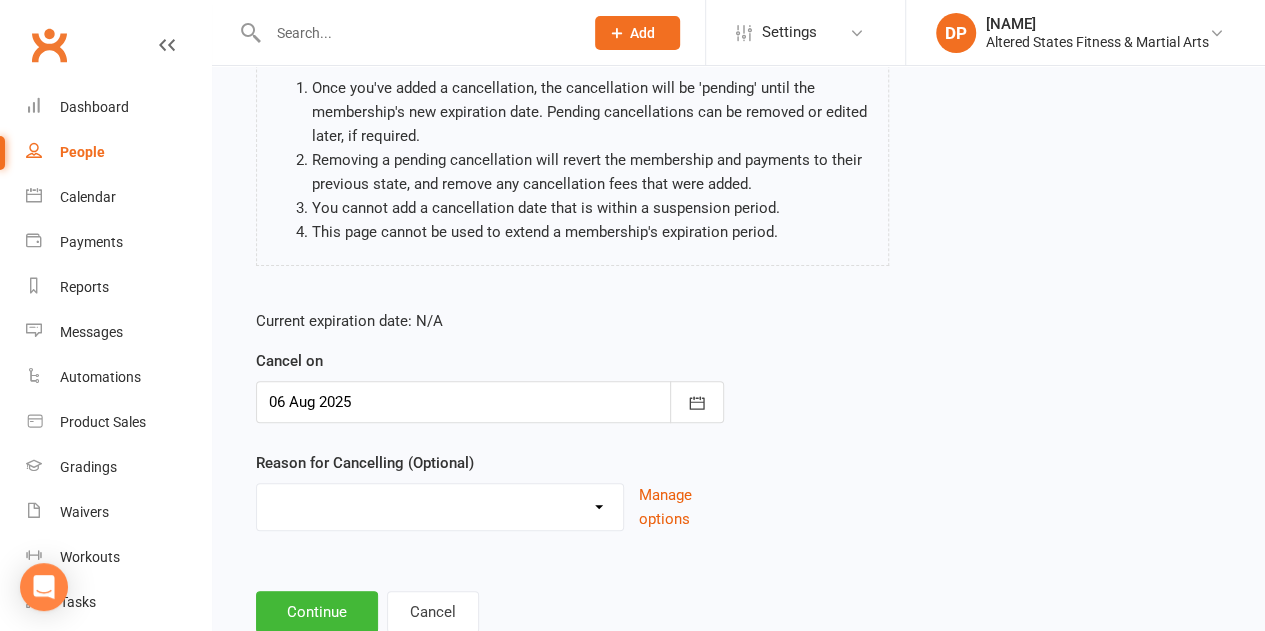 scroll, scrollTop: 254, scrollLeft: 0, axis: vertical 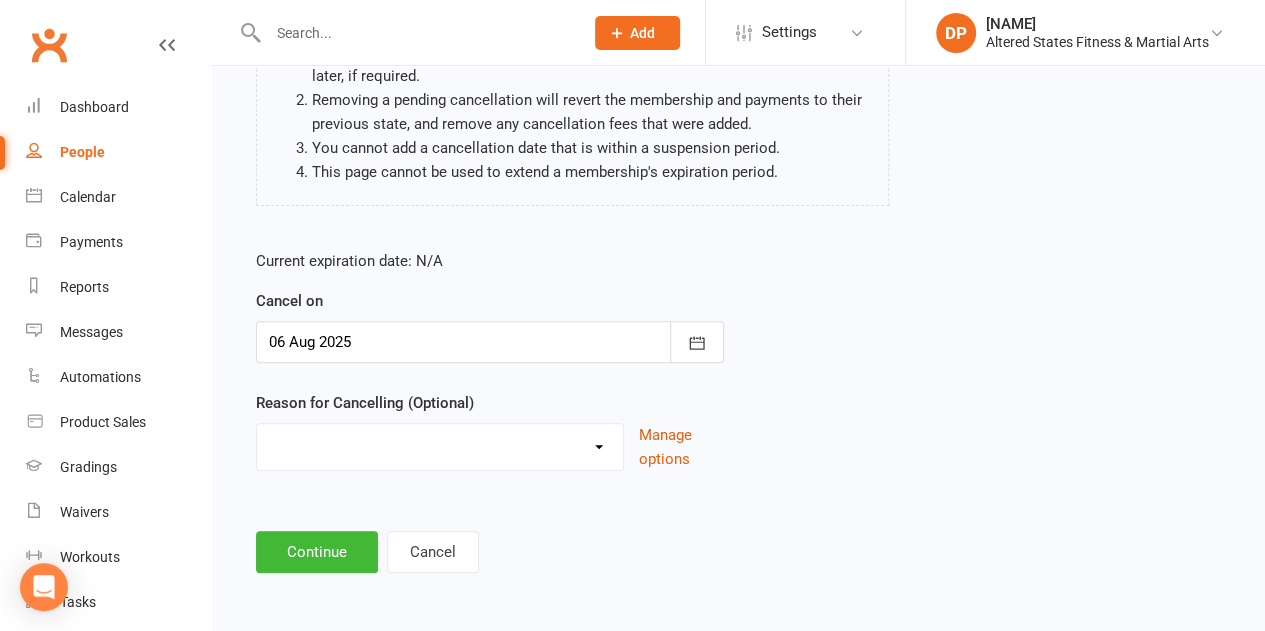 click on "Holiday Injury Other reason" at bounding box center [440, 444] 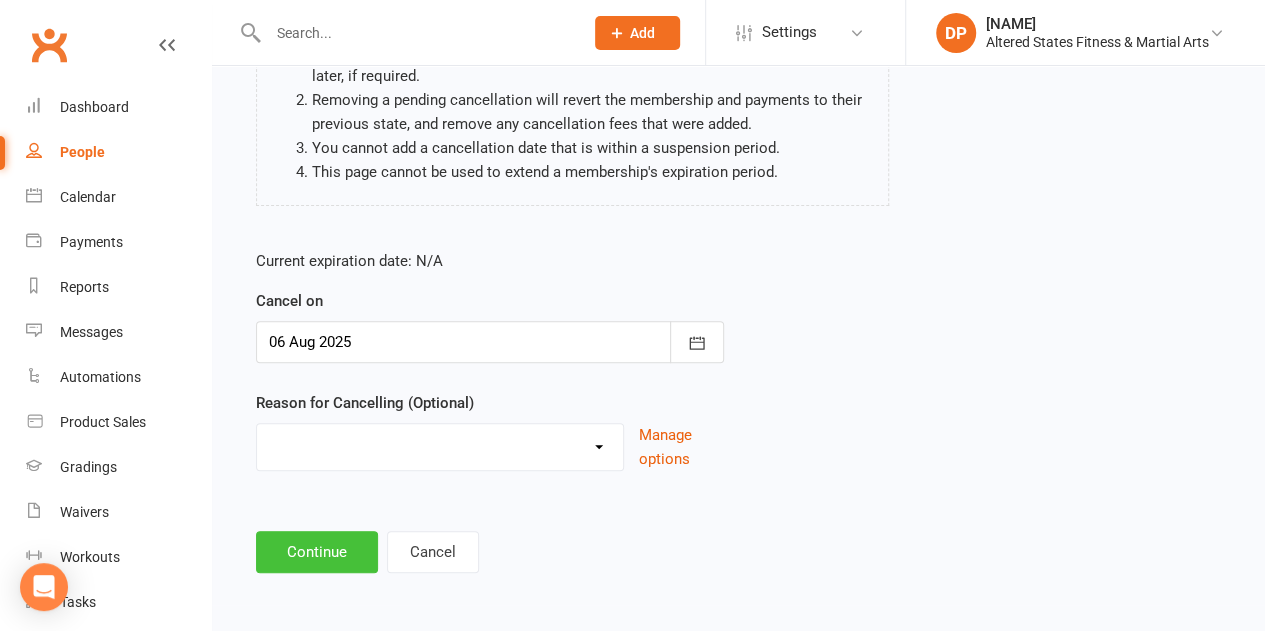 click on "Continue" at bounding box center [317, 552] 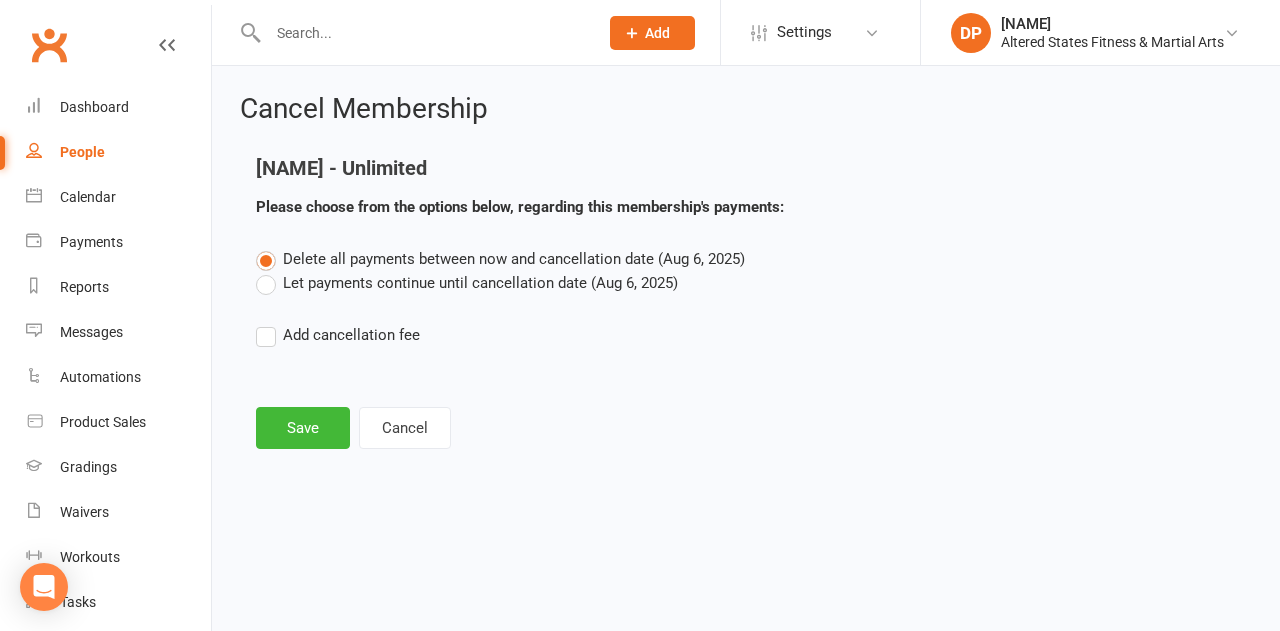 click on "Let payments continue until cancellation date (Aug 6, 2025)" at bounding box center (467, 283) 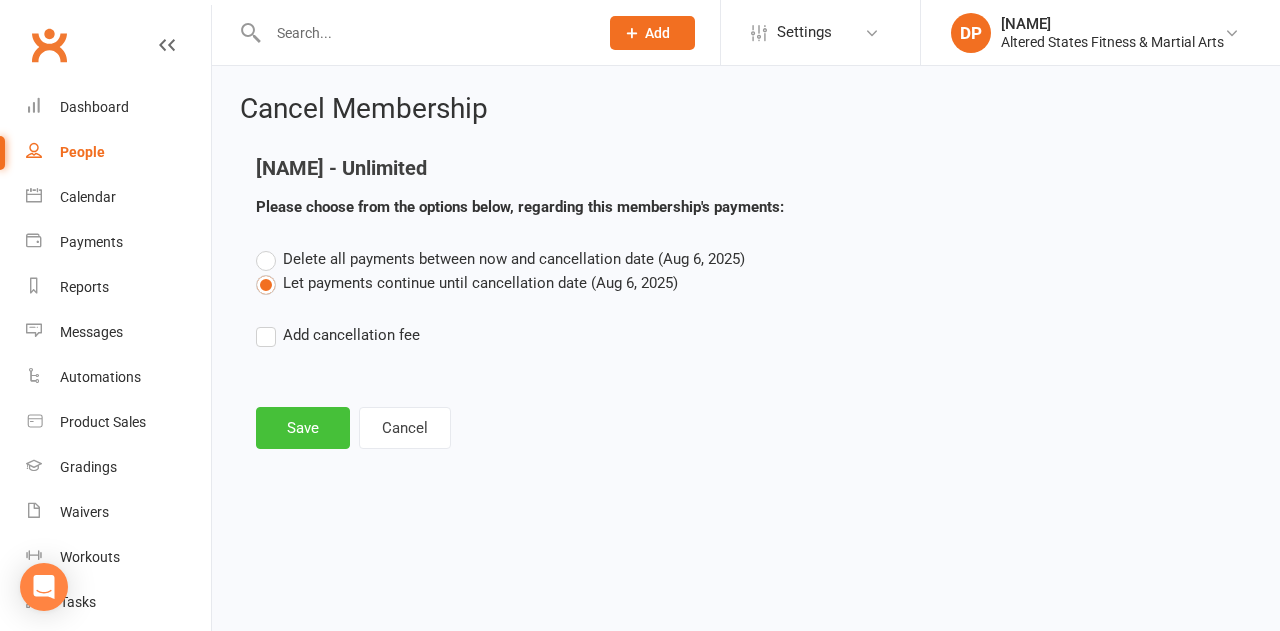 click on "Save" at bounding box center [303, 428] 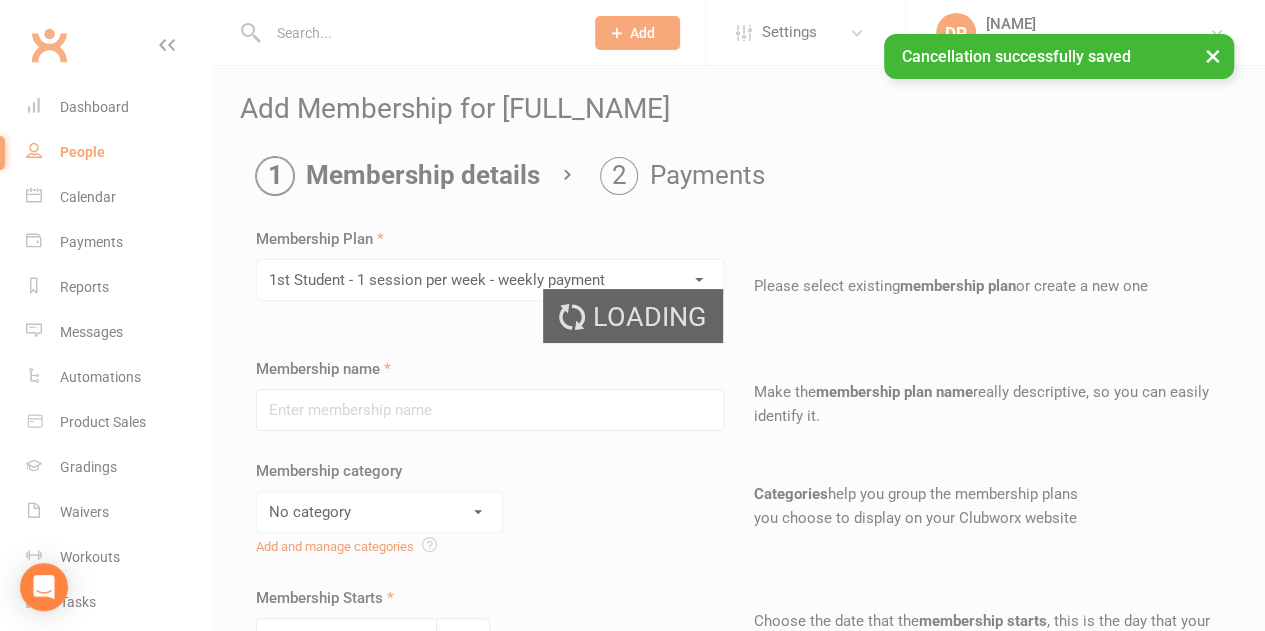 type on "1st Student - 1 session per week - weekly payment" 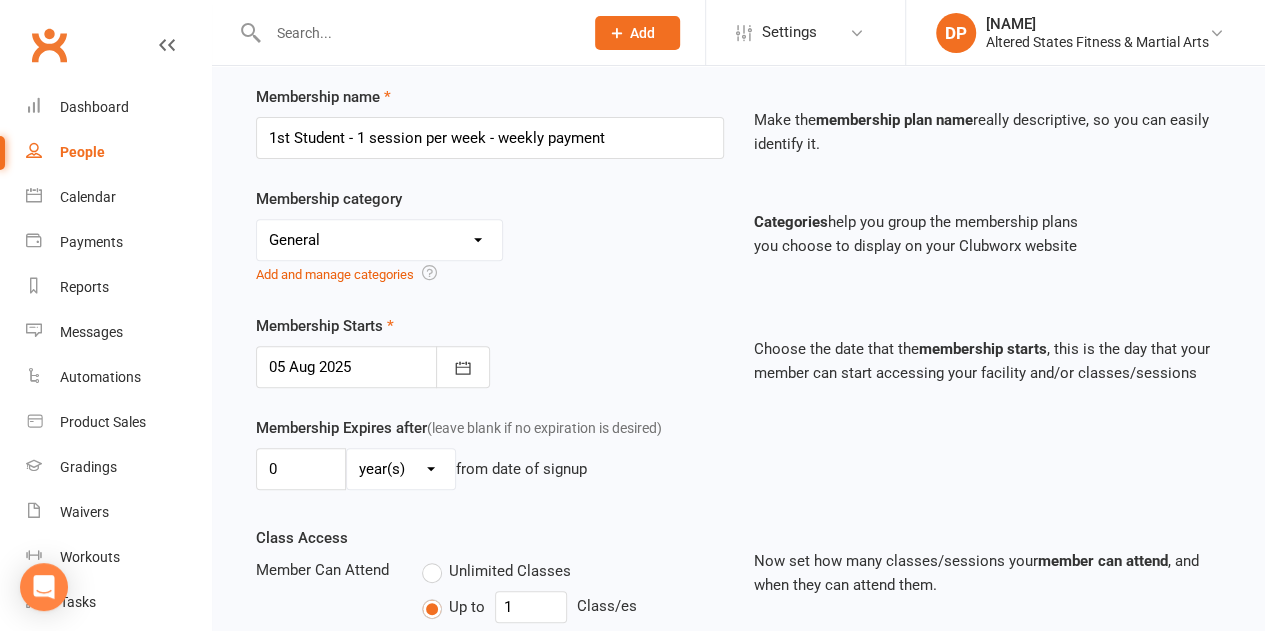scroll, scrollTop: 277, scrollLeft: 0, axis: vertical 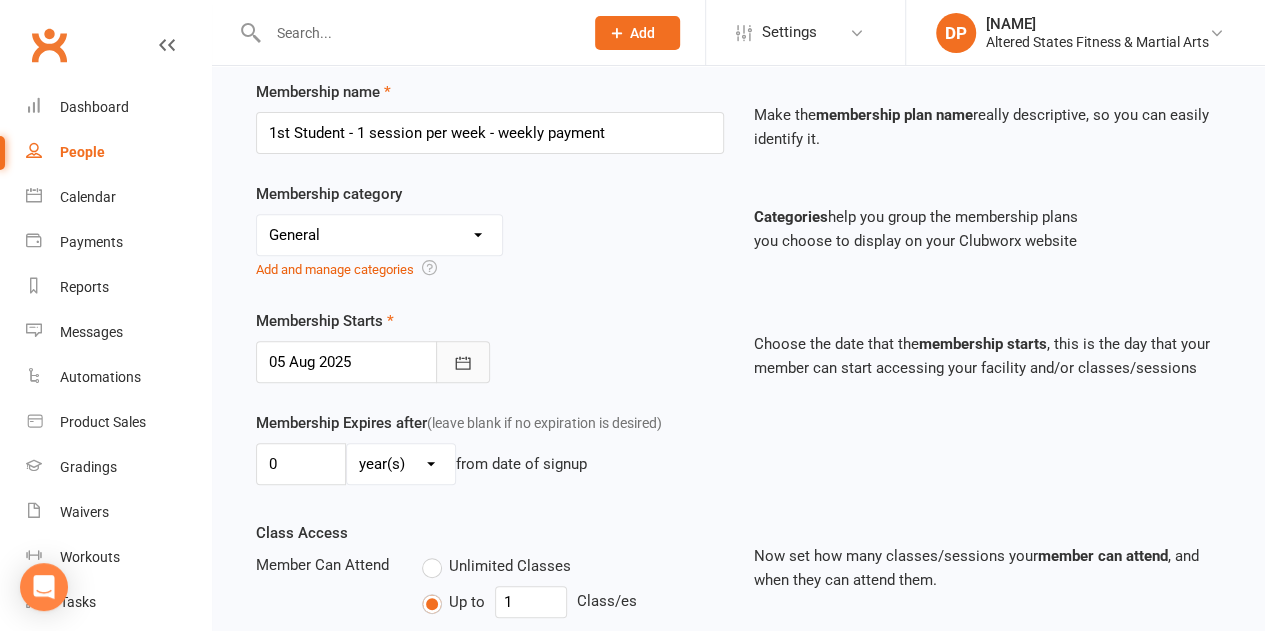 click 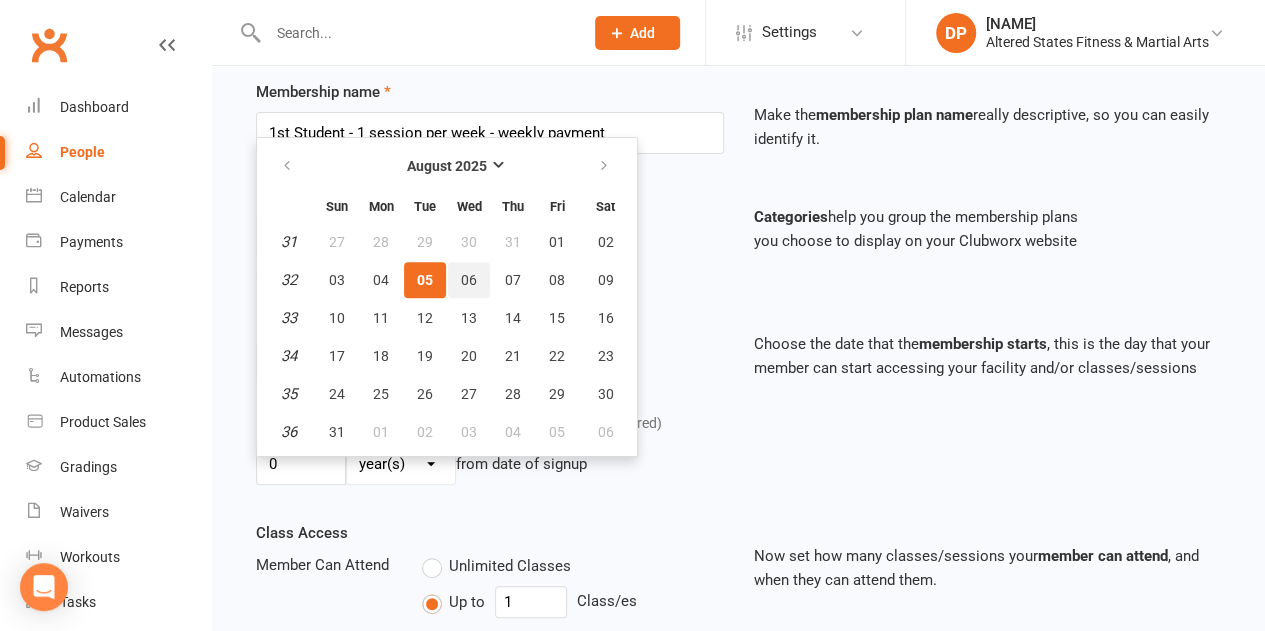 click on "06" at bounding box center (469, 280) 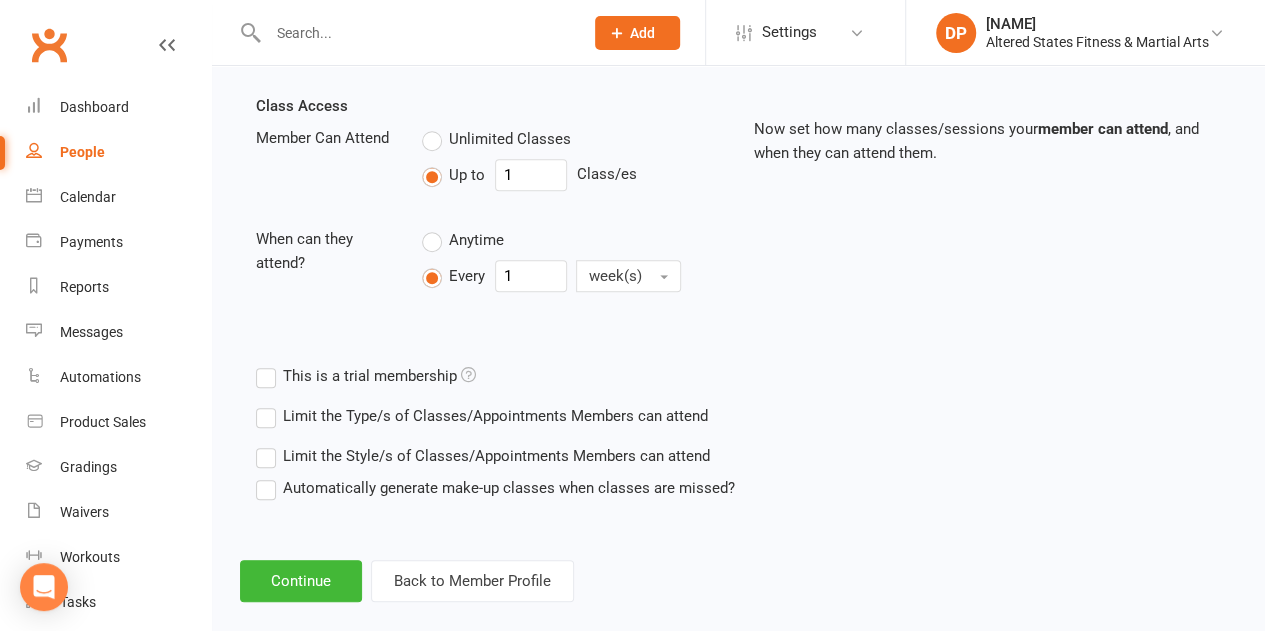 scroll, scrollTop: 726, scrollLeft: 0, axis: vertical 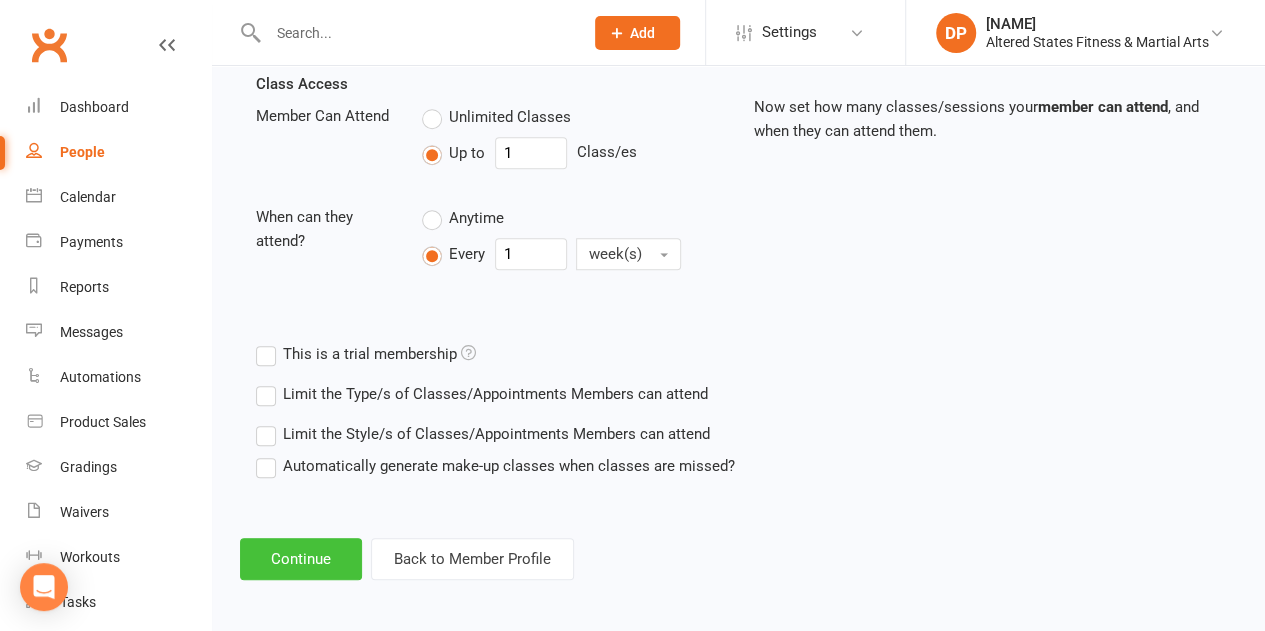 click on "Continue" at bounding box center (301, 559) 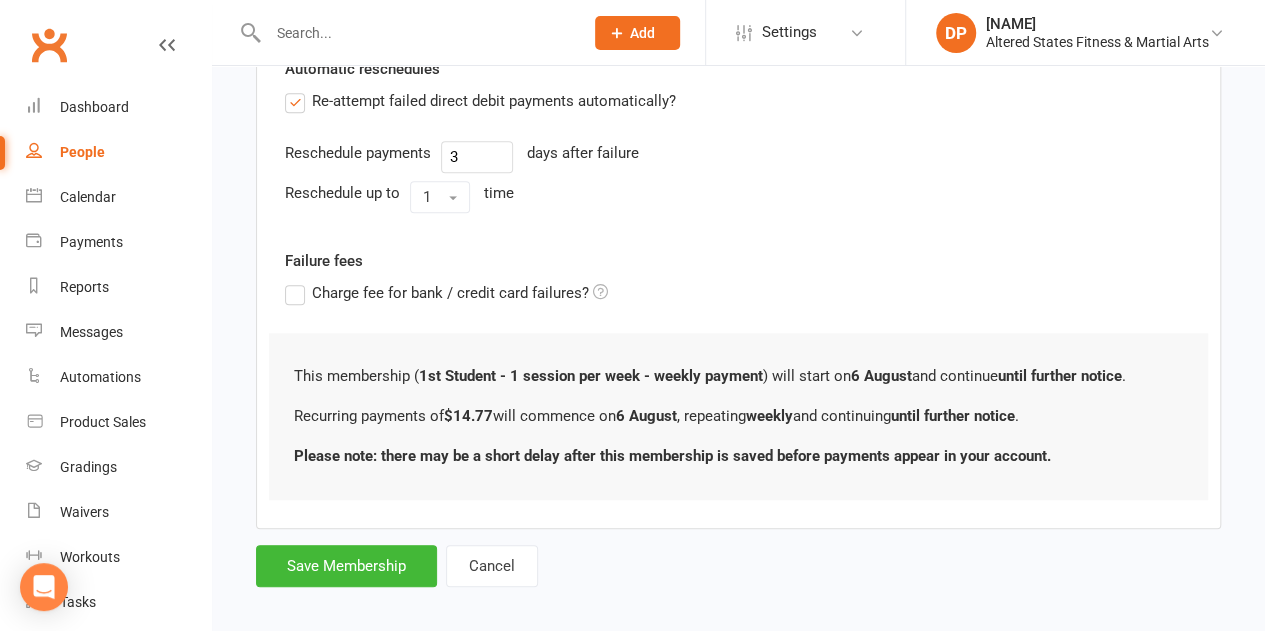 scroll, scrollTop: 0, scrollLeft: 0, axis: both 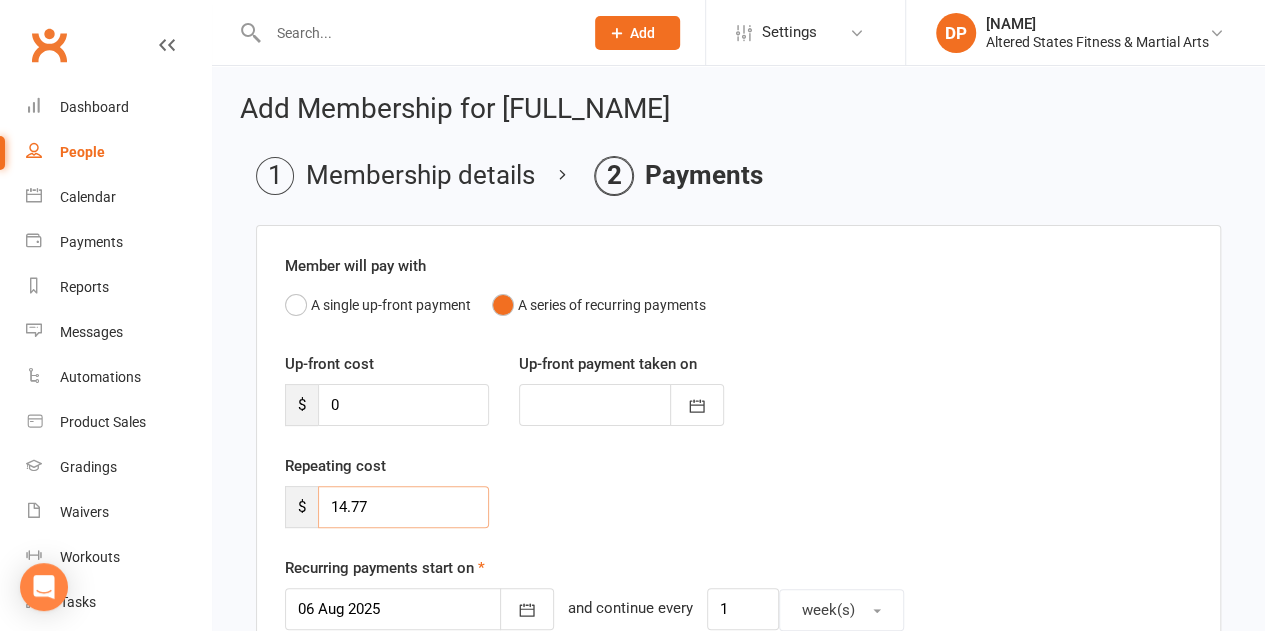drag, startPoint x: 382, startPoint y: 501, endPoint x: 336, endPoint y: 501, distance: 46 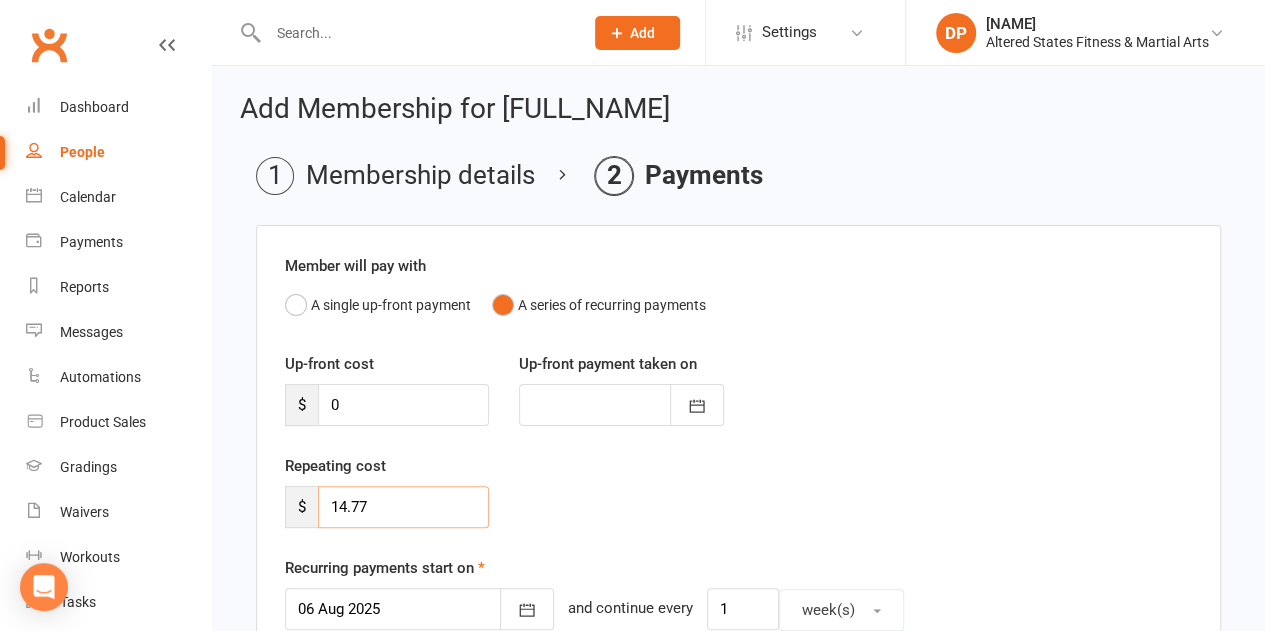 click on "14.77" at bounding box center [403, 507] 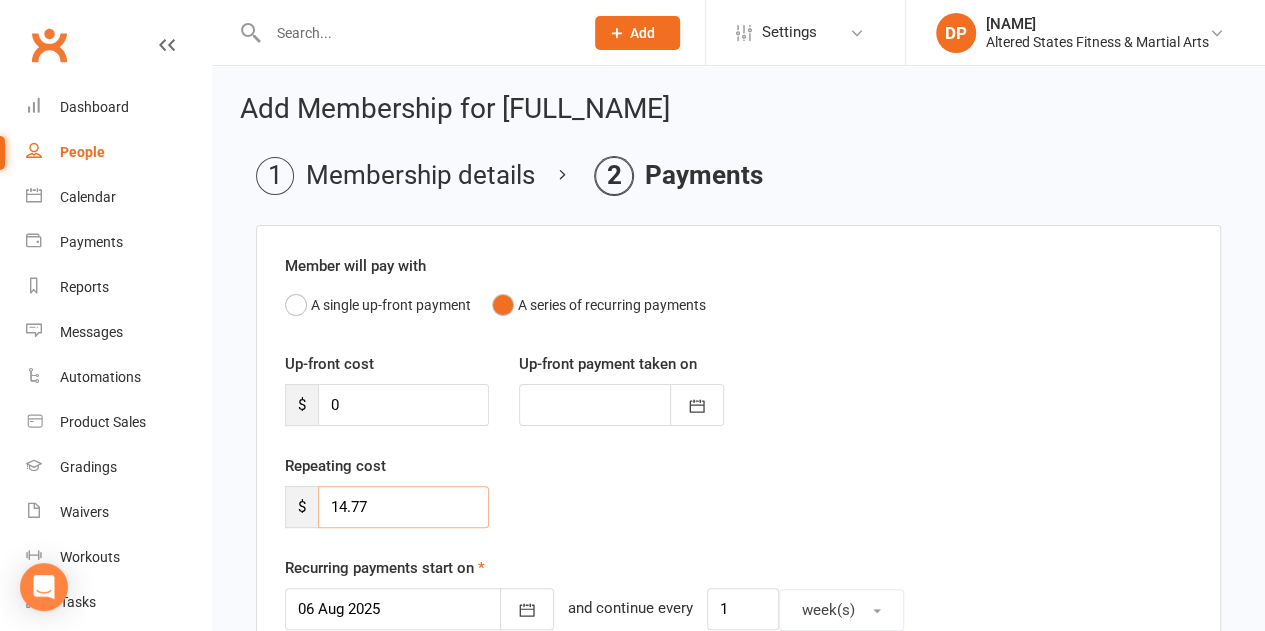type on "1" 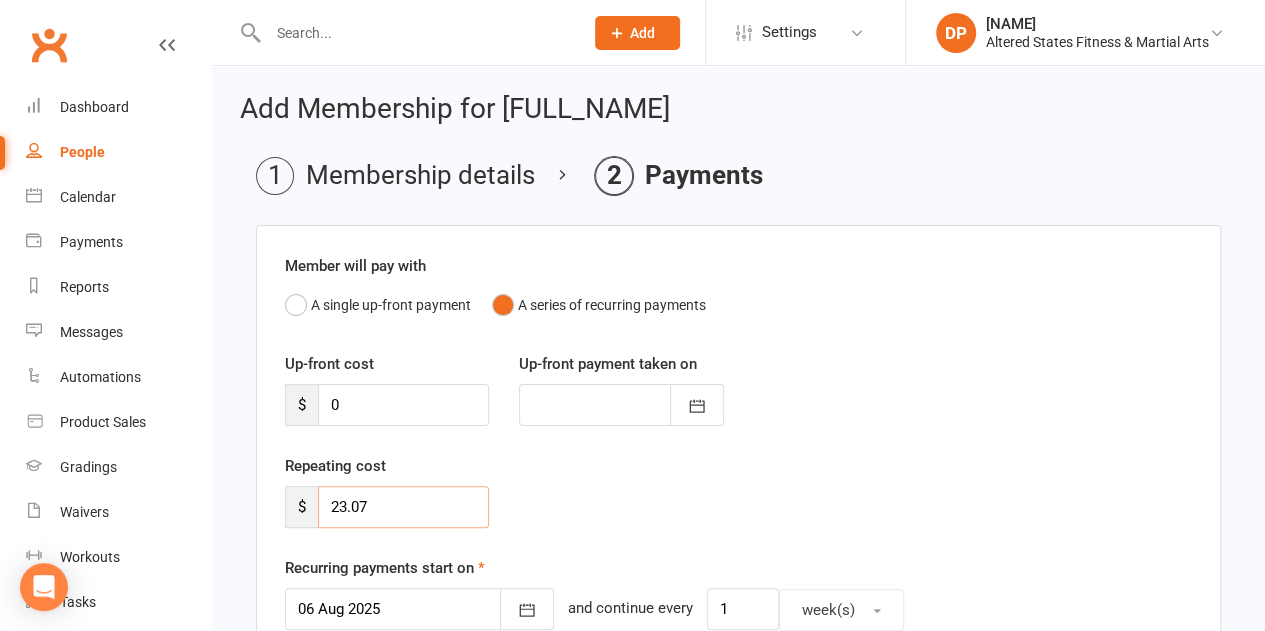 type on "23.07" 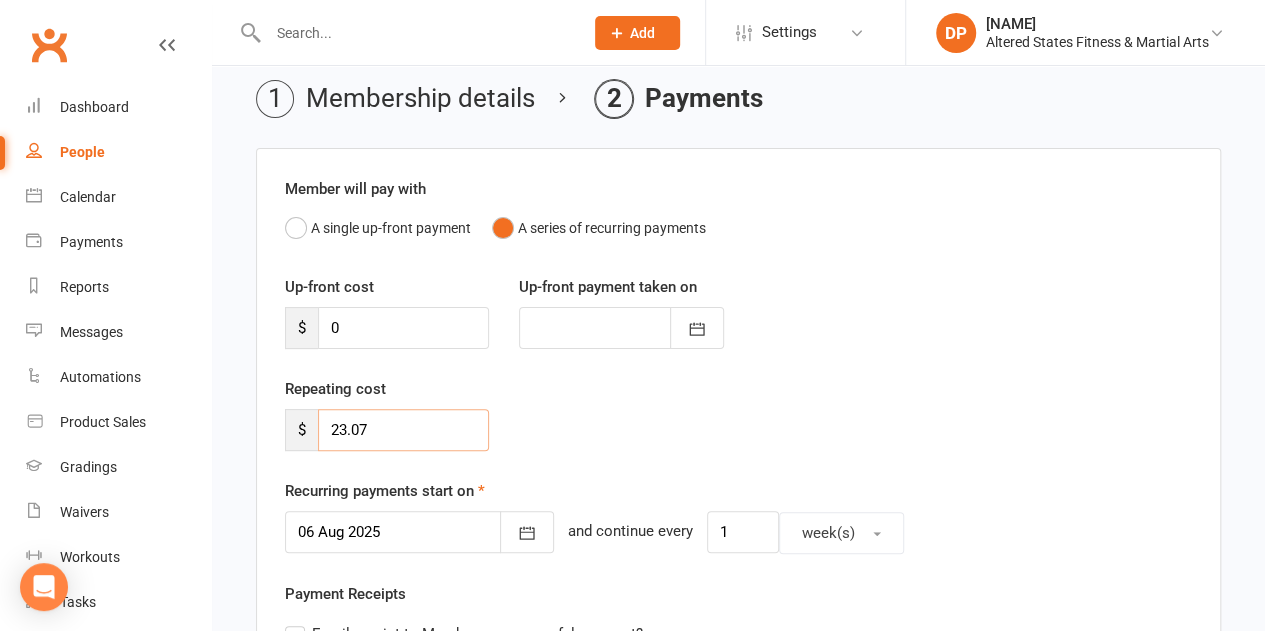 scroll, scrollTop: 135, scrollLeft: 0, axis: vertical 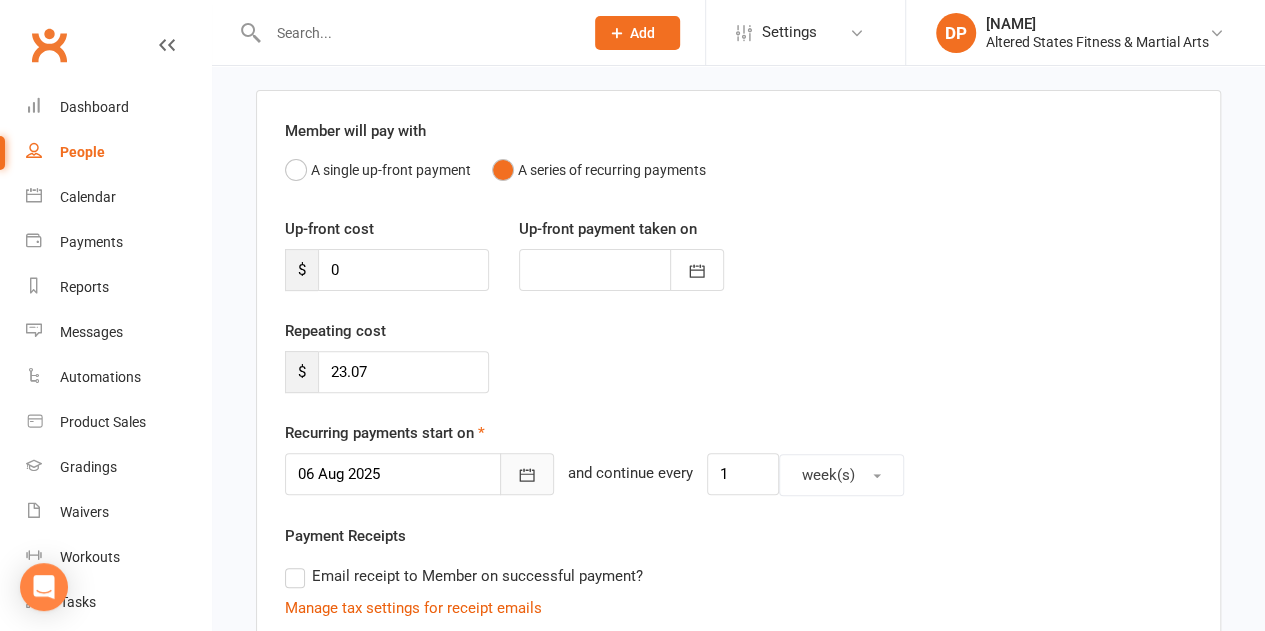 click 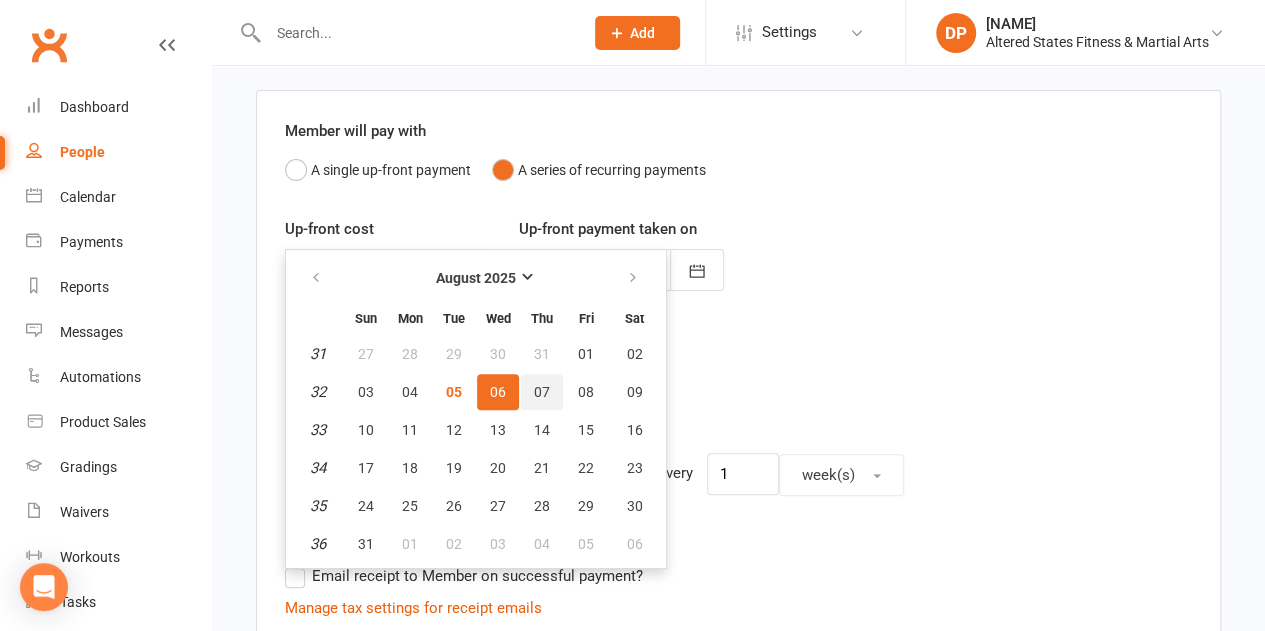 click on "07" at bounding box center (542, 392) 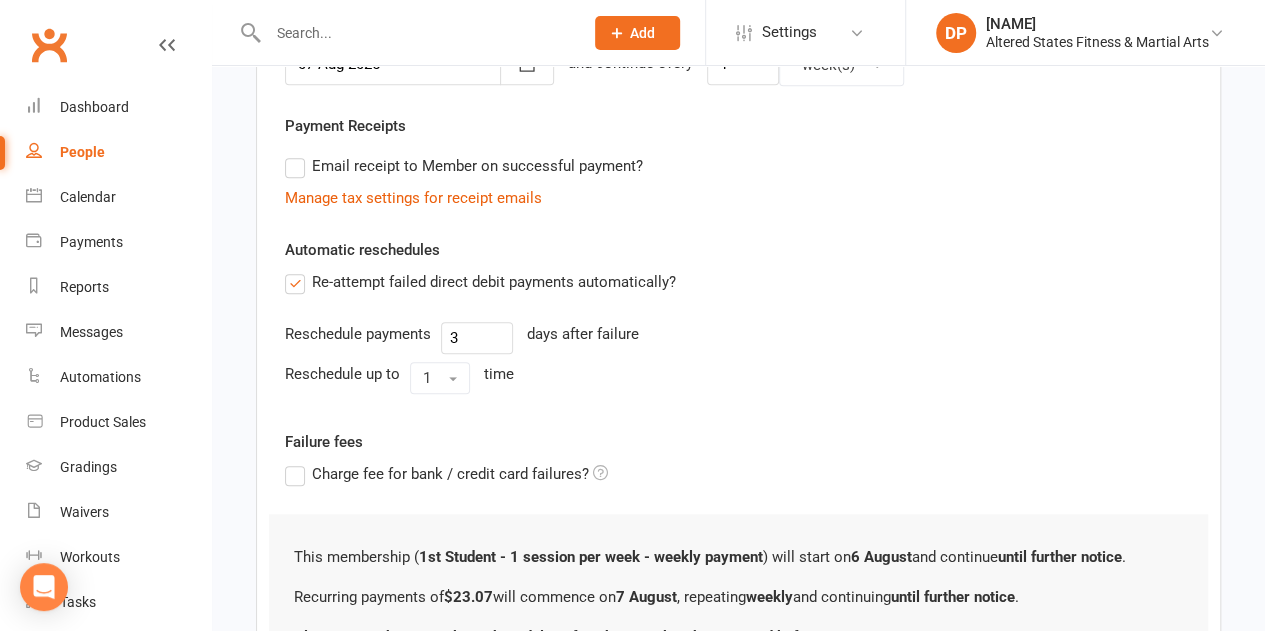 scroll, scrollTop: 738, scrollLeft: 0, axis: vertical 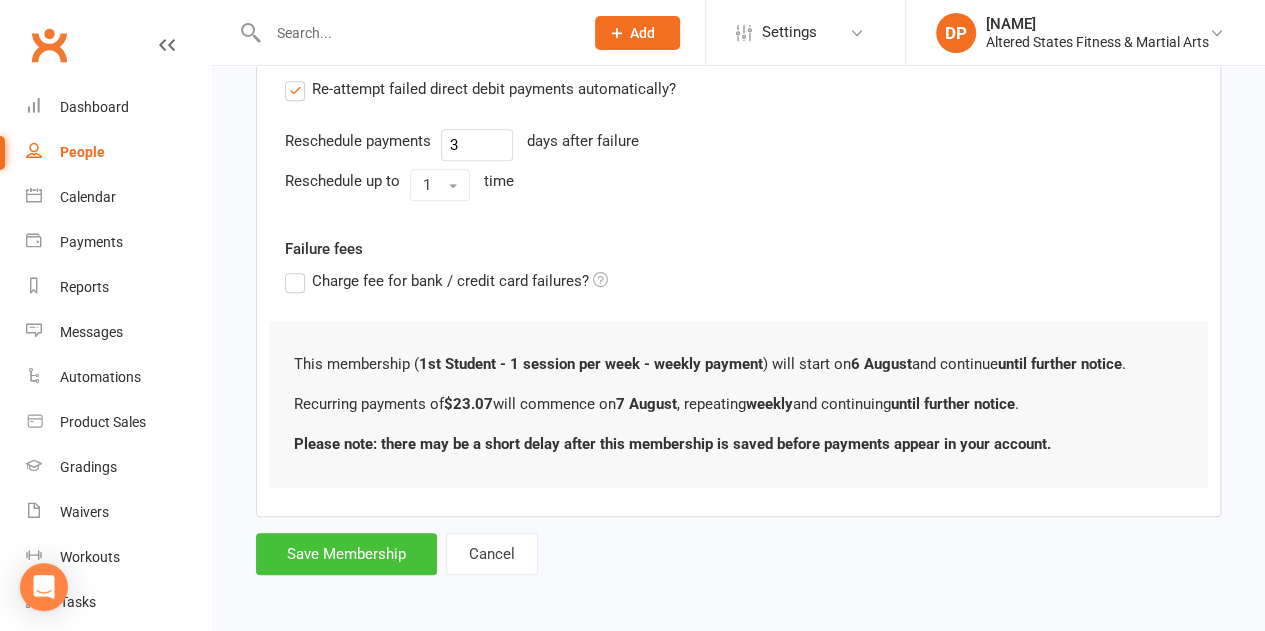 click on "Save Membership" at bounding box center [346, 554] 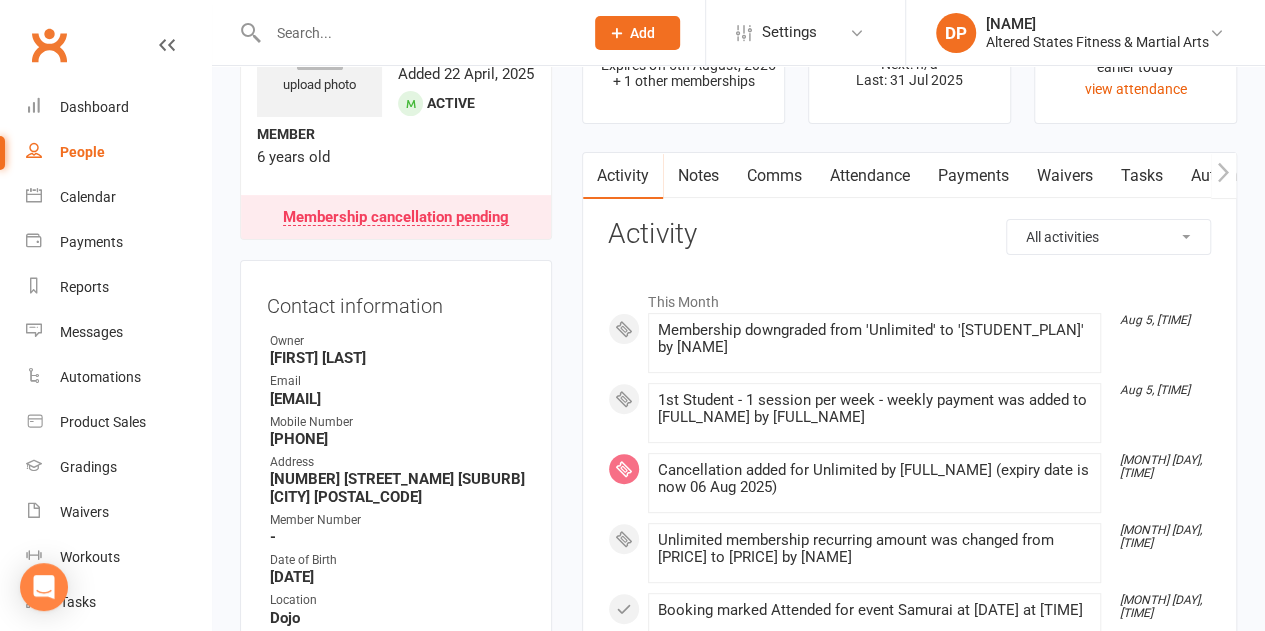 scroll, scrollTop: 0, scrollLeft: 0, axis: both 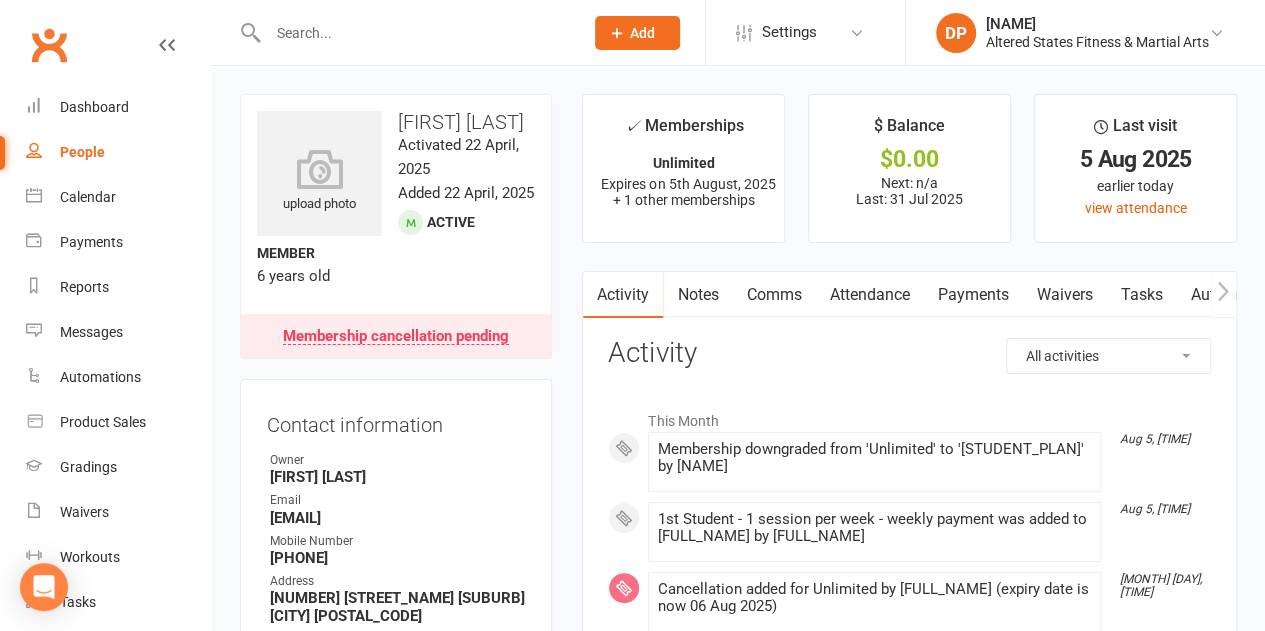 click on "Payments" at bounding box center [972, 295] 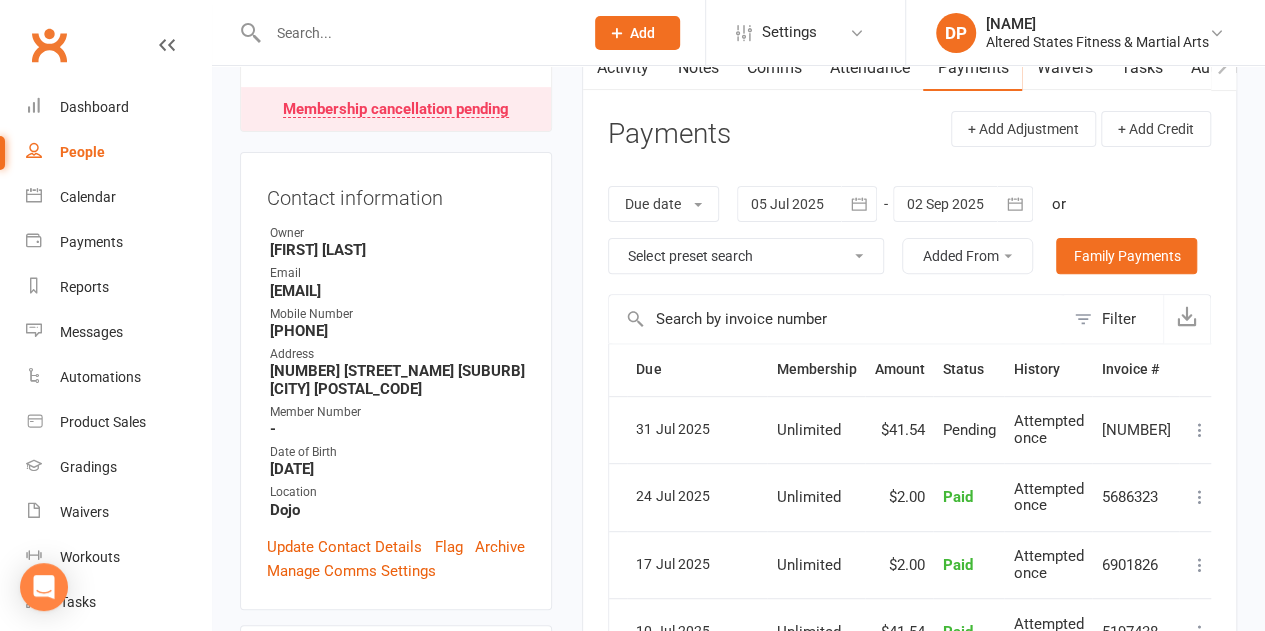 scroll, scrollTop: 220, scrollLeft: 0, axis: vertical 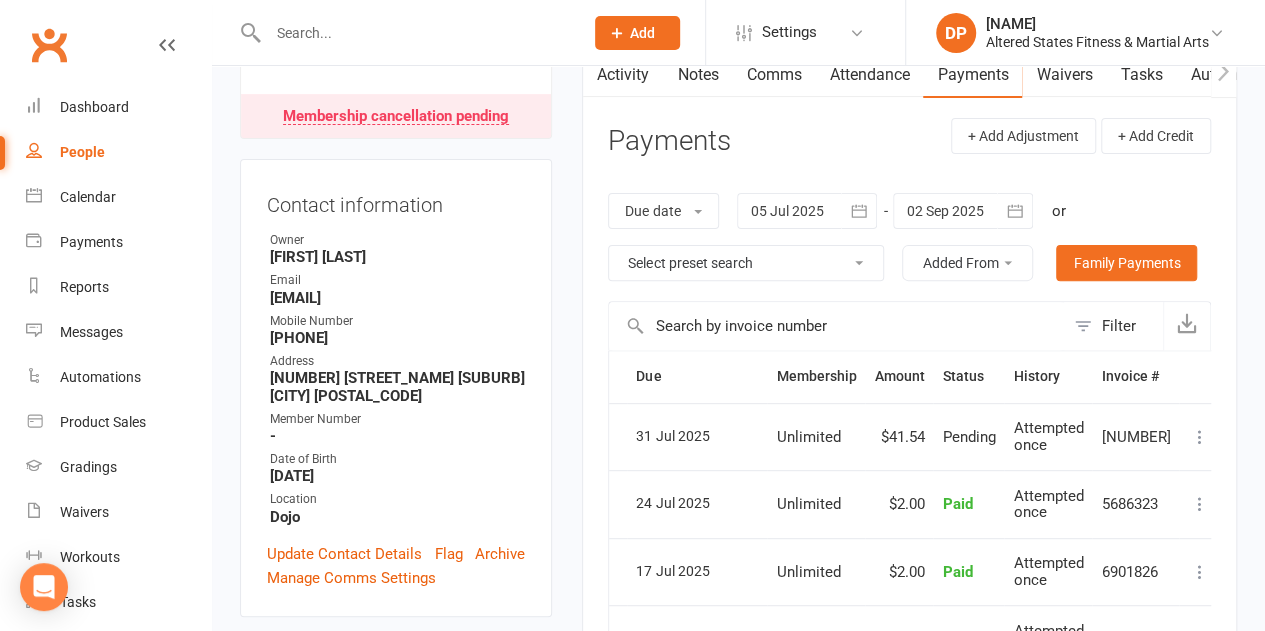 click 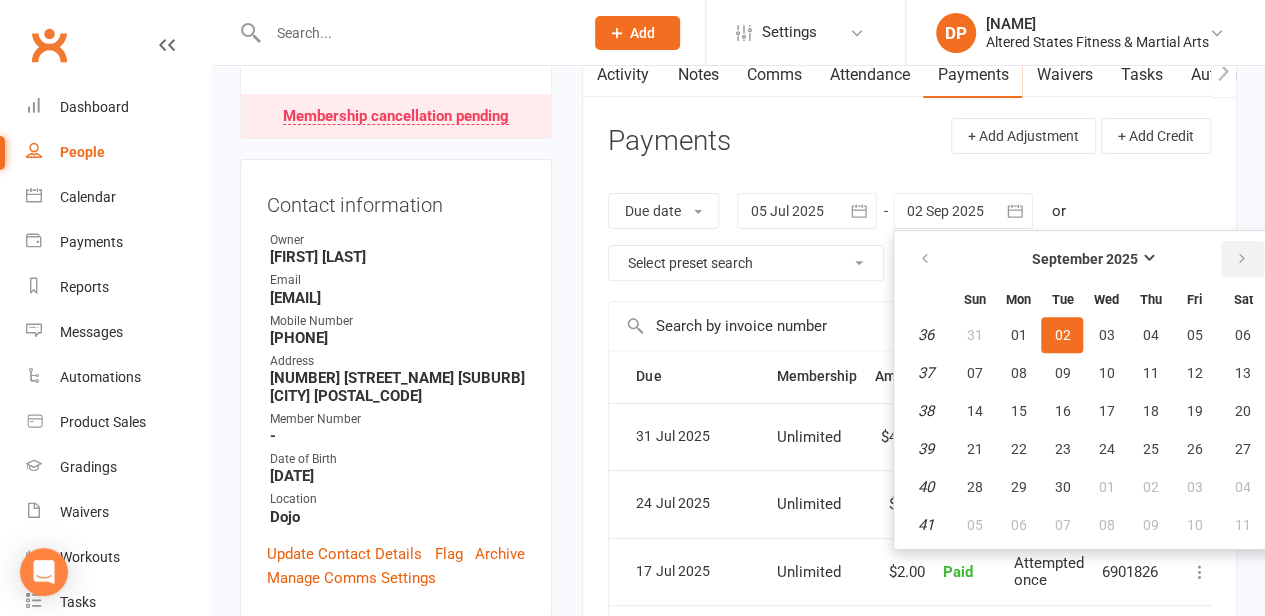 click at bounding box center [1241, 259] 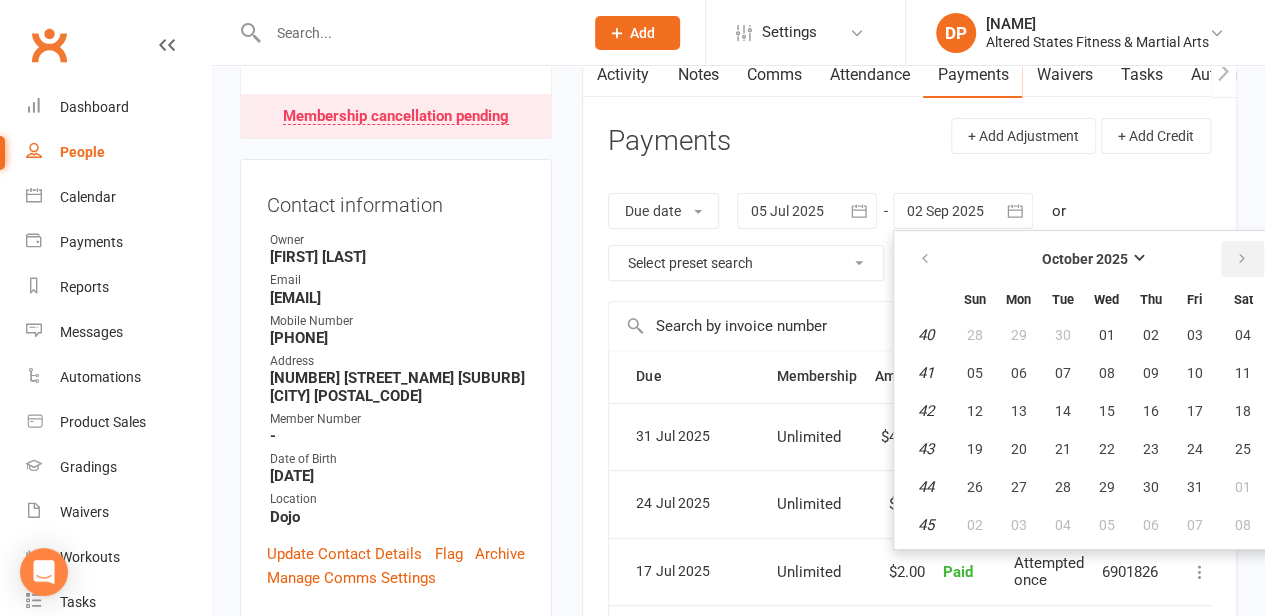 click at bounding box center [1241, 259] 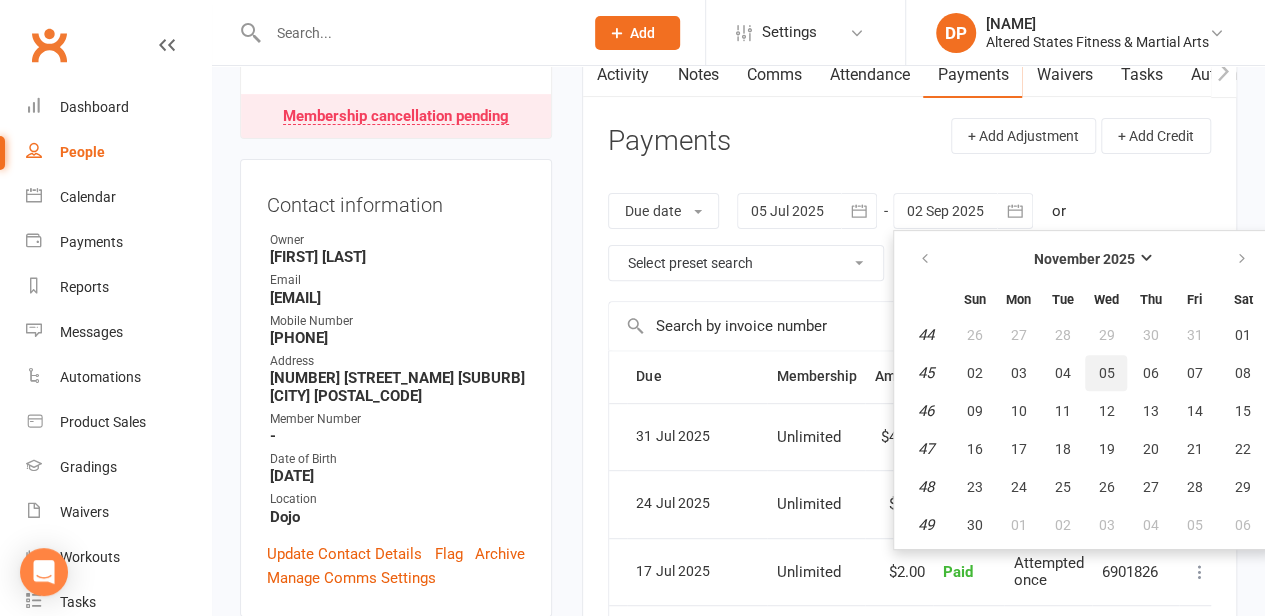 click on "05" at bounding box center [1106, 373] 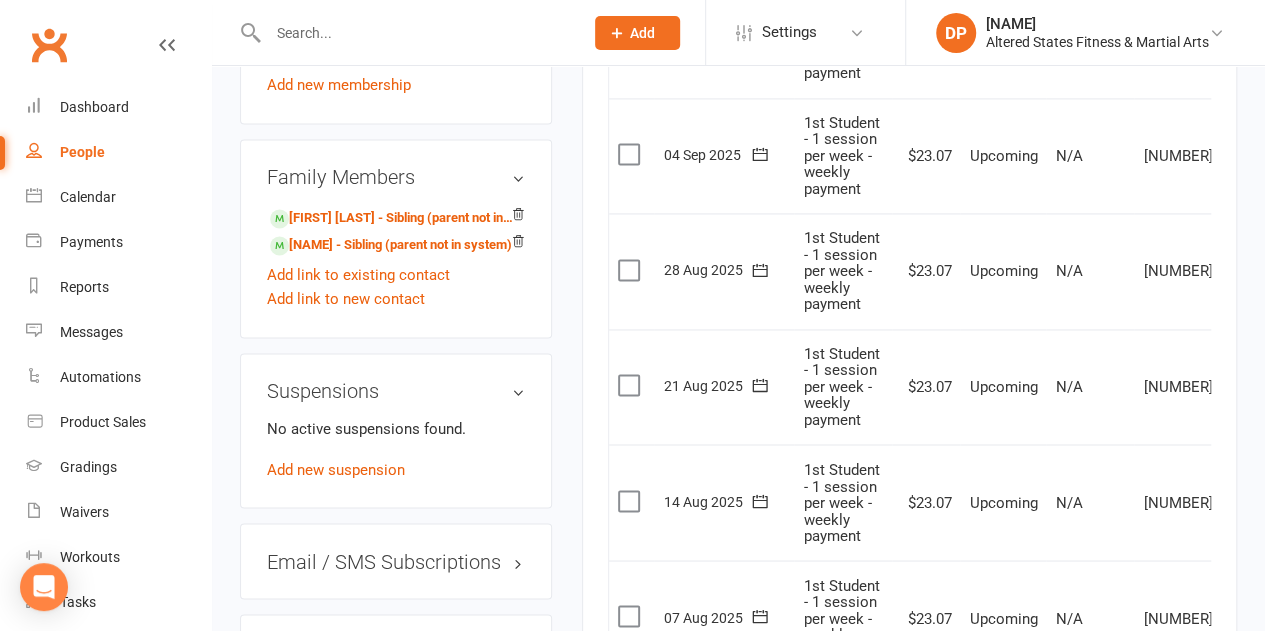 scroll, scrollTop: 1447, scrollLeft: 0, axis: vertical 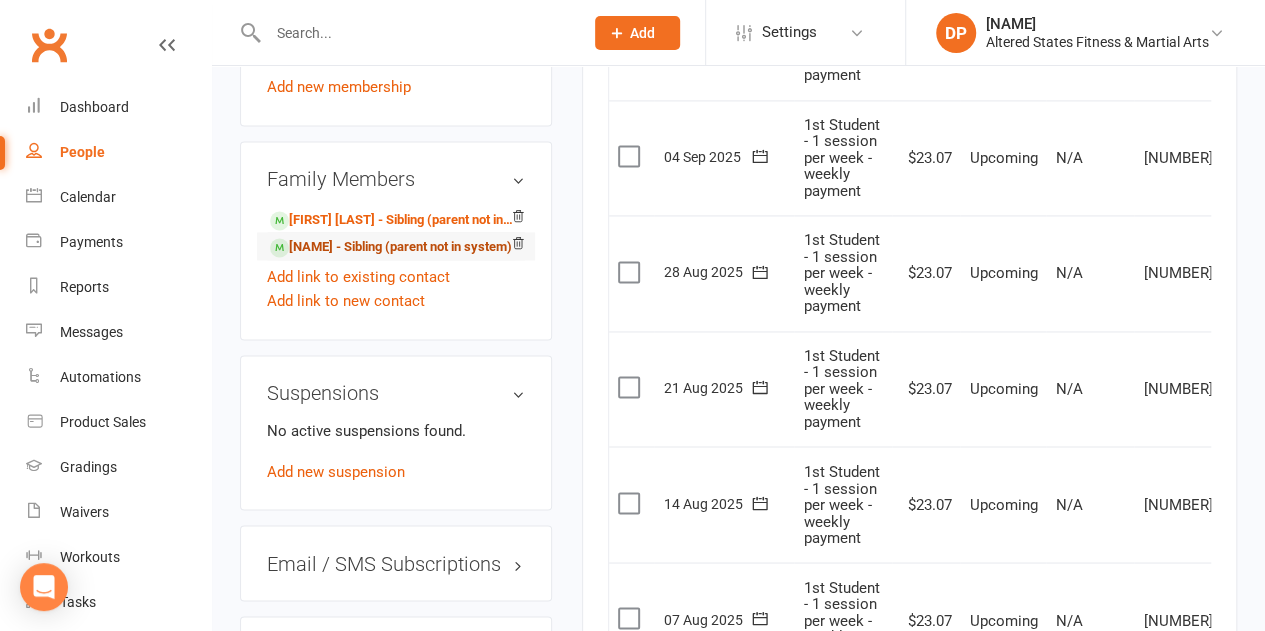 click on "[NAME] - Sibling (parent not in system)" at bounding box center [391, 247] 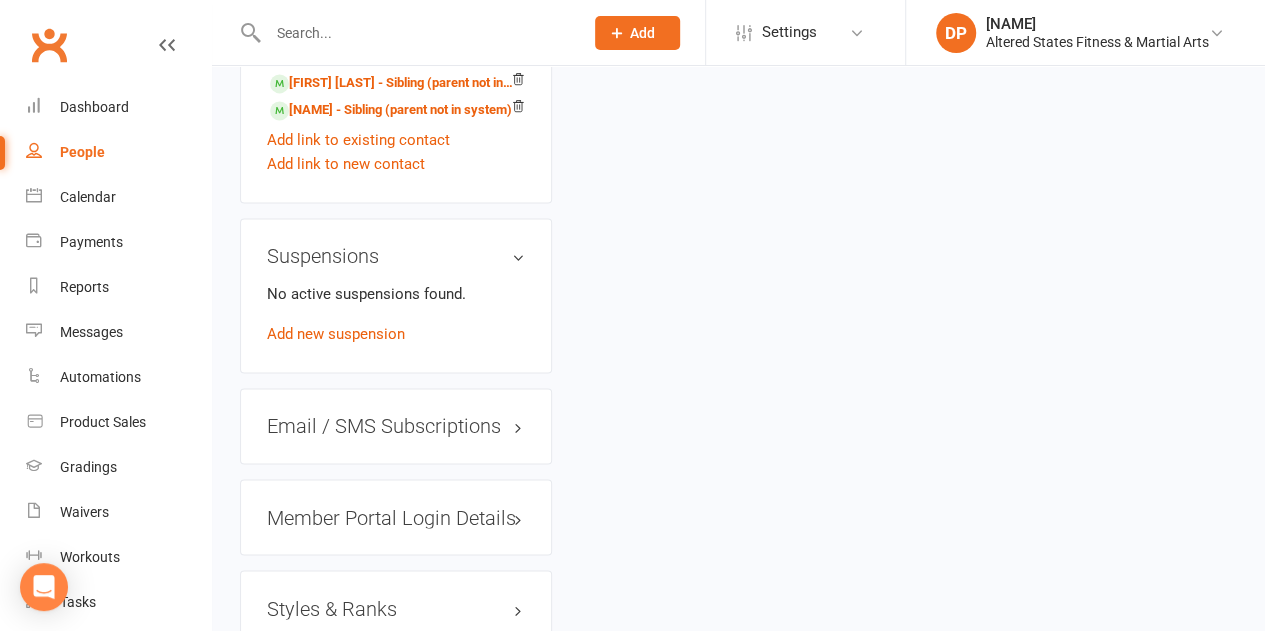 scroll, scrollTop: 0, scrollLeft: 0, axis: both 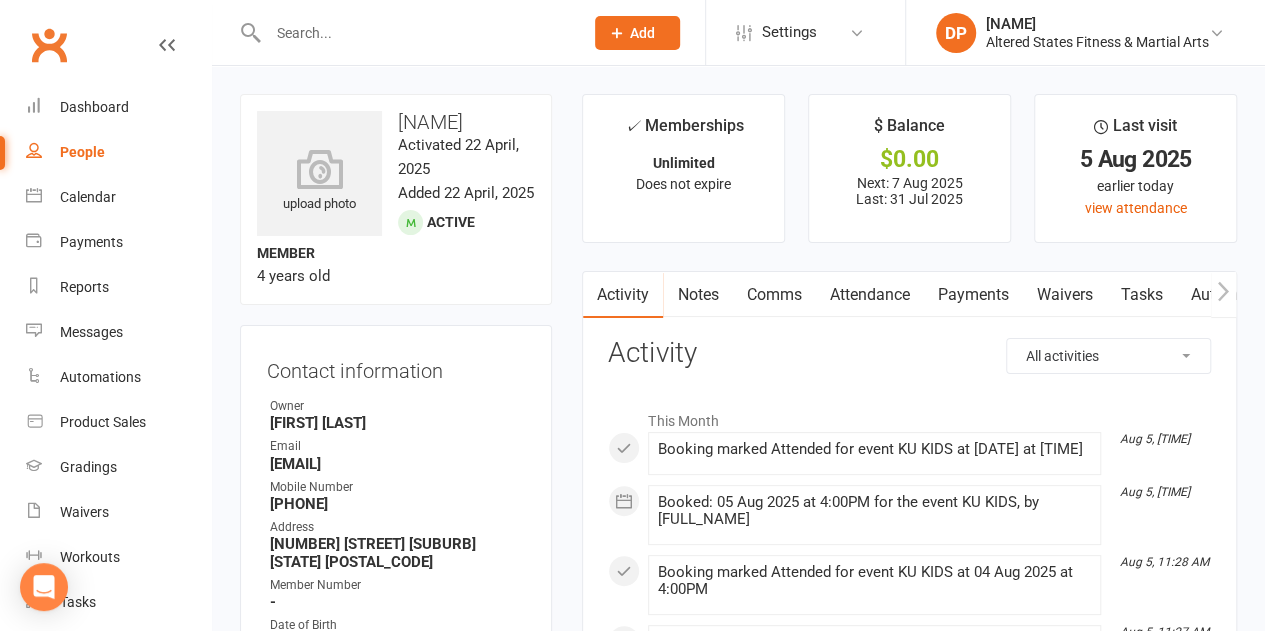 click on "Payments" at bounding box center [972, 295] 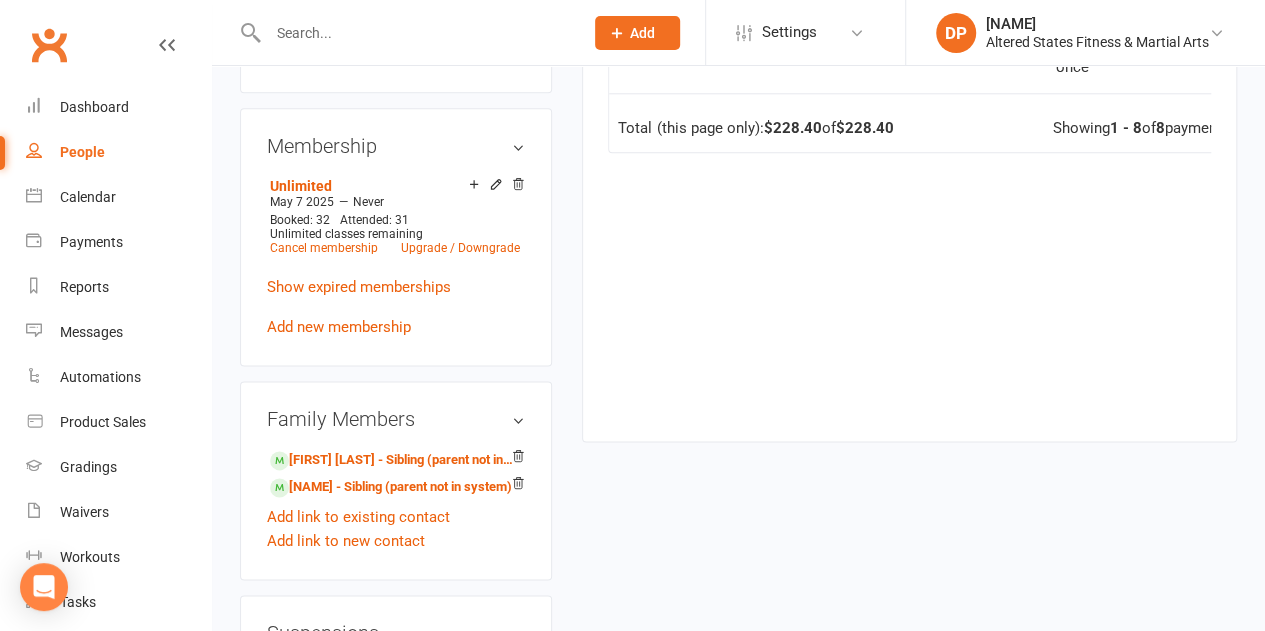 scroll, scrollTop: 1071, scrollLeft: 0, axis: vertical 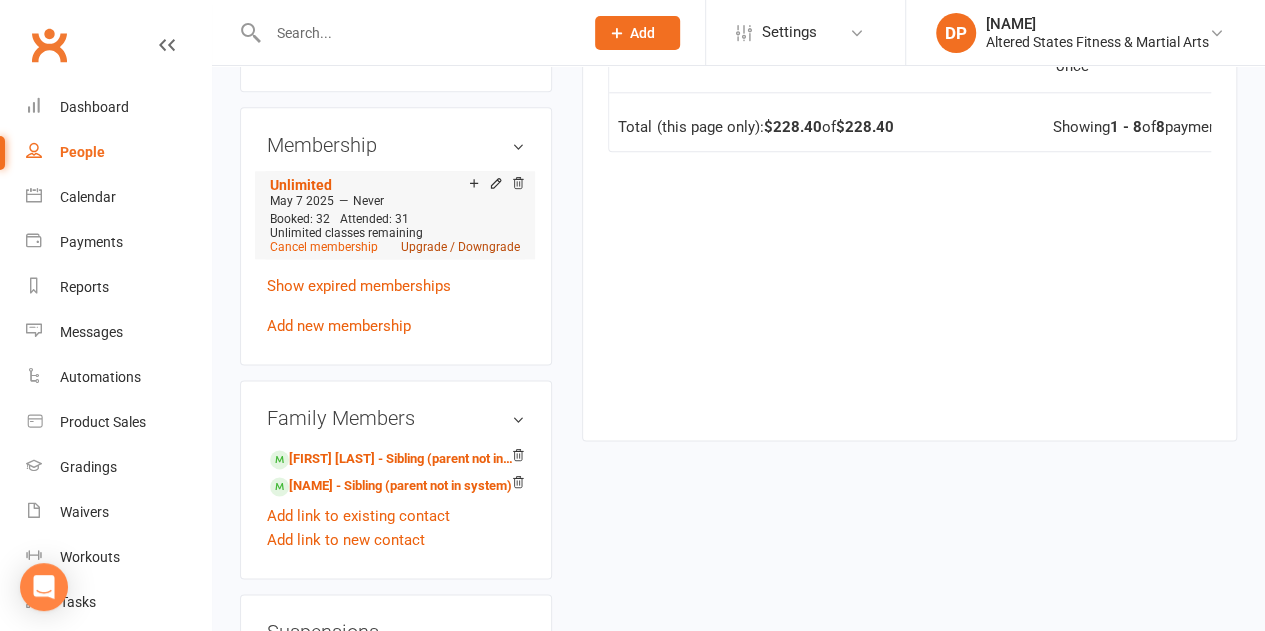 click on "Upgrade / Downgrade" at bounding box center [460, 247] 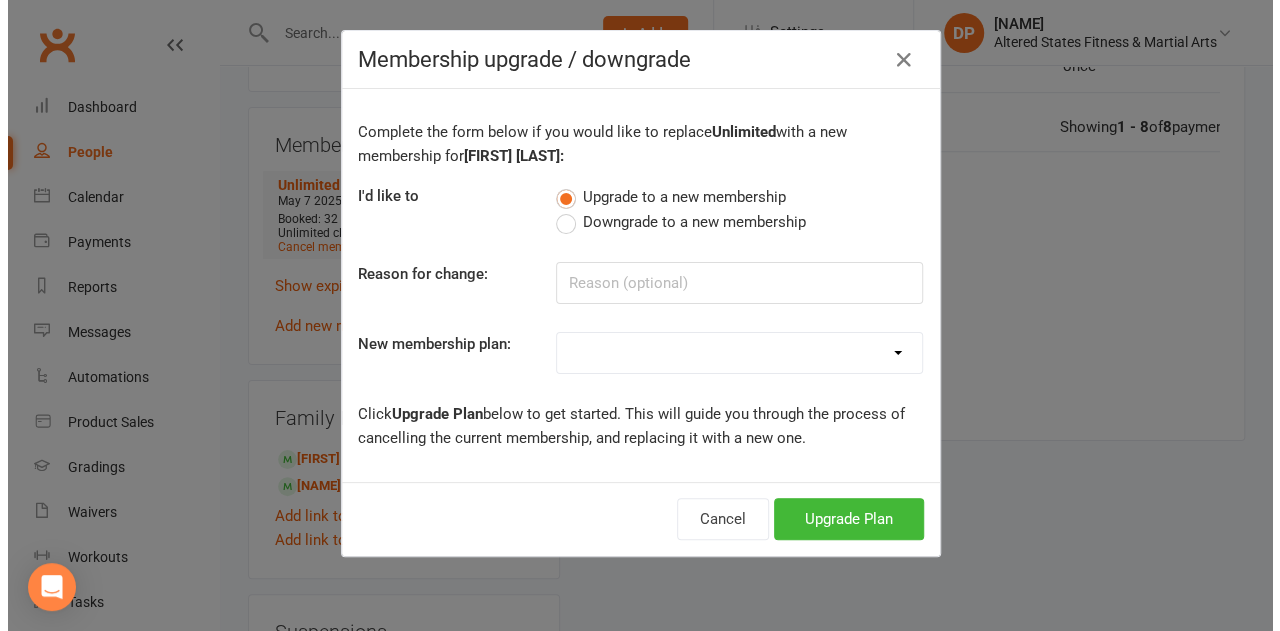 scroll, scrollTop: 1023, scrollLeft: 0, axis: vertical 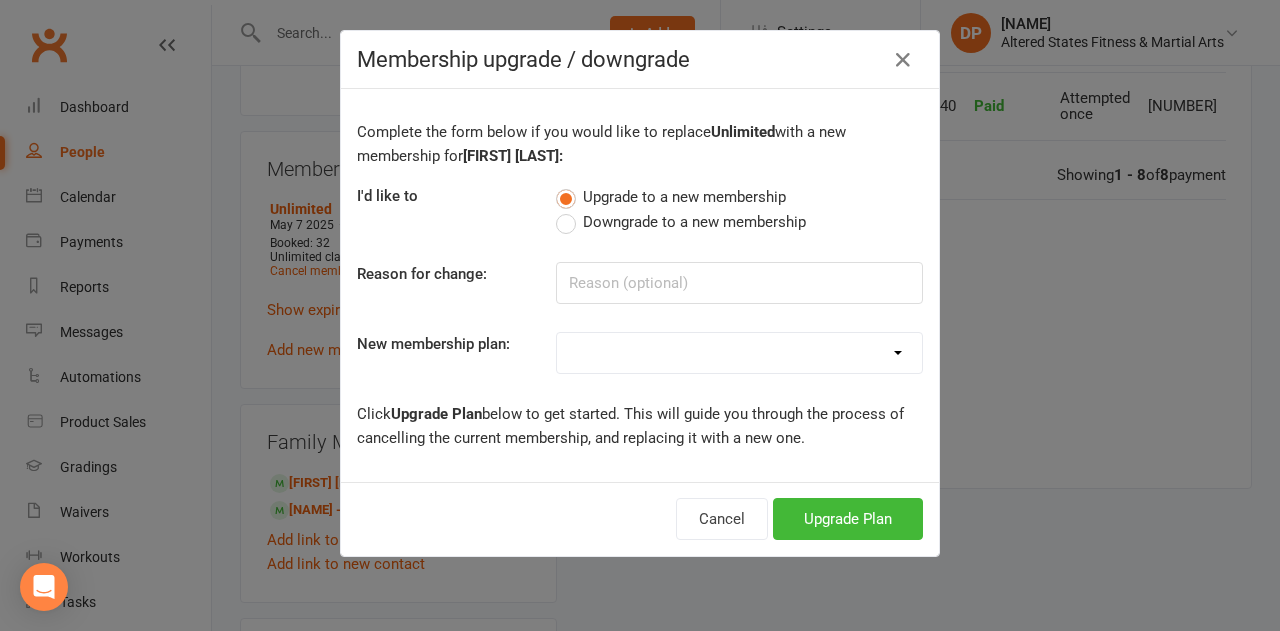 click on "Downgrade to a new membership" at bounding box center (681, 222) 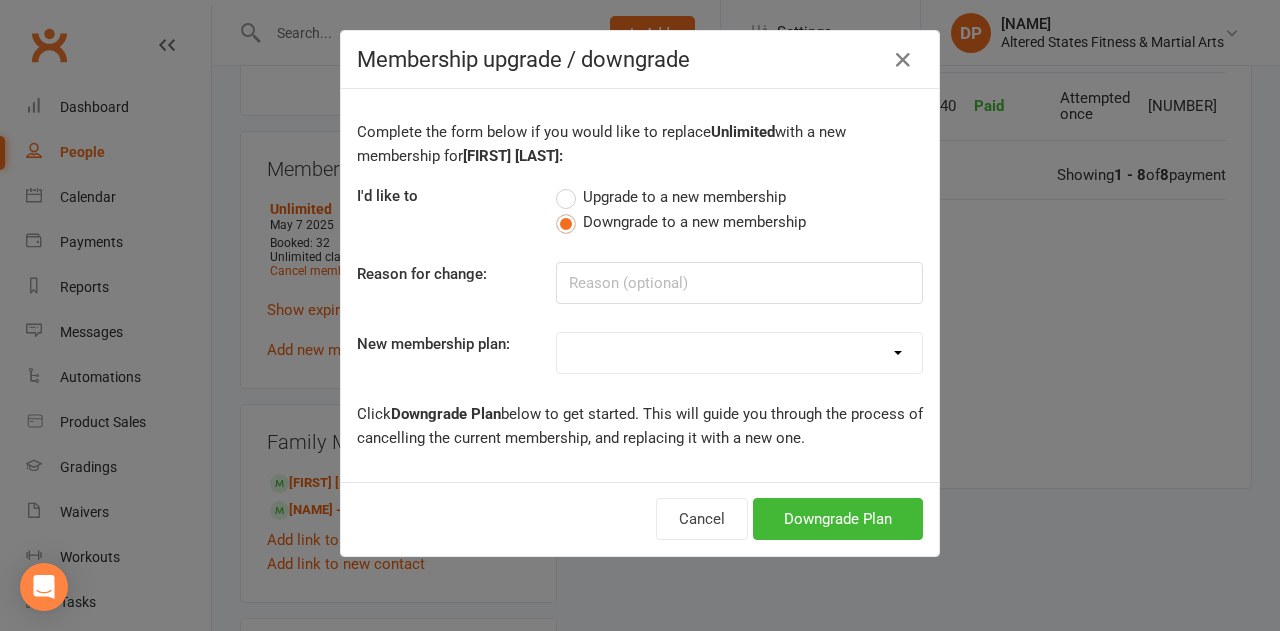 click on "[STUDENT] - 1 session per week - weekly payment [STUDENT] - 1 session per week - fortnightly payment [STUDENT] - 1 session per week- monthly payment [STUDENT] - 2 session per week- weekly payment [STUDENT] - 2 session per week- fortnightly payment [STUDENT] - 2 session per week- monthly payment [STUDENT] - 3 session per week- weekly payment [STUDENT] - 3 session per week - fortnightly payment [STUDENT] - 3 session per week - monthly payment [STUDENT] - 1 session per week- weekly payment [STUDENT] - 1 session per week- fortnightly payment [STUDENT] - 1 session per week- monthly payment [STUDENT] - 2 session per week- weekly payment [STUDENT] - 2 session per week- fortnightly payment [STUDENT] - 2 session per week- monthly payment [STUDENT] - 3 session per week-weekly payment [STUDENT] - 3 session per week- fortnightly payment [STUDENT] - 3 session per week- monthly payment [STUDENT] - 1 session per week- weekly payment [STUDENT] - 1 session per week - fortnightly payment" at bounding box center (739, 353) 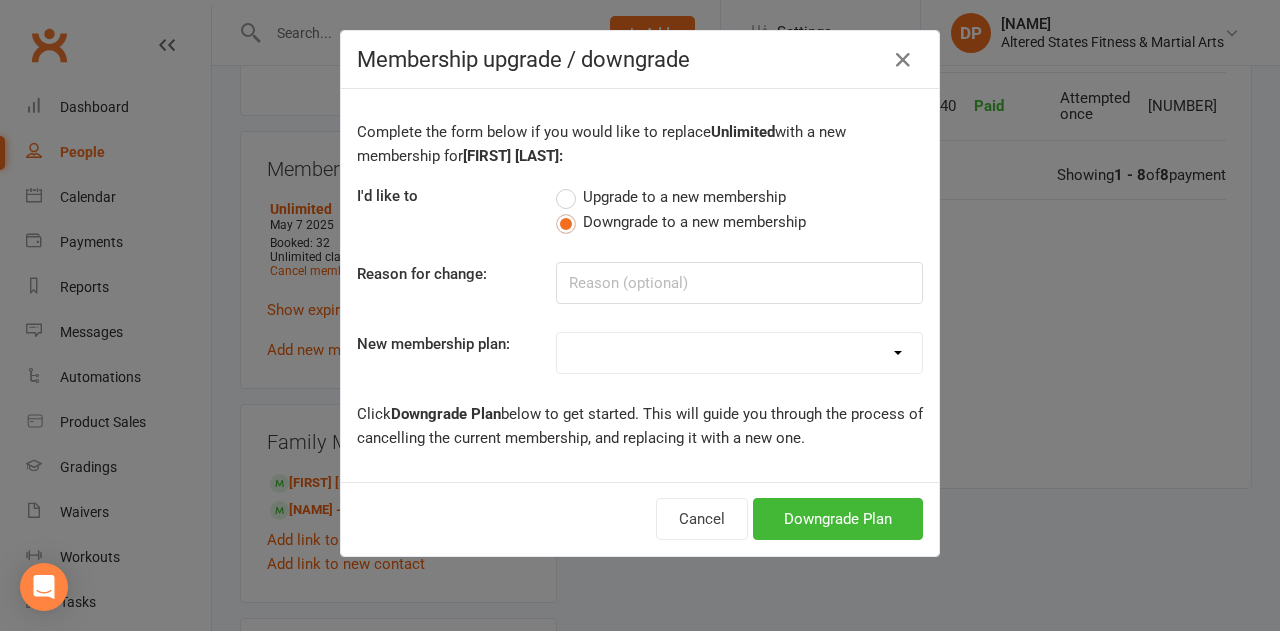 select on "9" 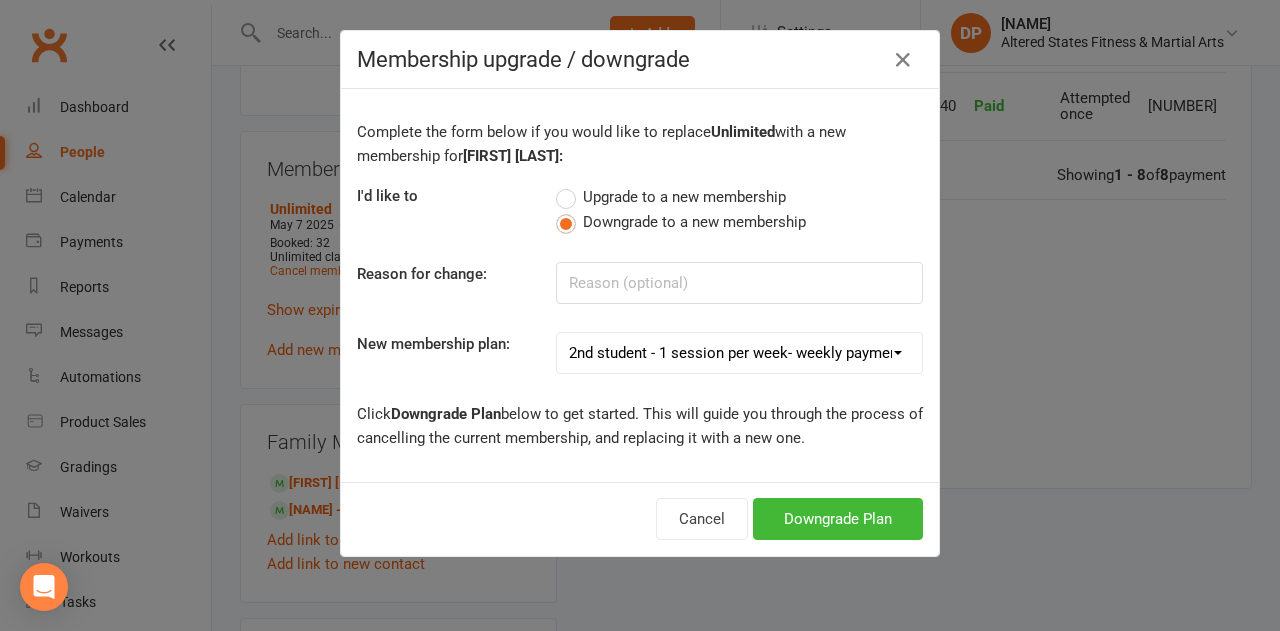 click on "[STUDENT] - 1 session per week - weekly payment [STUDENT] - 1 session per week - fortnightly payment [STUDENT] - 1 session per week- monthly payment [STUDENT] - 2 session per week- weekly payment [STUDENT] - 2 session per week- fortnightly payment [STUDENT] - 2 session per week- monthly payment [STUDENT] - 3 session per week- weekly payment [STUDENT] - 3 session per week - fortnightly payment [STUDENT] - 3 session per week - monthly payment [STUDENT] - 1 session per week- weekly payment [STUDENT] - 1 session per week- fortnightly payment [STUDENT] - 1 session per week- monthly payment [STUDENT] - 2 session per week- weekly payment [STUDENT] - 2 session per week- fortnightly payment [STUDENT] - 2 session per week- monthly payment [STUDENT] - 3 session per week-weekly payment [STUDENT] - 3 session per week- fortnightly payment [STUDENT] - 3 session per week- monthly payment [STUDENT] - 1 session per week- weekly payment [STUDENT] - 1 session per week - fortnightly payment" at bounding box center [739, 353] 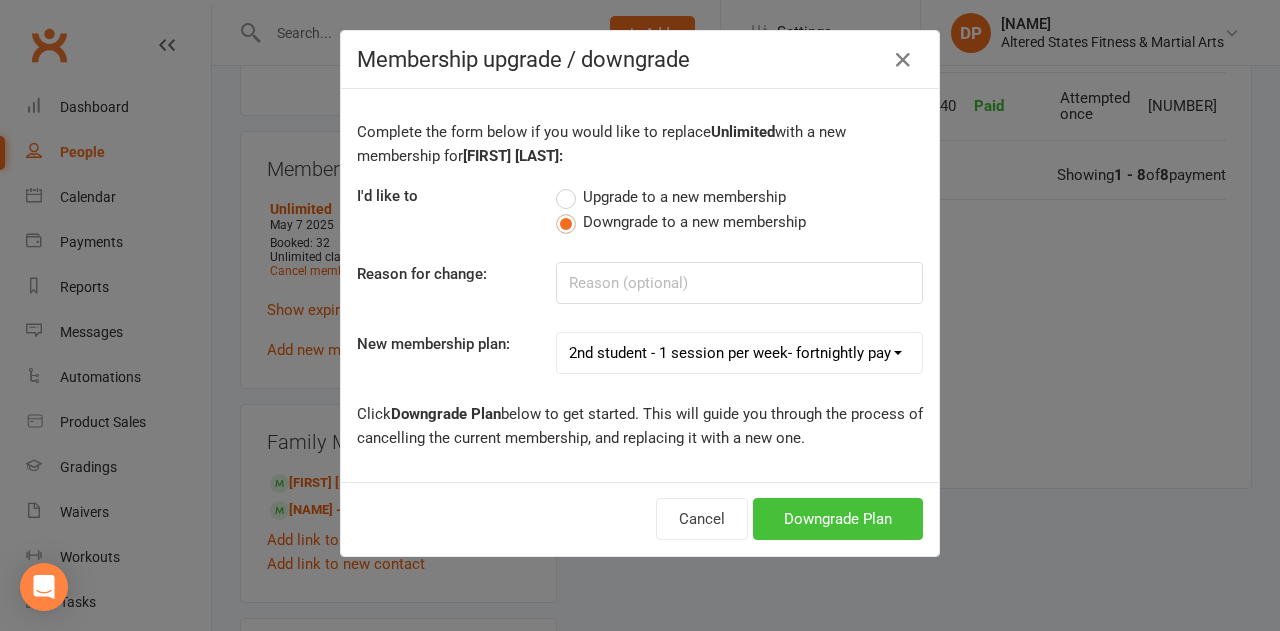 click on "Downgrade Plan" at bounding box center (838, 519) 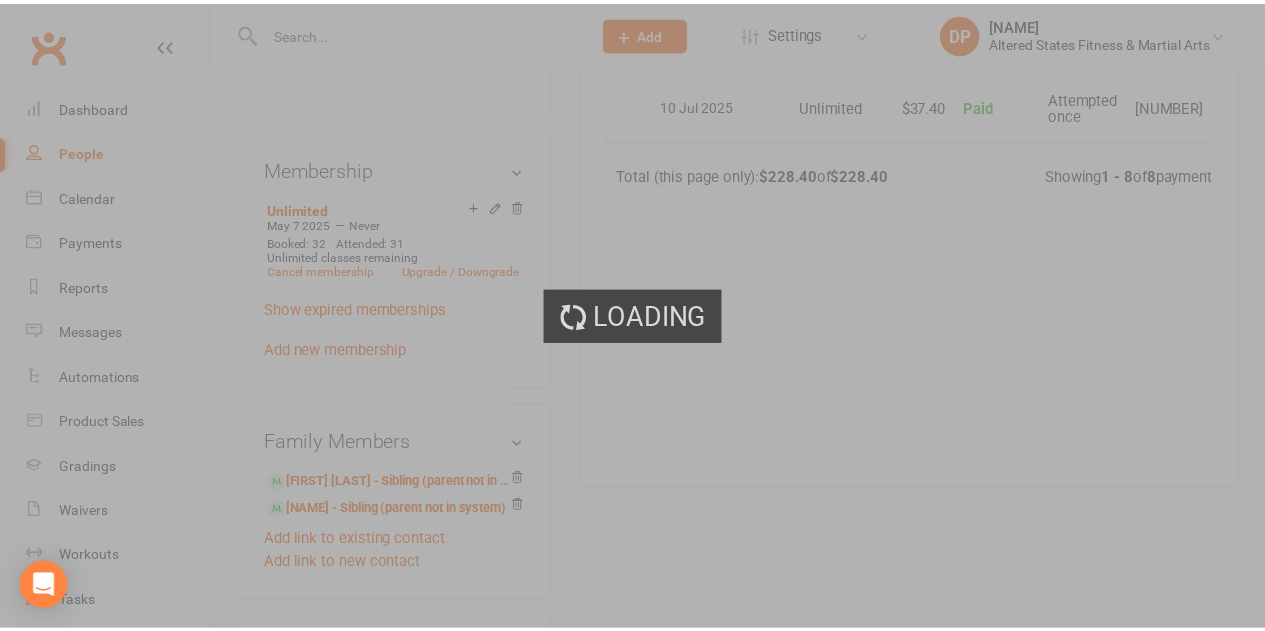scroll, scrollTop: 1071, scrollLeft: 0, axis: vertical 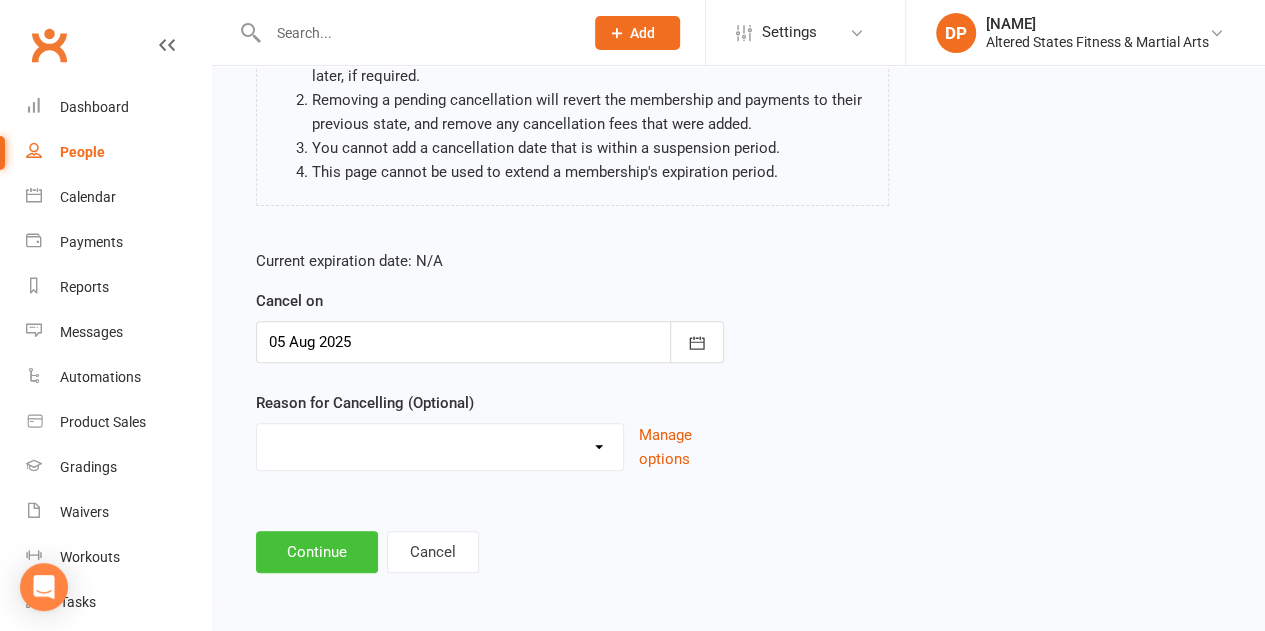click on "Continue" at bounding box center [317, 552] 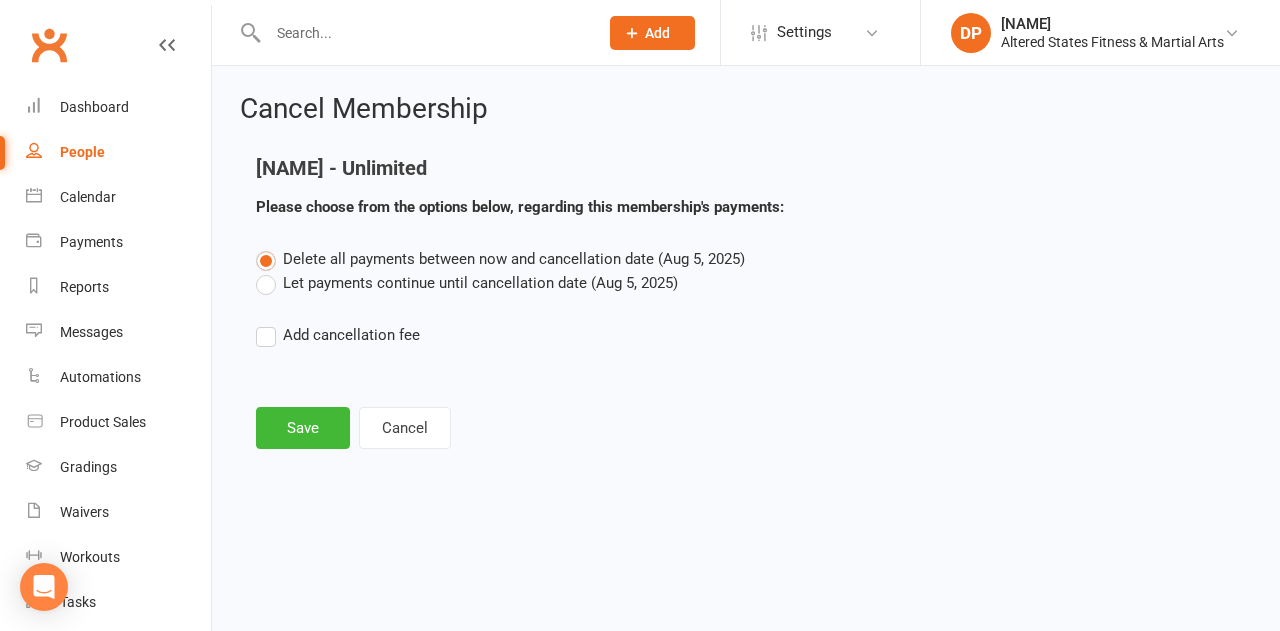 click on "Delete all payments between now and cancellation date (Aug 5, 2025) Let payments continue until cancellation date (Aug 5, 2025) Add cancellation fee" at bounding box center [746, 311] 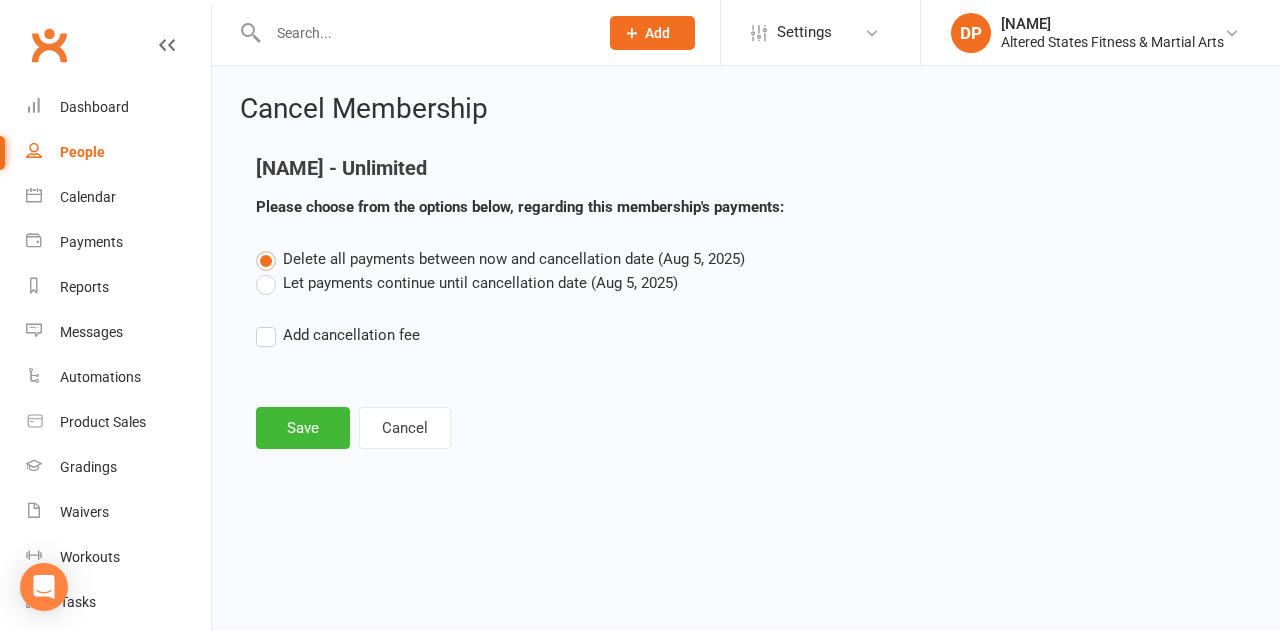 click on "Let payments continue until cancellation date (Aug 5, 2025)" at bounding box center (467, 283) 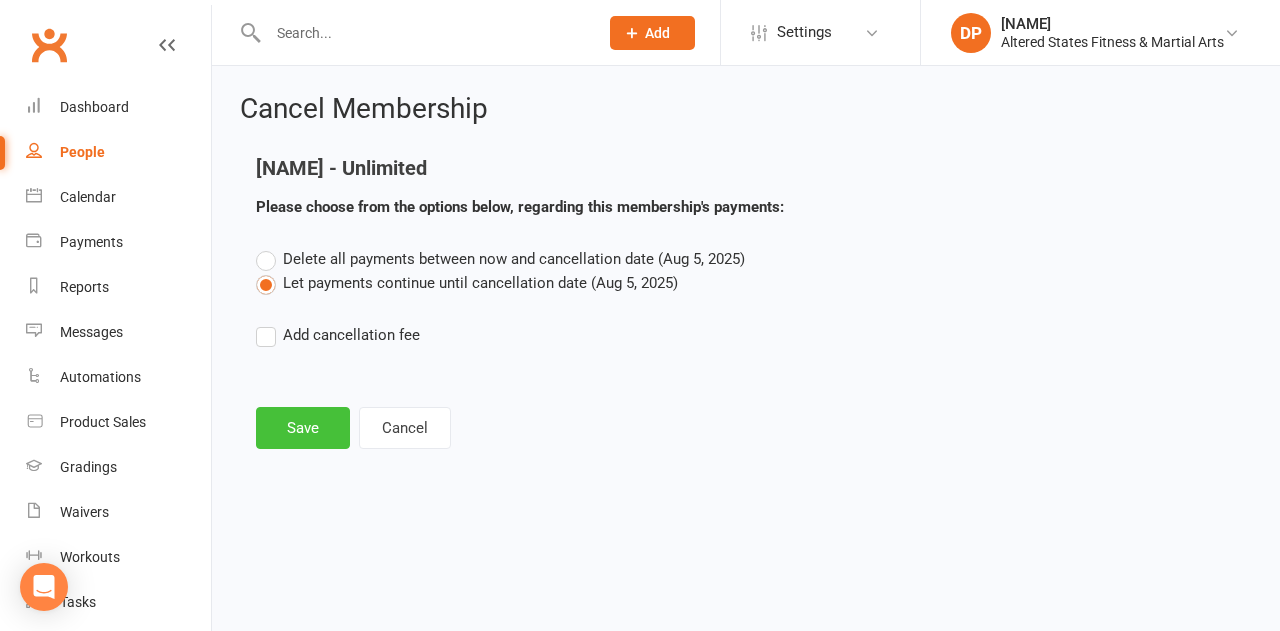 click on "Save" at bounding box center (303, 428) 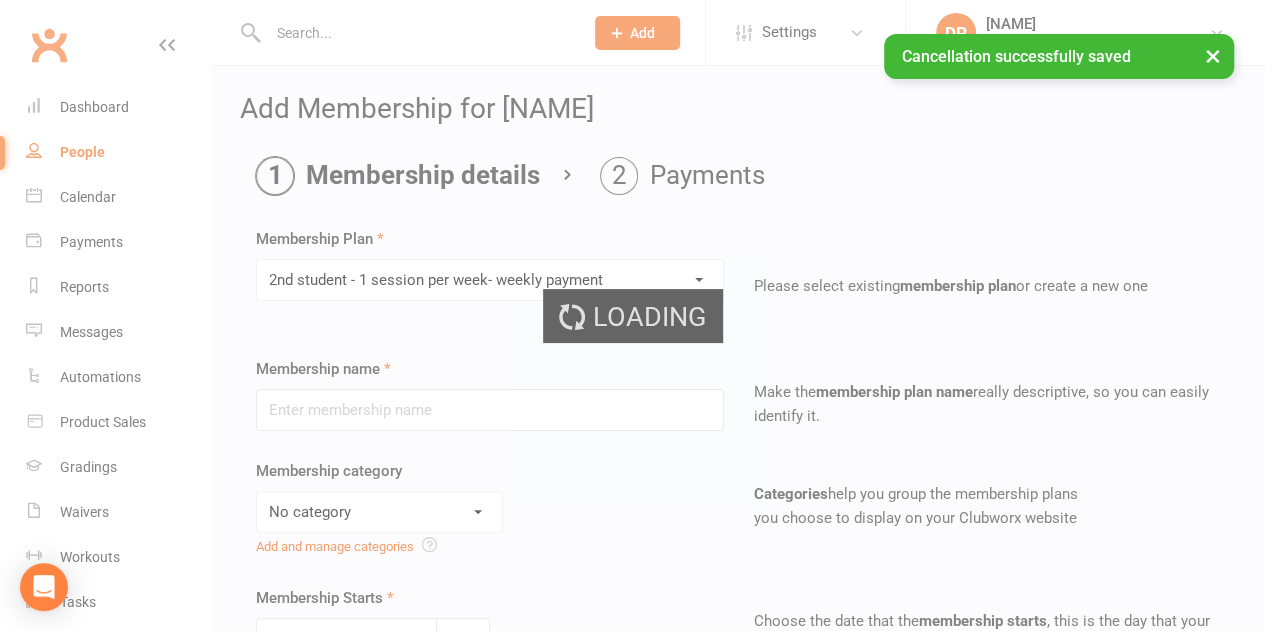 type on "2nd student - 1 session per week- weekly payment" 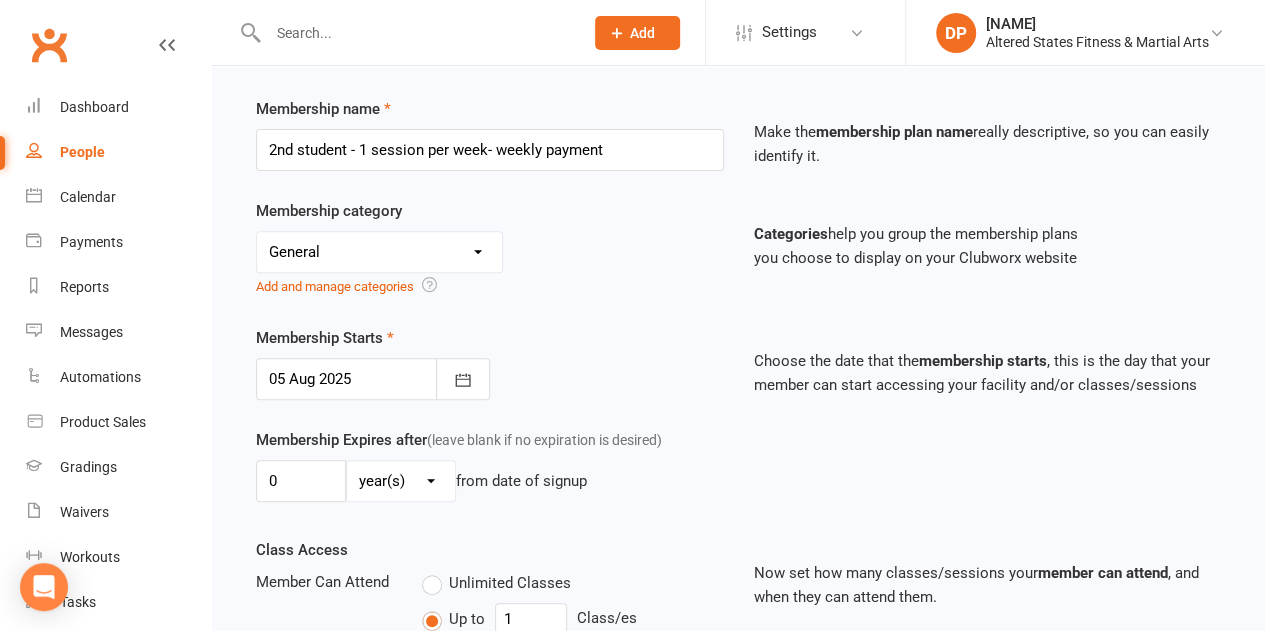 scroll, scrollTop: 262, scrollLeft: 0, axis: vertical 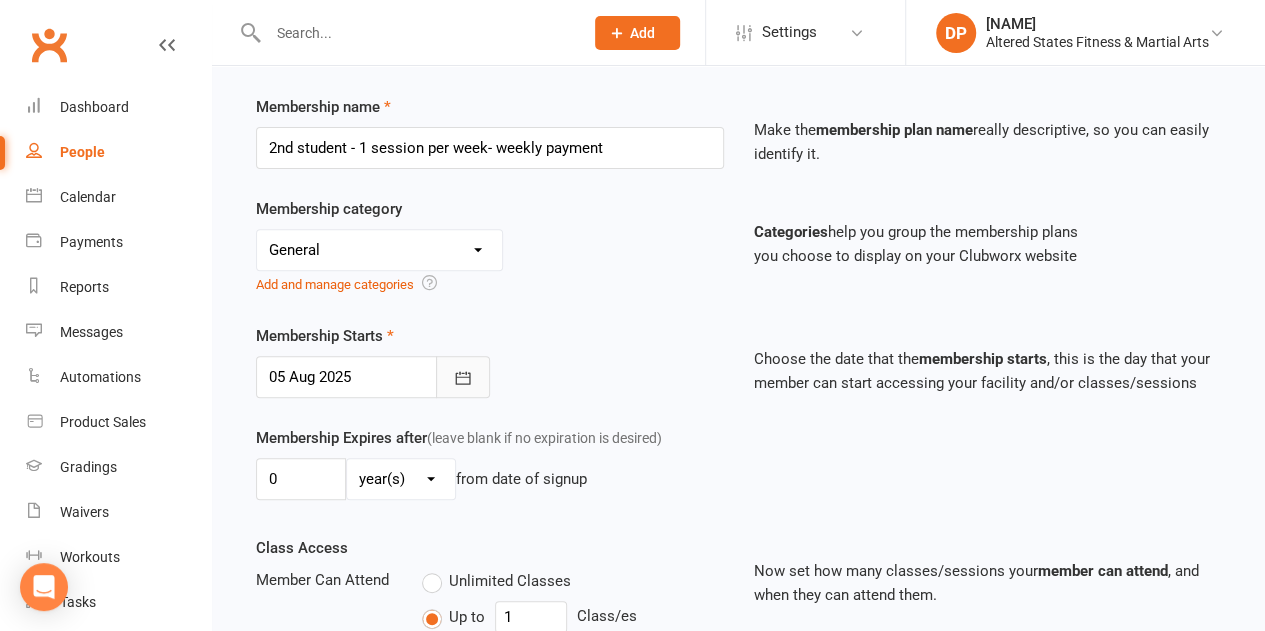 click 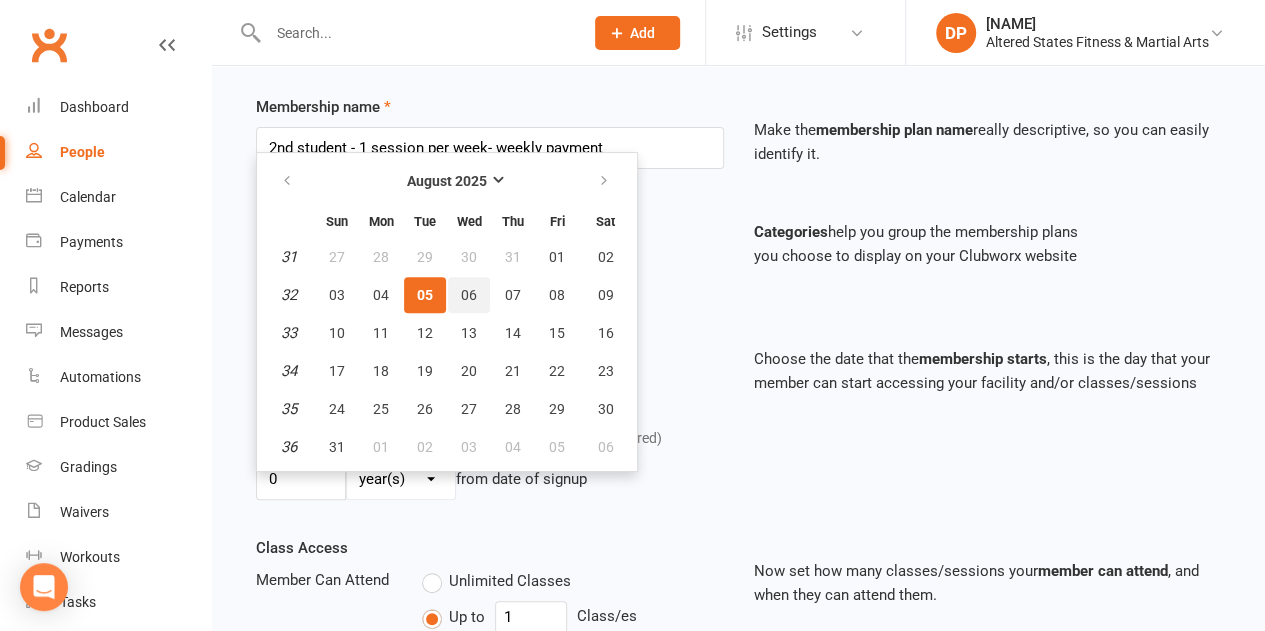 click on "06" at bounding box center [469, 295] 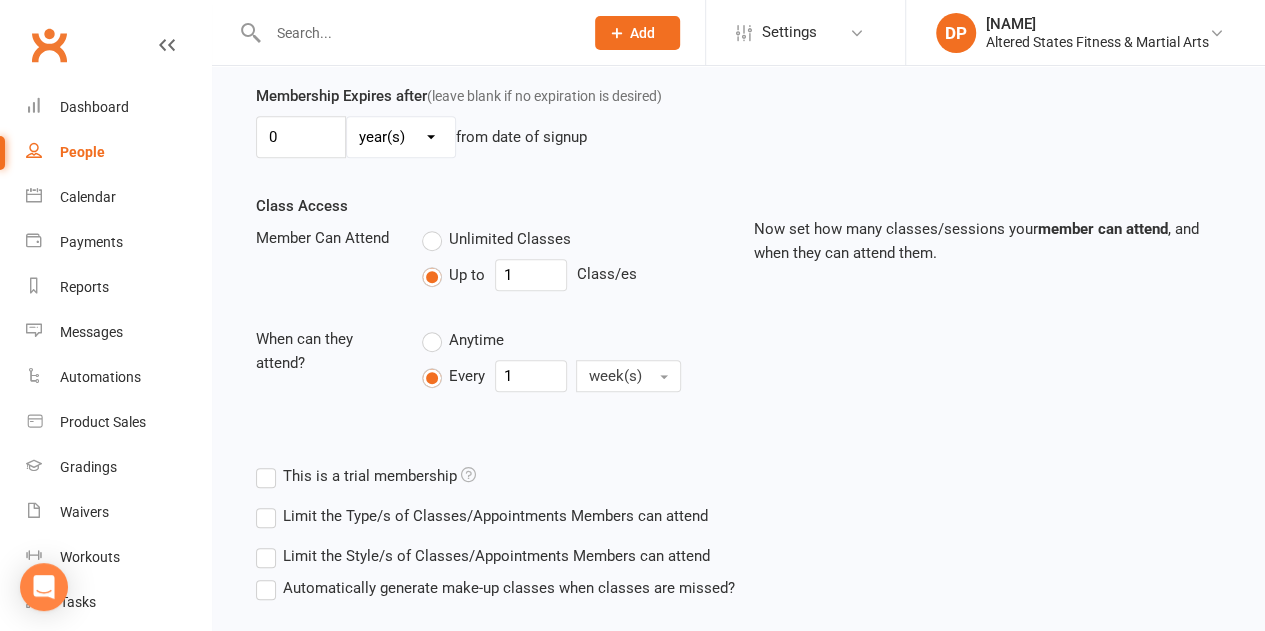 scroll, scrollTop: 726, scrollLeft: 0, axis: vertical 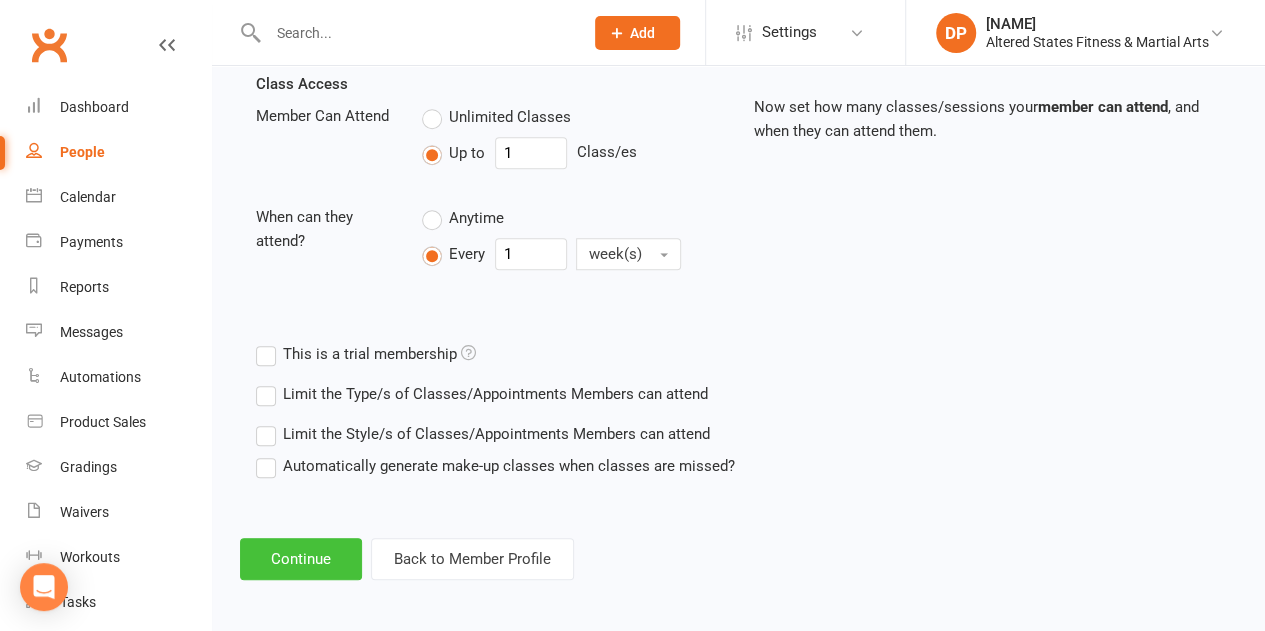 click on "Continue" at bounding box center [301, 559] 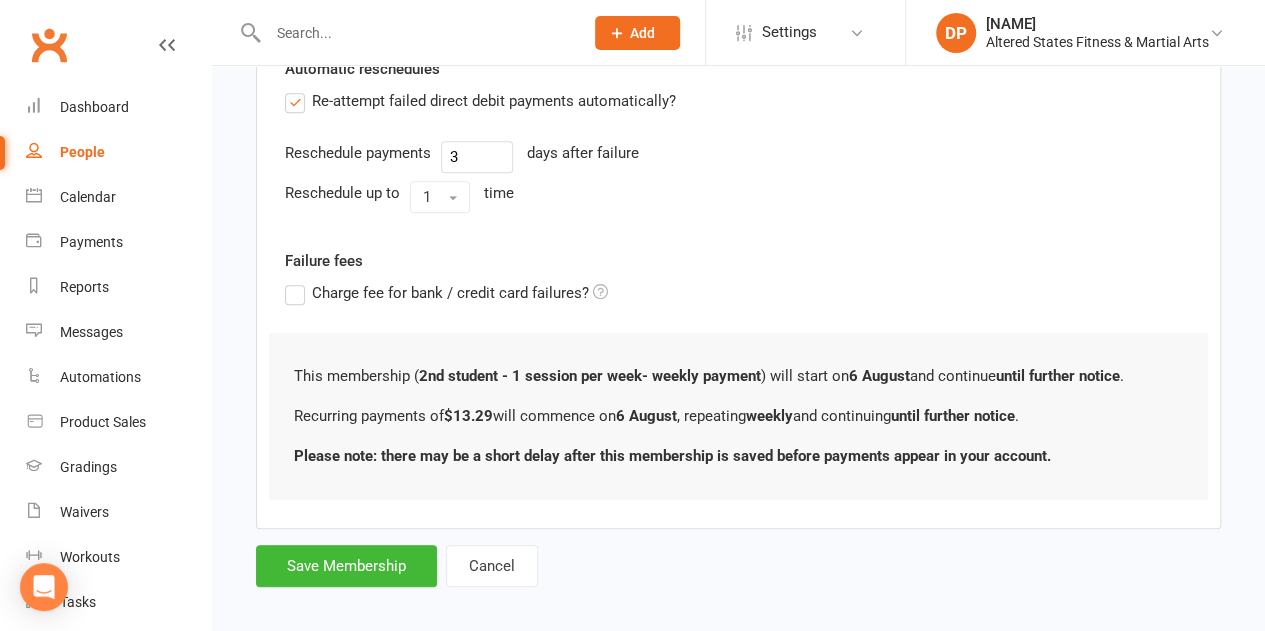 scroll, scrollTop: 0, scrollLeft: 0, axis: both 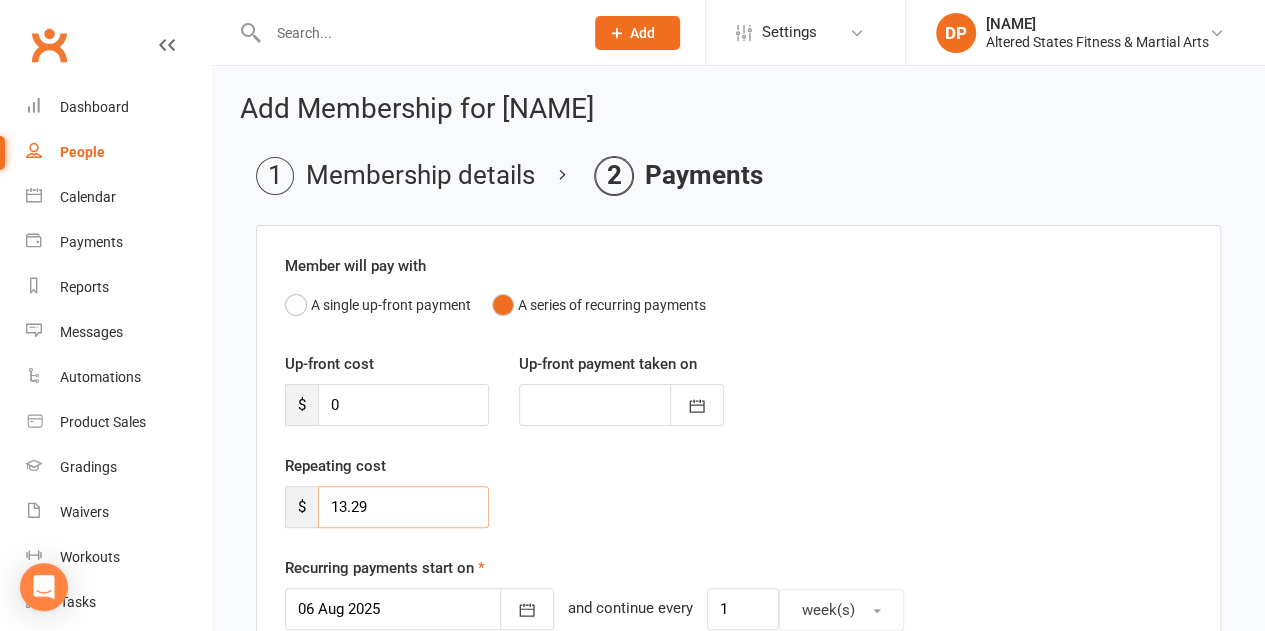 drag, startPoint x: 376, startPoint y: 502, endPoint x: 241, endPoint y: 499, distance: 135.03333 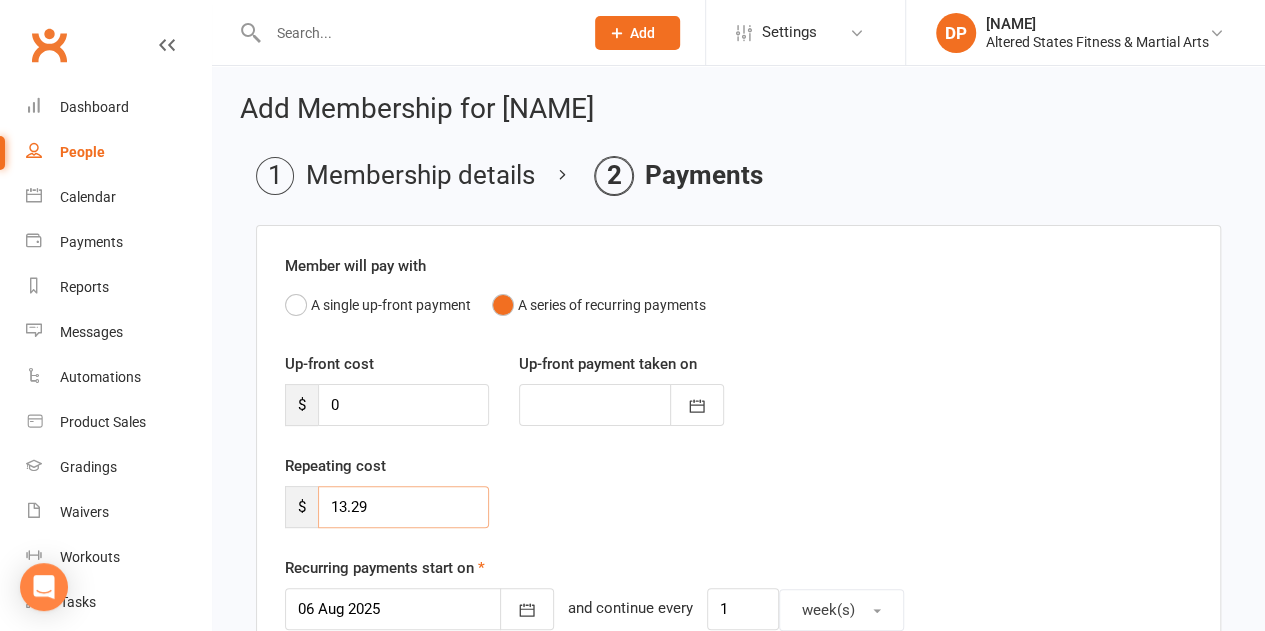 click on "Membership details Payments Member will pay with A single up-front payment A series of recurring payments Up-front cost $ 0 Up-front payment taken on
[MONTH] [YEAR]
Sun Mon Tue Wed Thu Fri Sat
31
27
28
29
30
31
01
02
32
03
04
05
06
07
08
09
33
10
11
12
13
14
15
16
34
17
18
19
20
21
22
23
35
24
25 26" at bounding box center (738, 735) 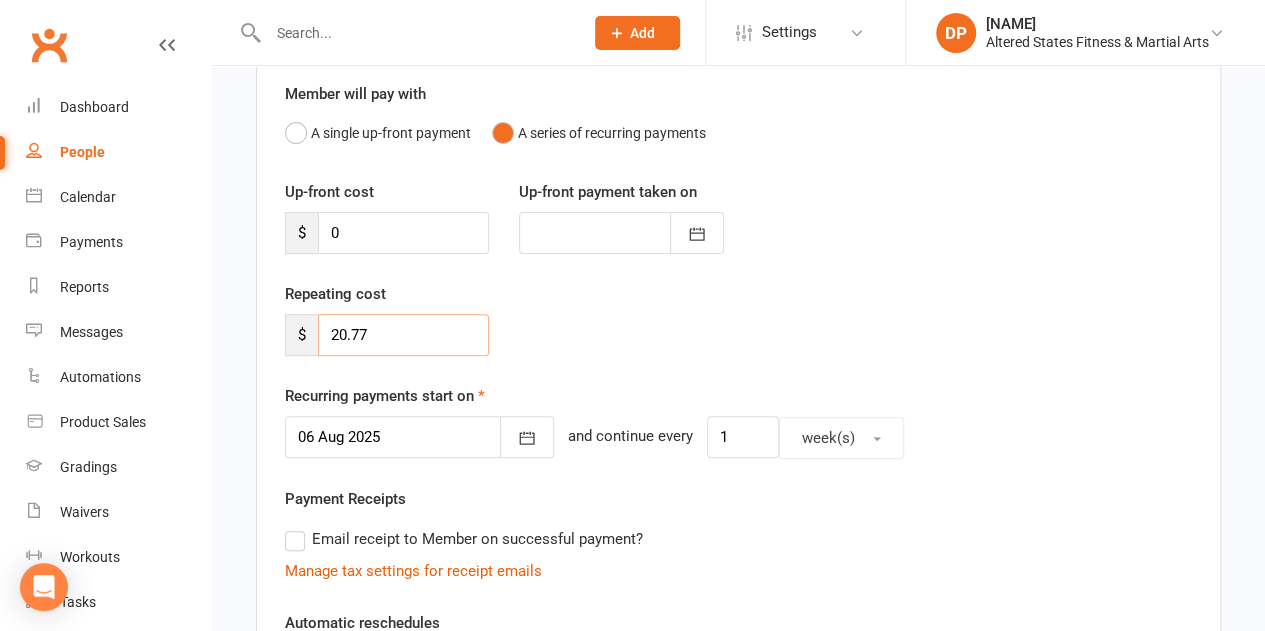 scroll, scrollTop: 181, scrollLeft: 0, axis: vertical 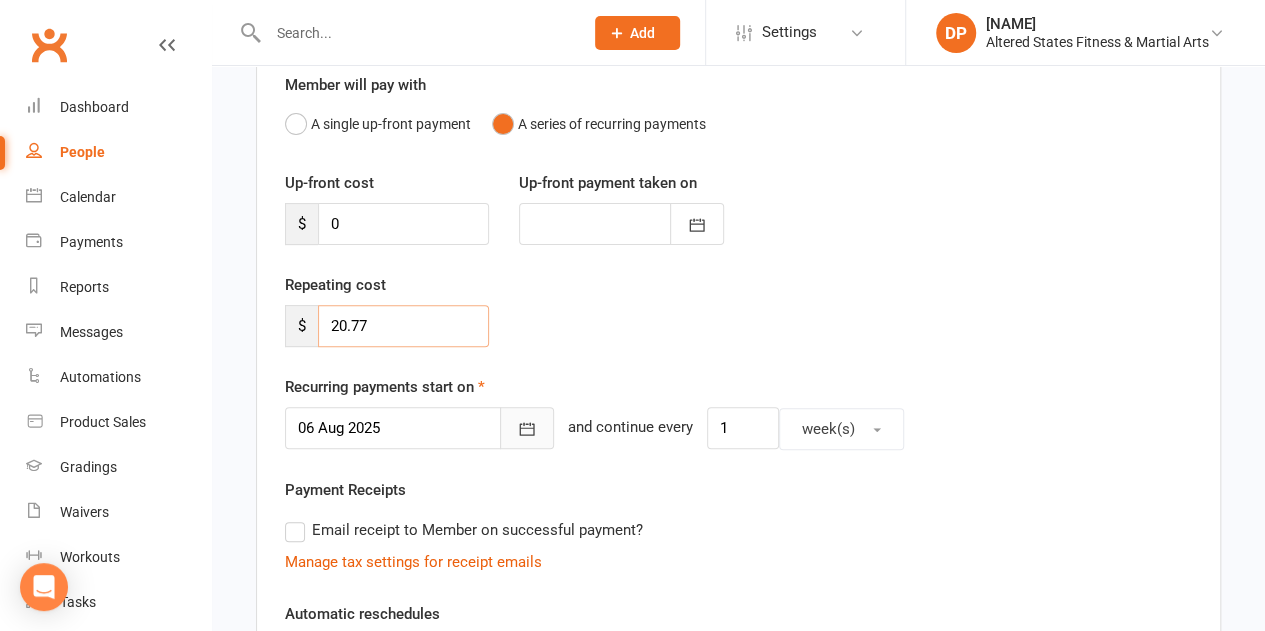 type on "20.77" 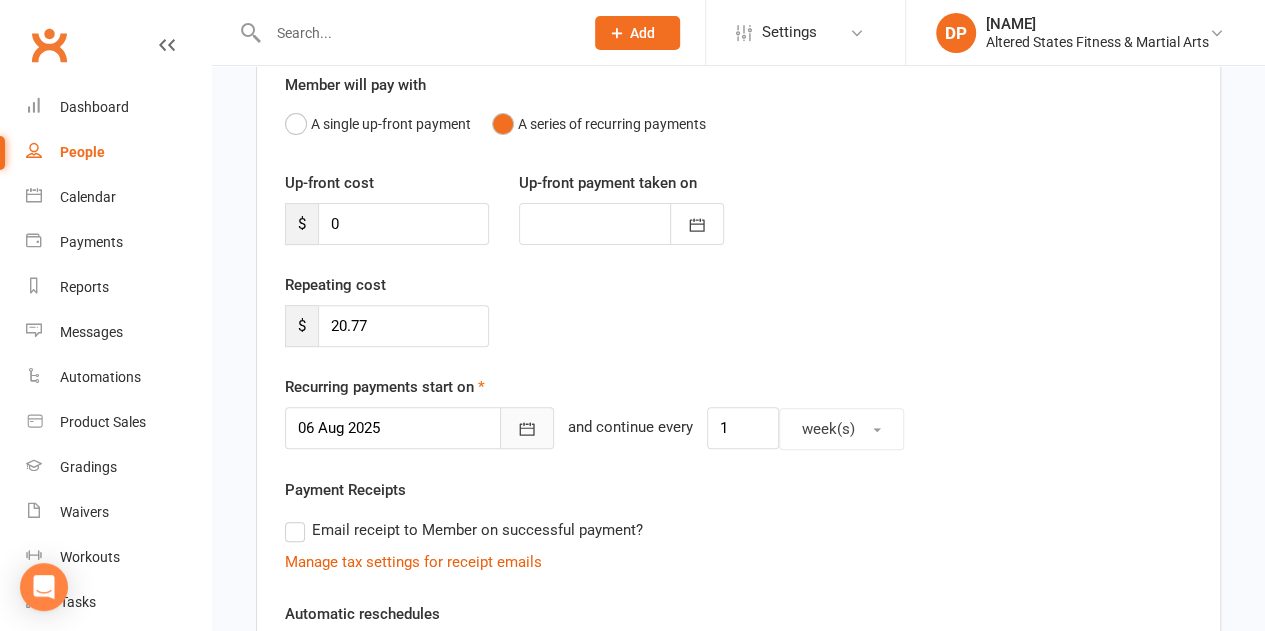 click 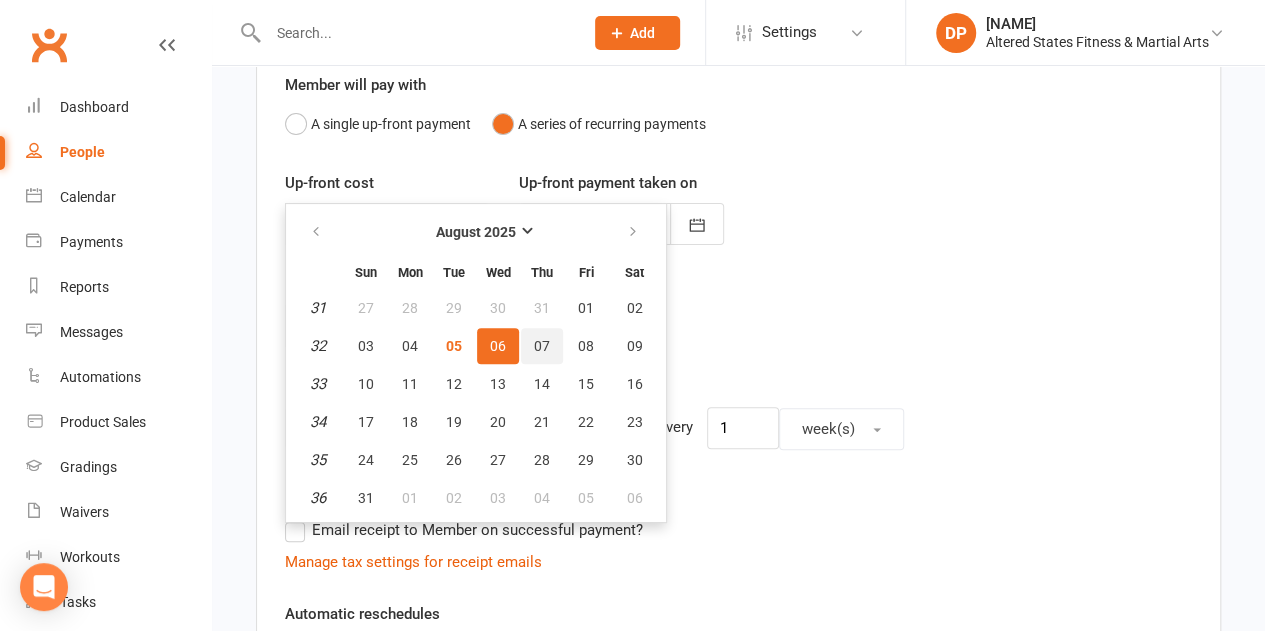 click on "07" at bounding box center [542, 346] 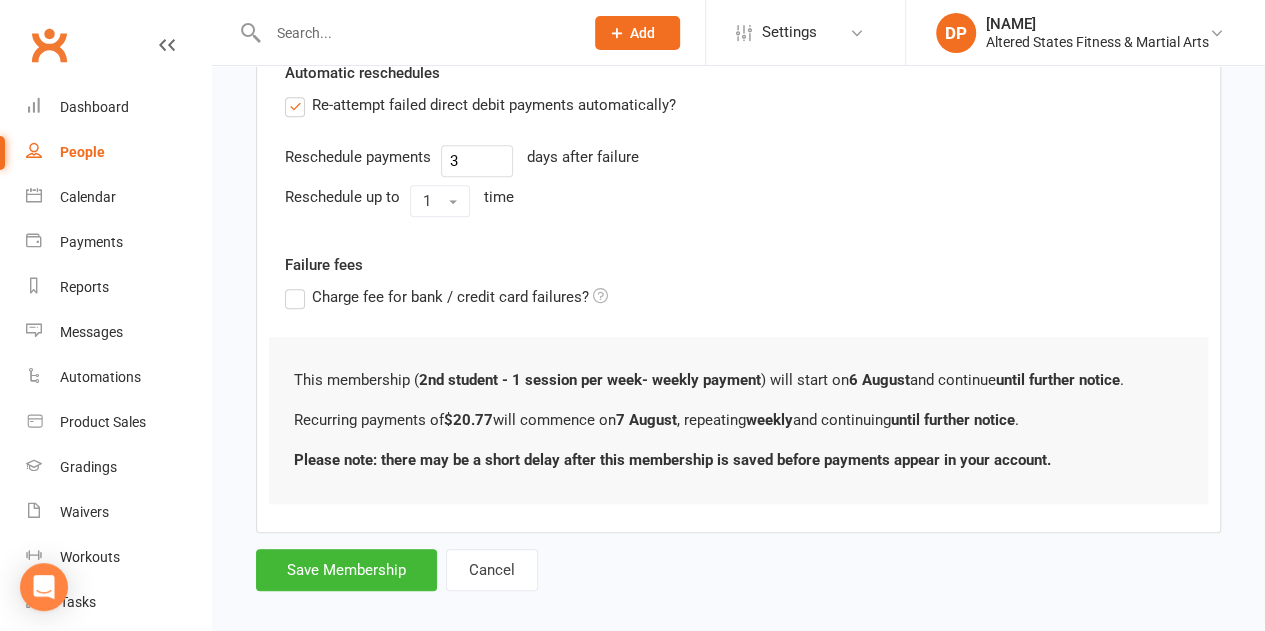 scroll, scrollTop: 738, scrollLeft: 0, axis: vertical 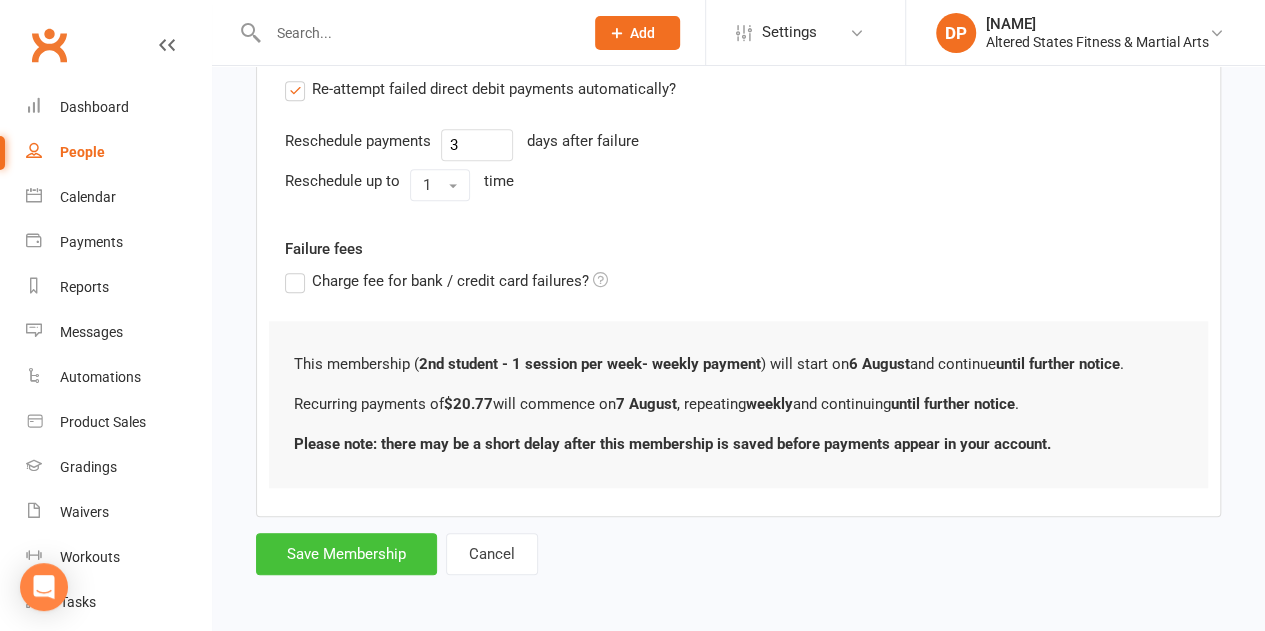 click on "Save Membership" at bounding box center (346, 554) 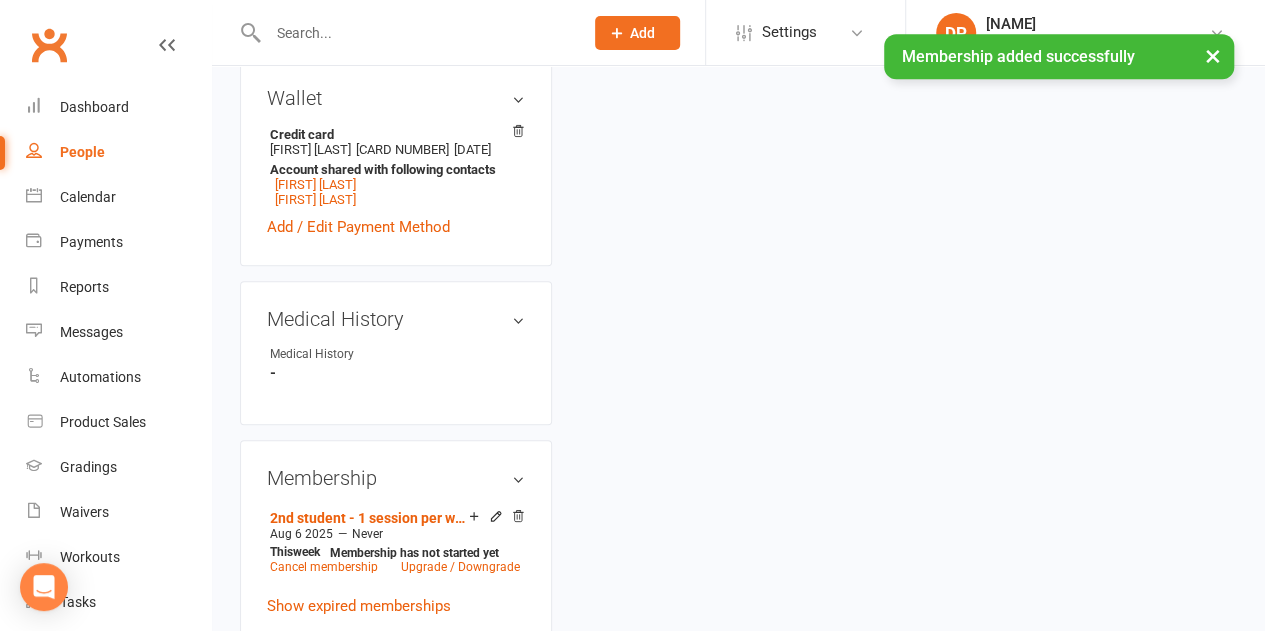 scroll, scrollTop: 0, scrollLeft: 0, axis: both 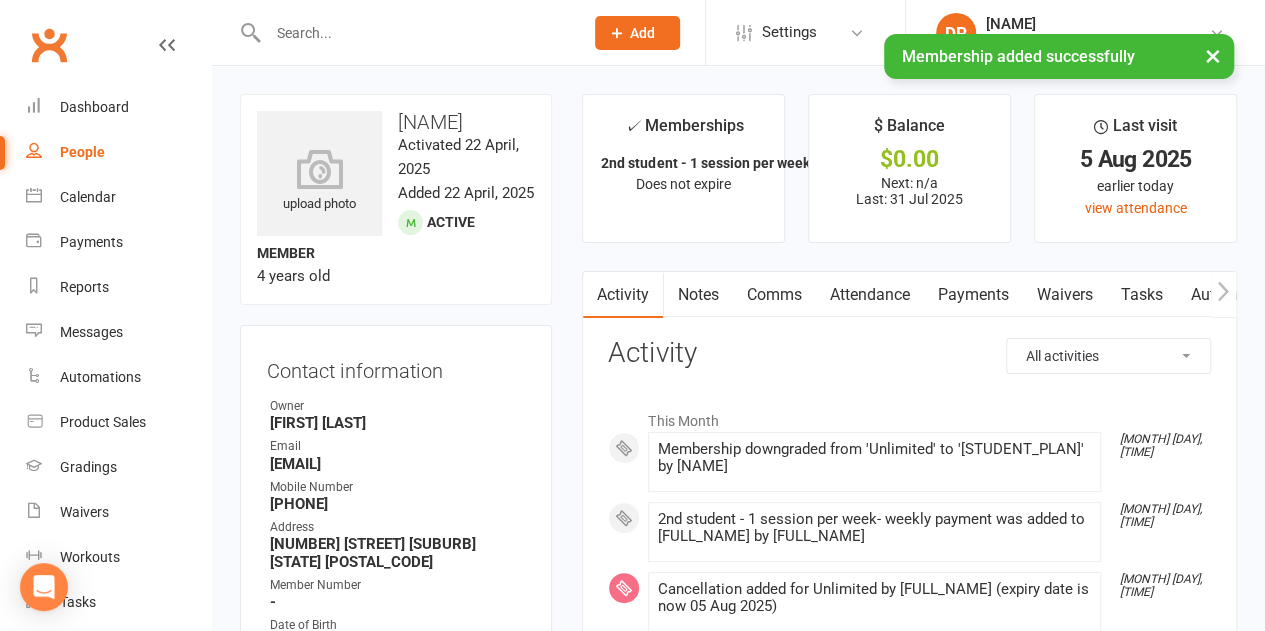 click on "Payments" at bounding box center (972, 295) 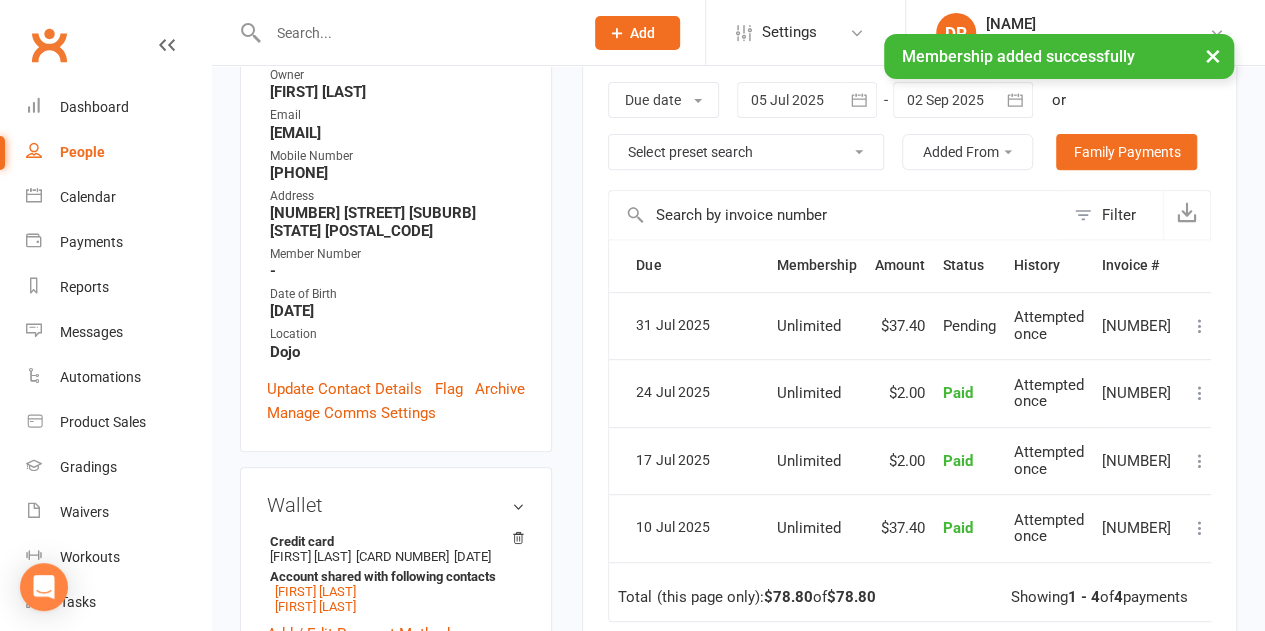 scroll, scrollTop: 332, scrollLeft: 0, axis: vertical 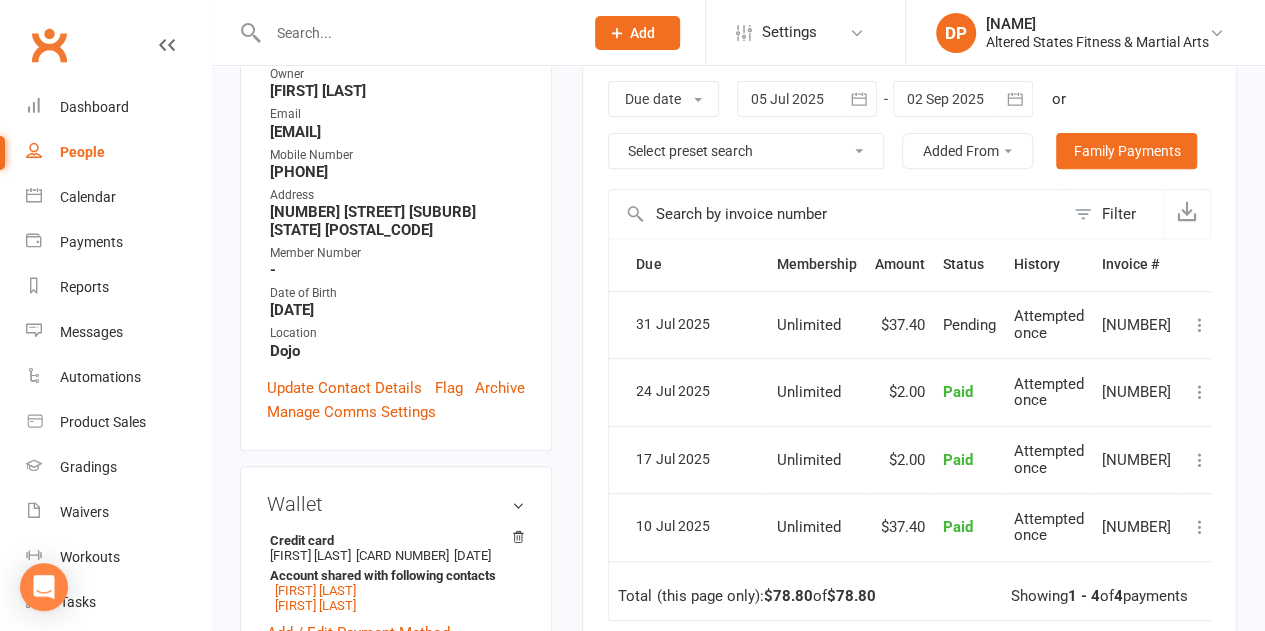 click 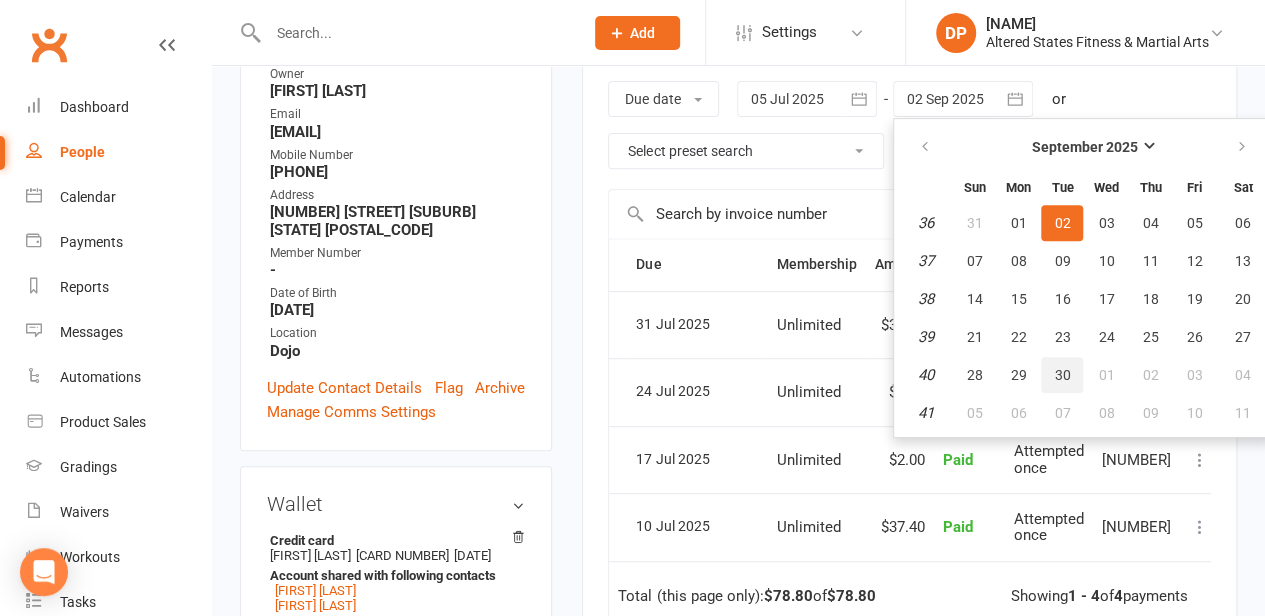 click on "30" at bounding box center [1062, 375] 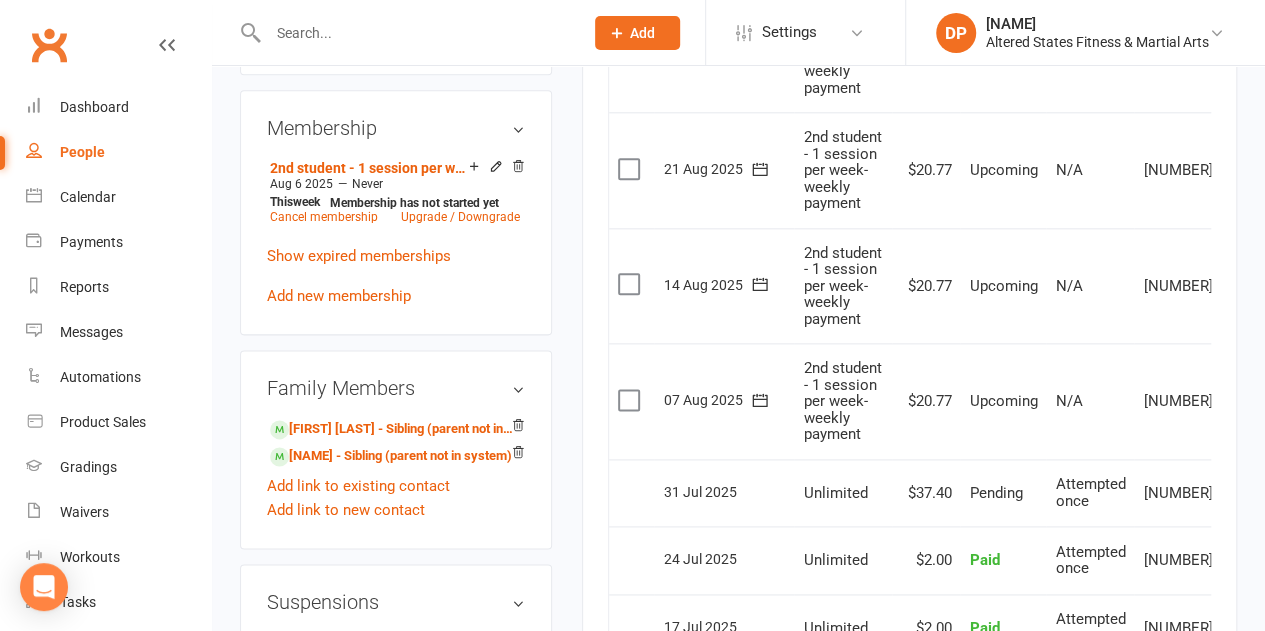 scroll, scrollTop: 1089, scrollLeft: 0, axis: vertical 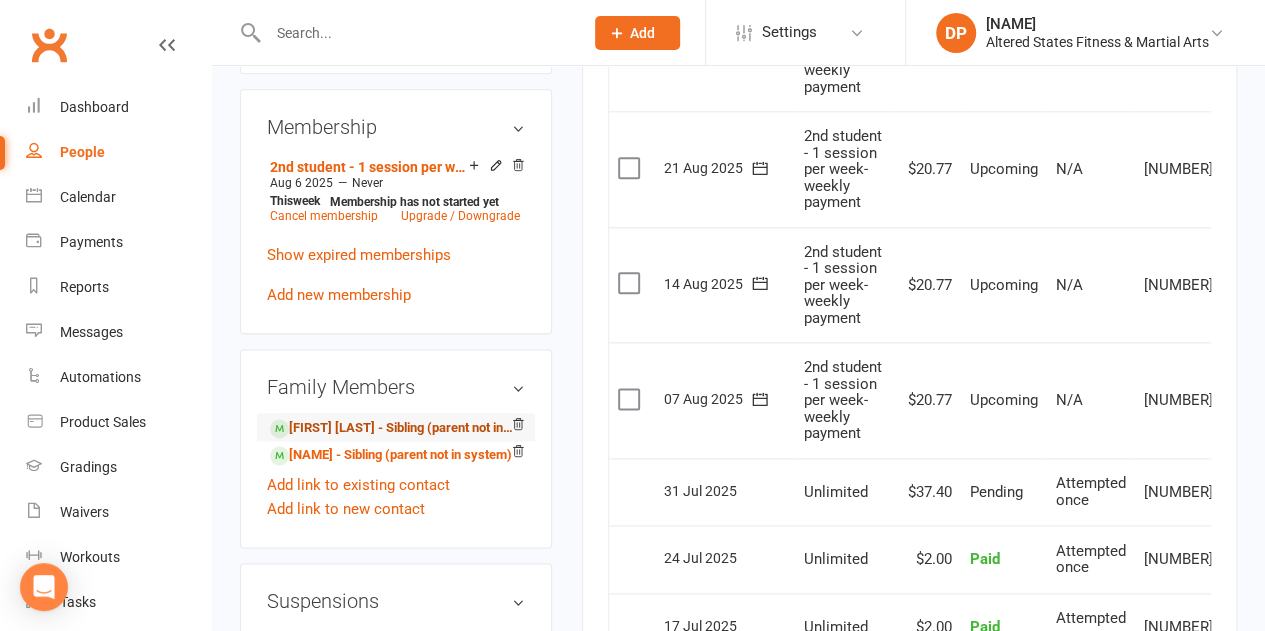 click on "[FIRST] [LAST] - Sibling (parent not in system)" at bounding box center [392, 428] 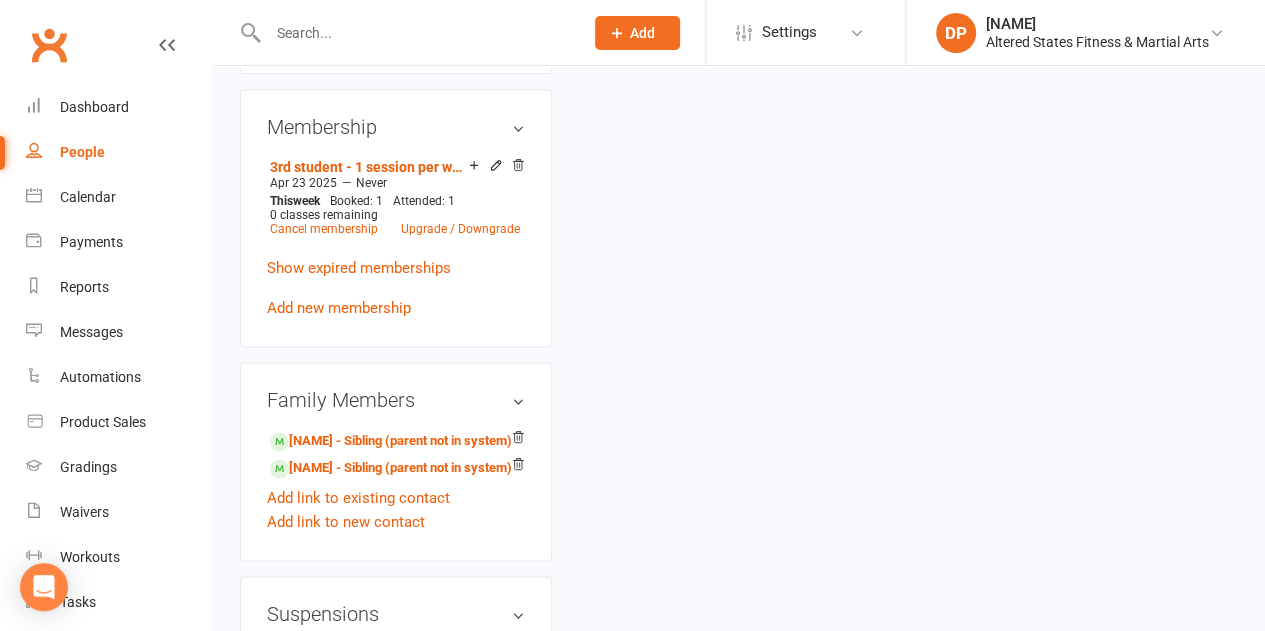 scroll, scrollTop: 0, scrollLeft: 0, axis: both 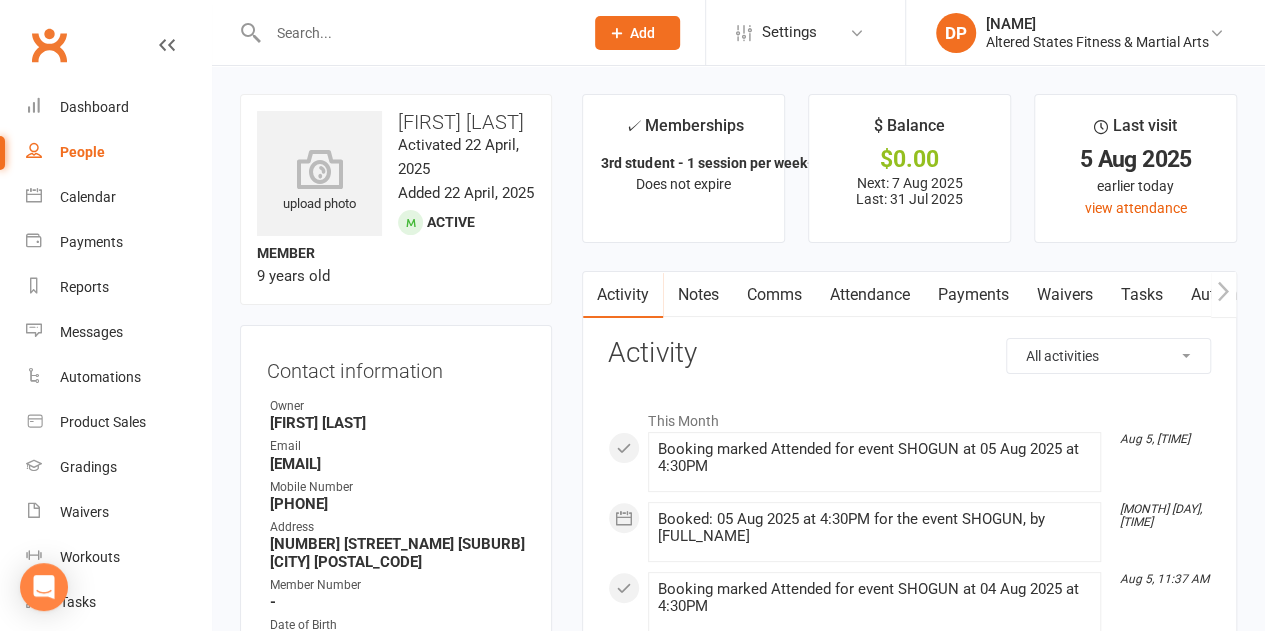 click on "Payments" at bounding box center (972, 295) 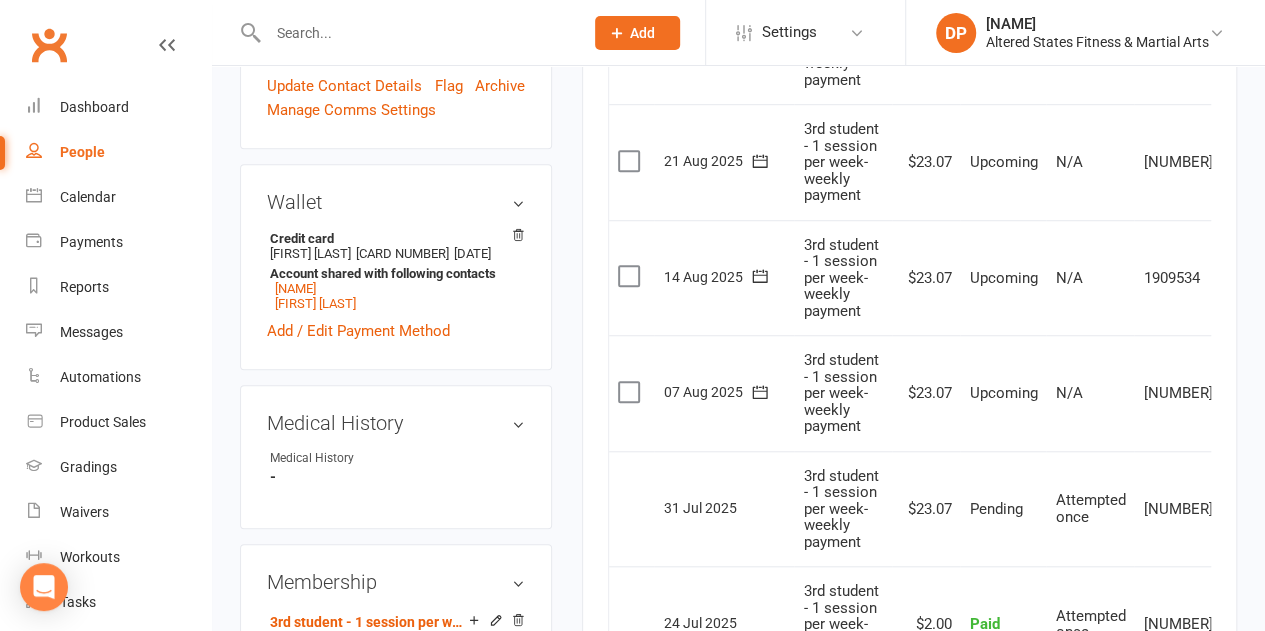 scroll, scrollTop: 633, scrollLeft: 0, axis: vertical 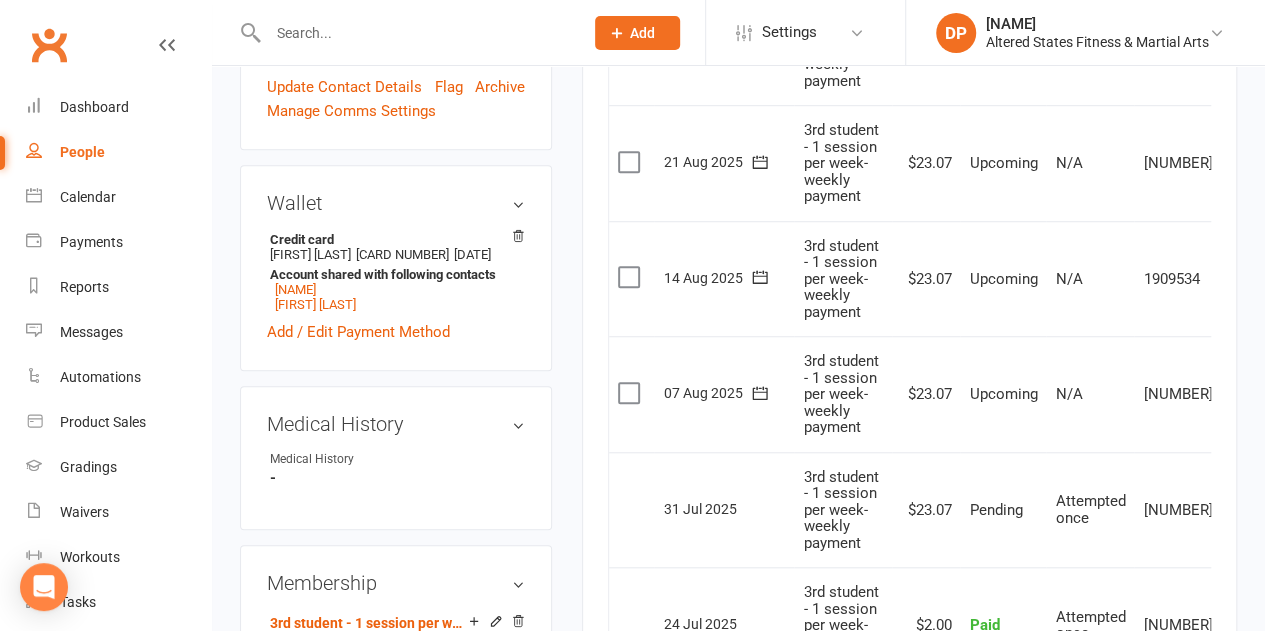 click on "Contact information Owner   [FIRST] [LAST] Email  [EMAIL]
Mobile Number  [PHONE]
Address  [NUMBER] [STREET] [SUBURB] [STATE] [POSTAL_CODE]
Member Number  -
Date of Birth  [MONTH] [DAY], [YEAR]
Location  Dojo
Update Contact Details Flag Archive Manage Comms Settings" at bounding box center (396, -80) 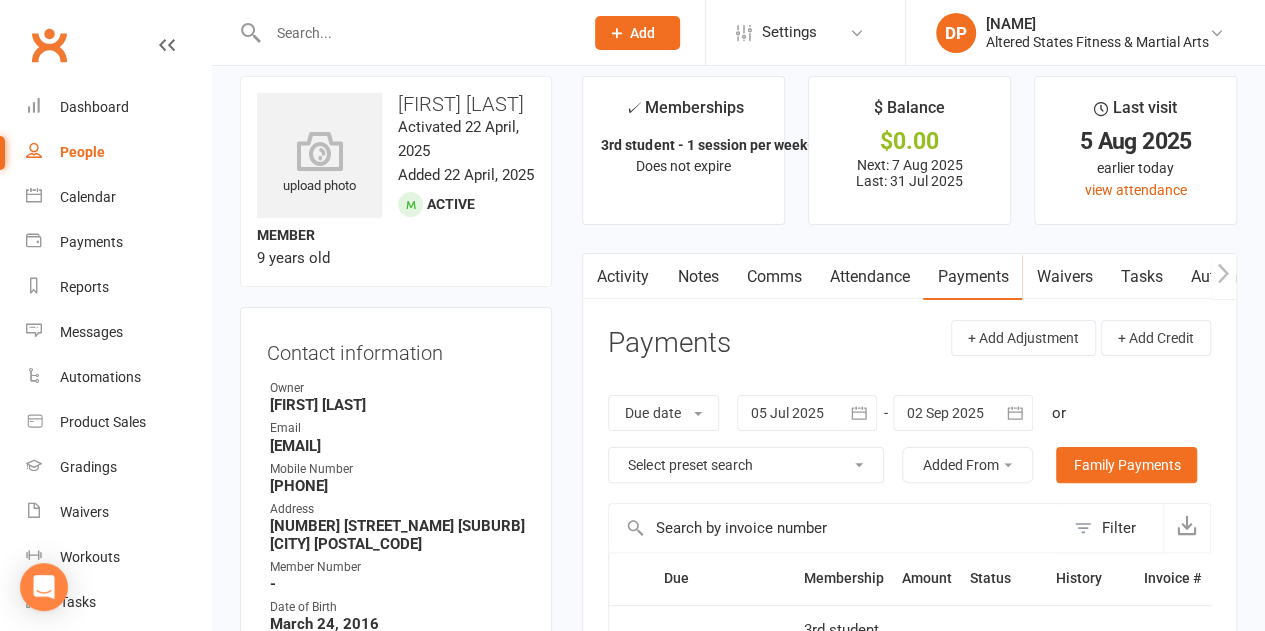 scroll, scrollTop: 22, scrollLeft: 0, axis: vertical 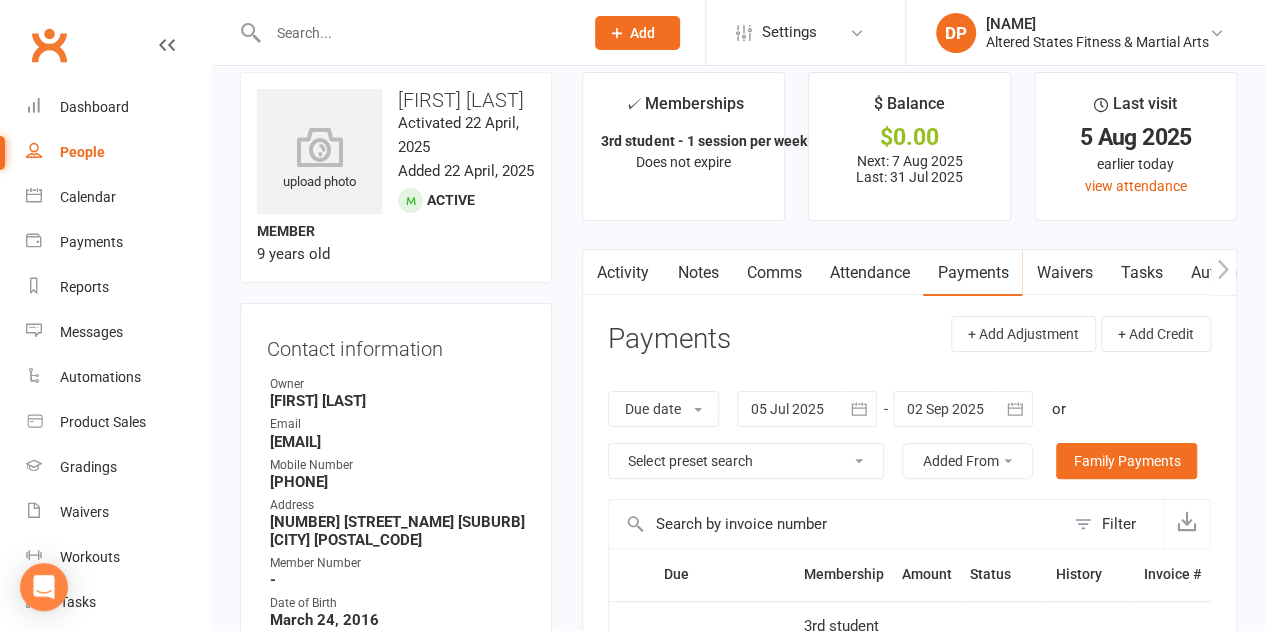 click at bounding box center (415, 33) 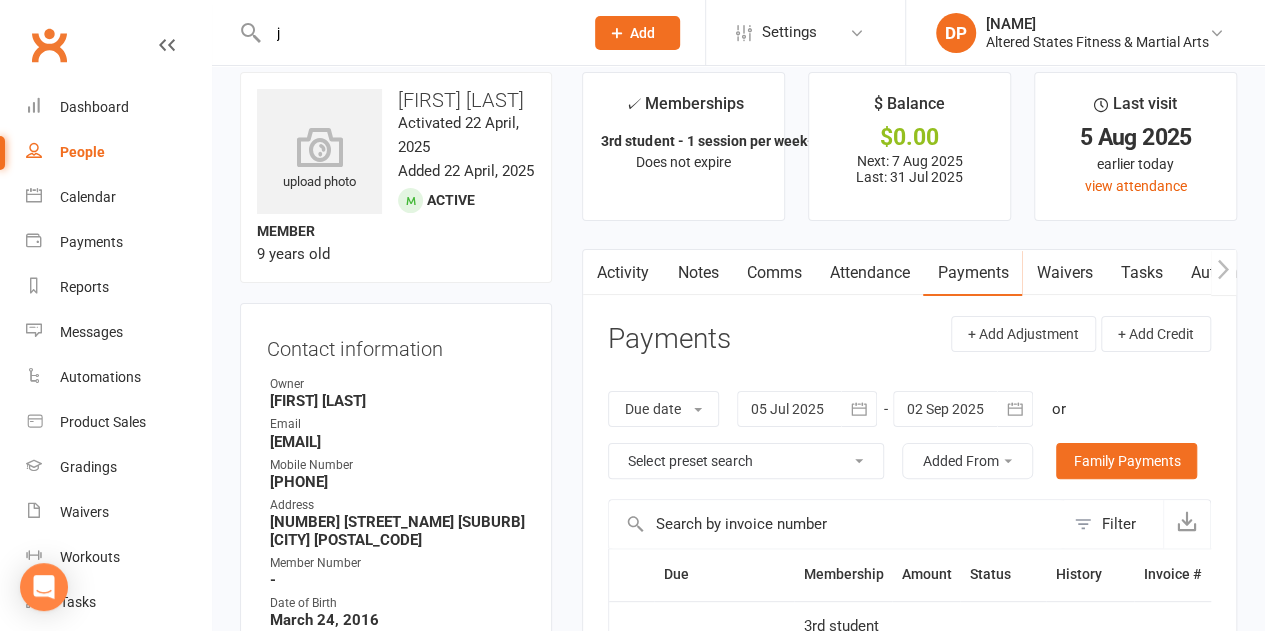 click on "j" at bounding box center [415, 33] 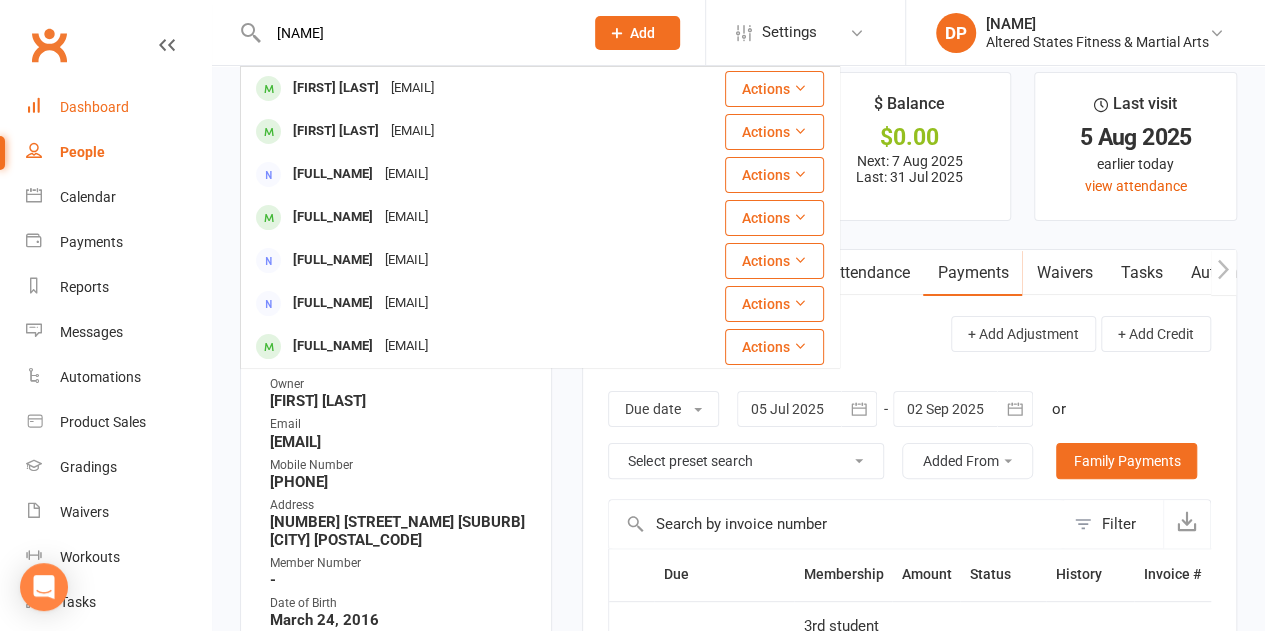 type on "[NAME]" 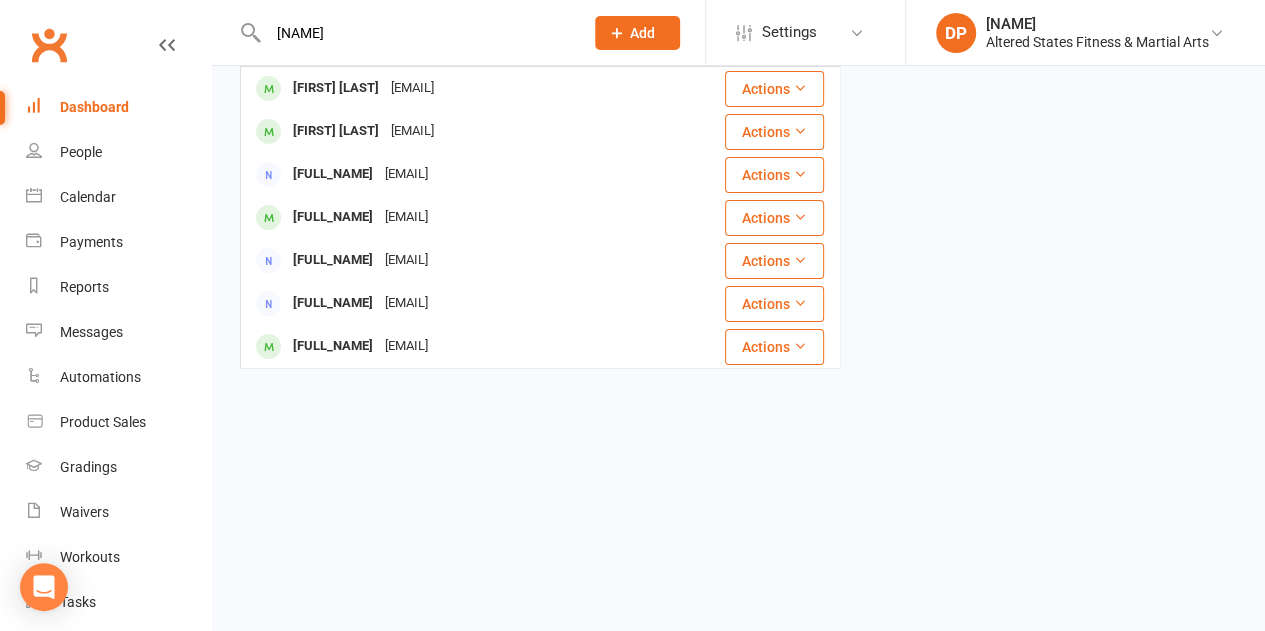 type 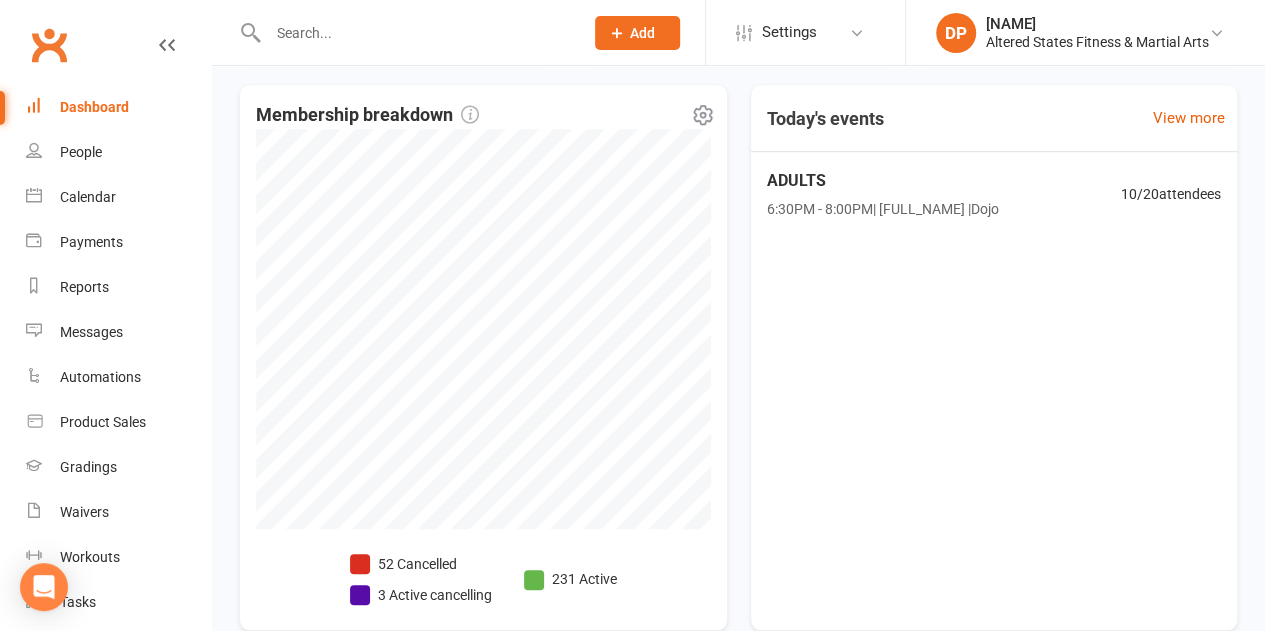 scroll, scrollTop: 650, scrollLeft: 0, axis: vertical 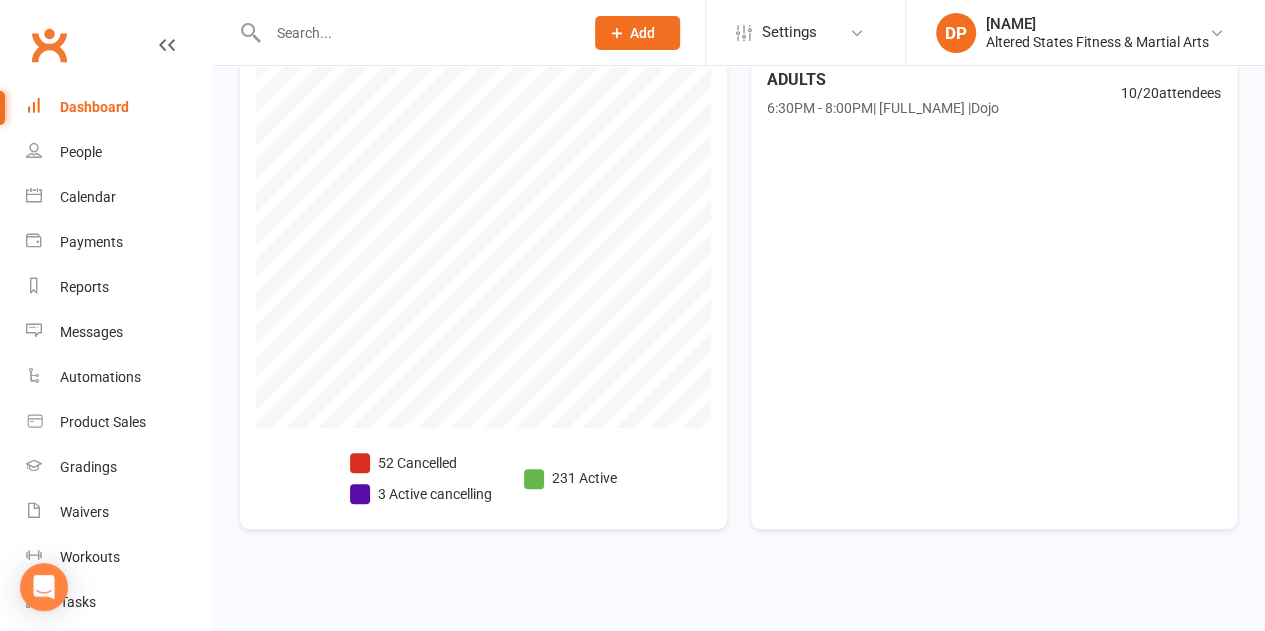 click on "3 Active cancelling" at bounding box center [421, 494] 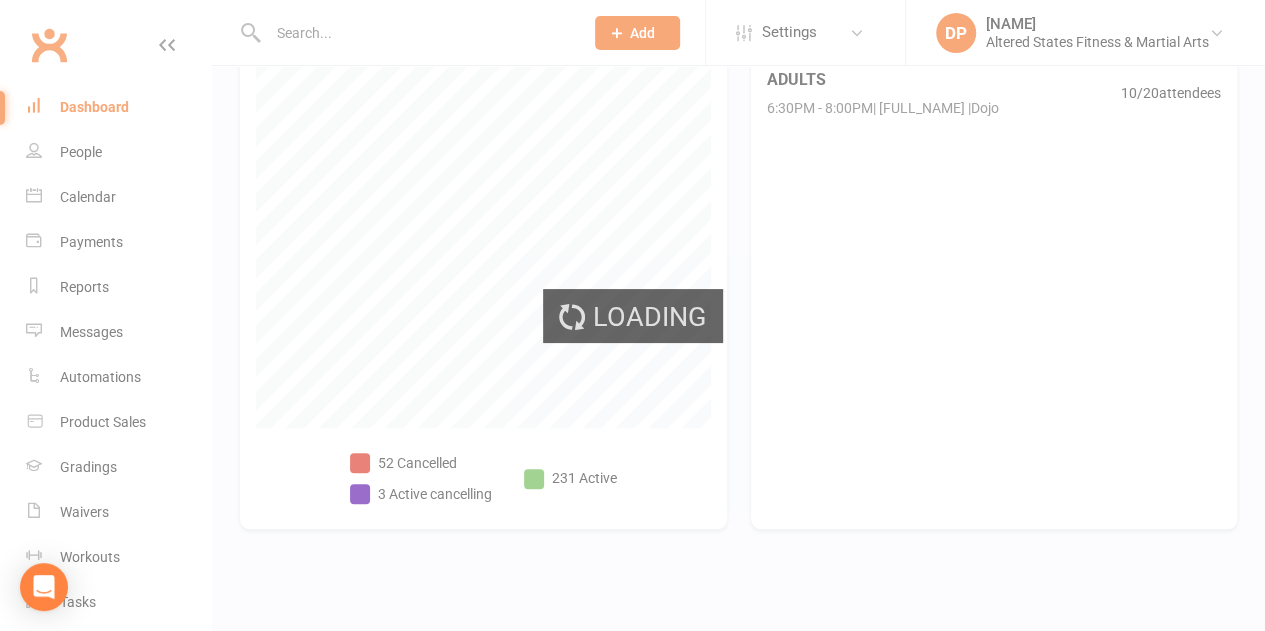 select on "no_trial" 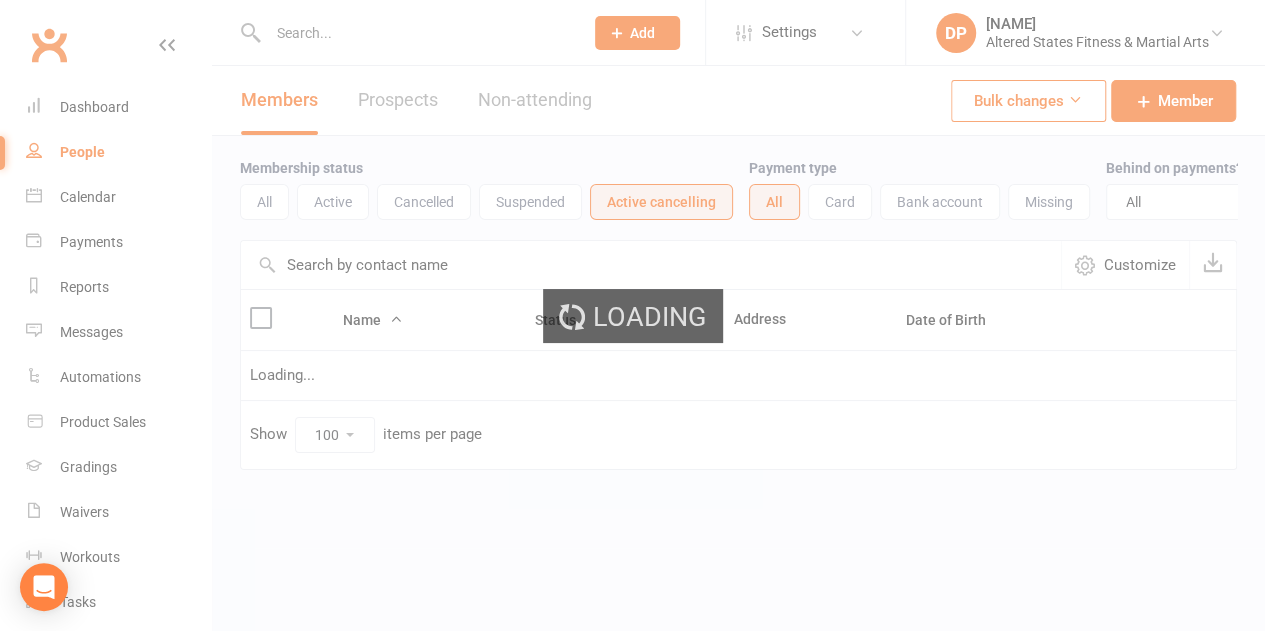scroll, scrollTop: 0, scrollLeft: 0, axis: both 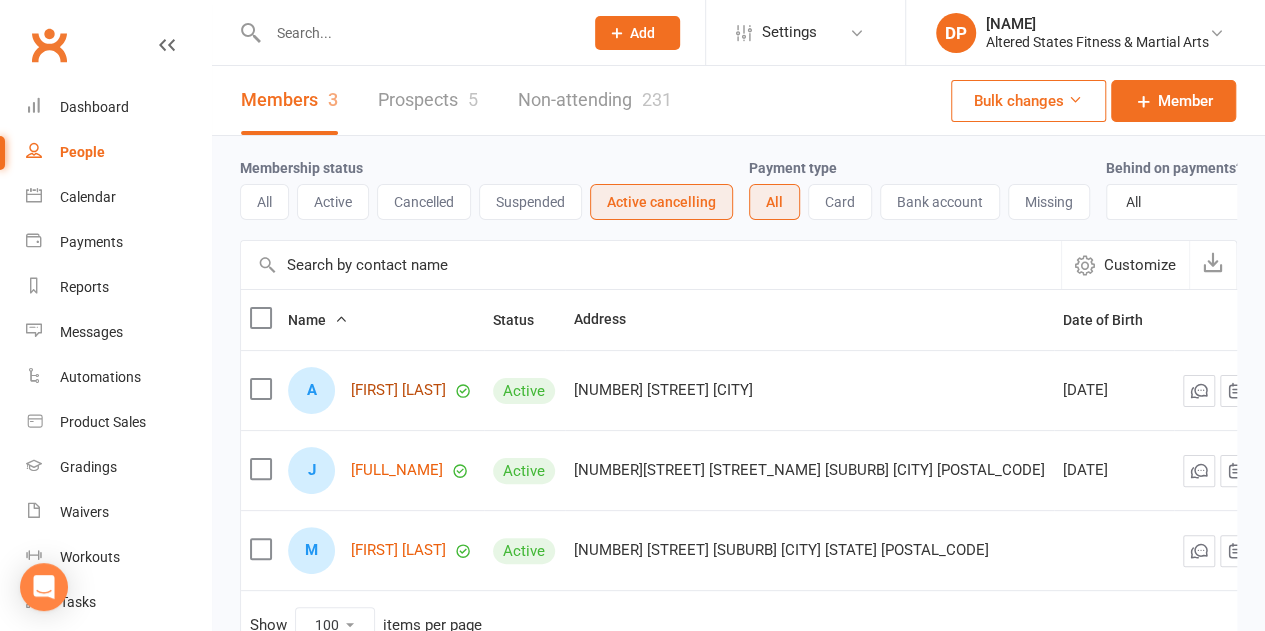 click on "[FIRST] [LAST]" at bounding box center (398, 390) 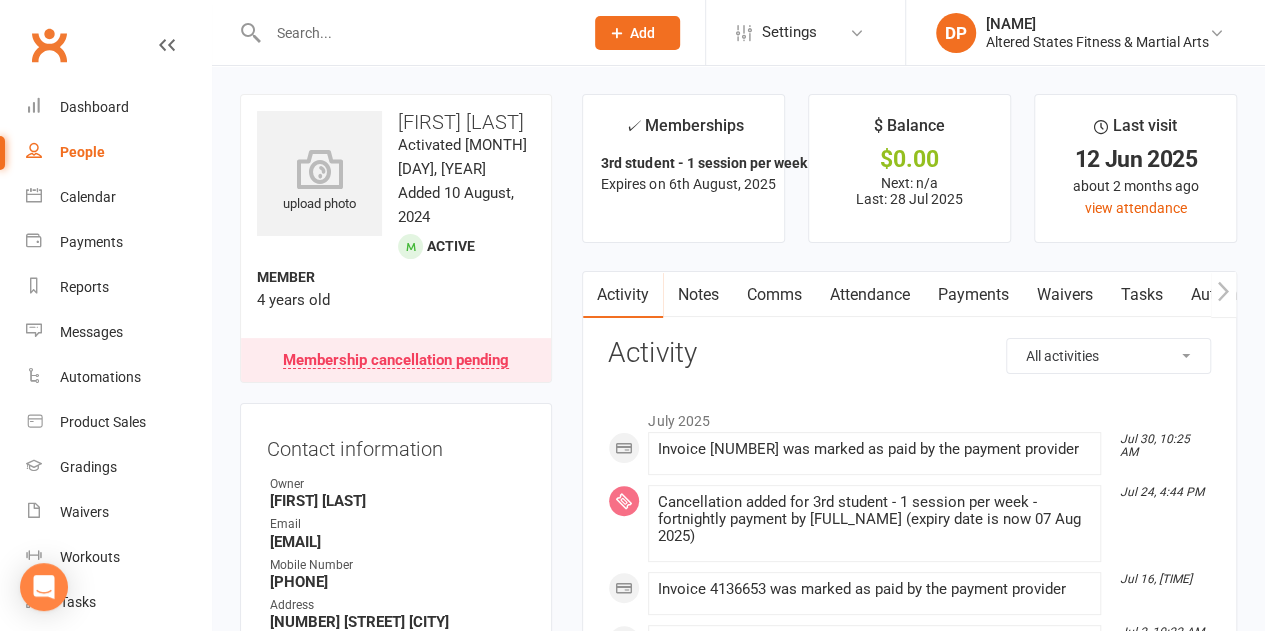 click on "Payments" at bounding box center (972, 295) 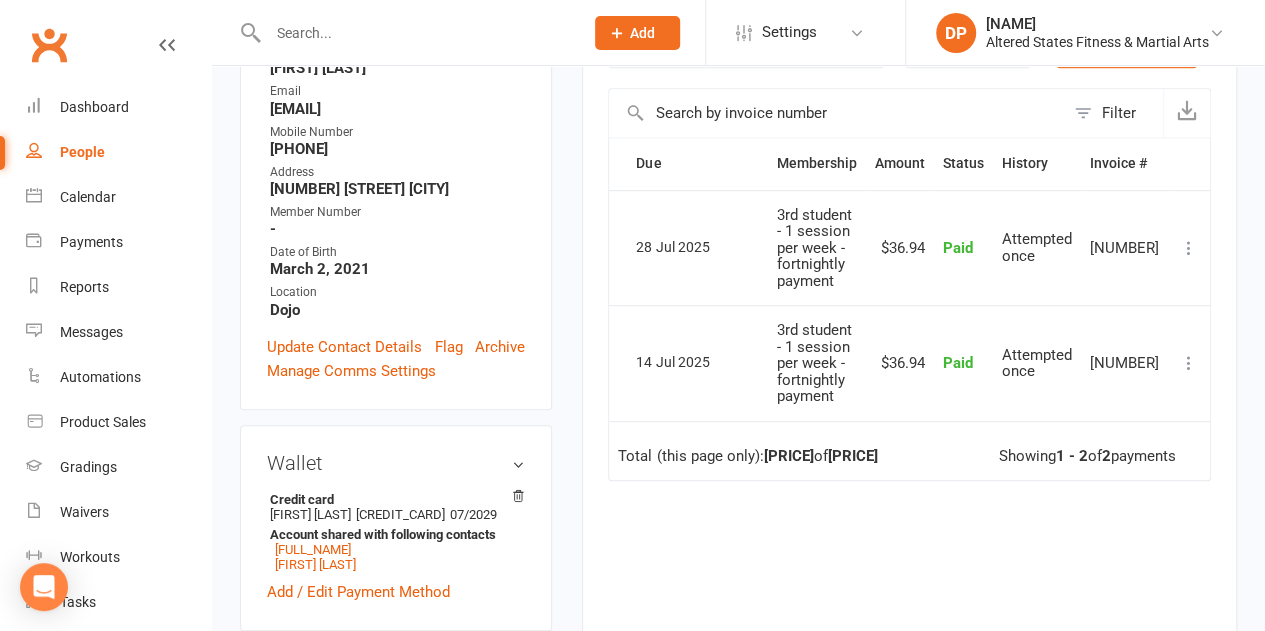 scroll, scrollTop: 432, scrollLeft: 0, axis: vertical 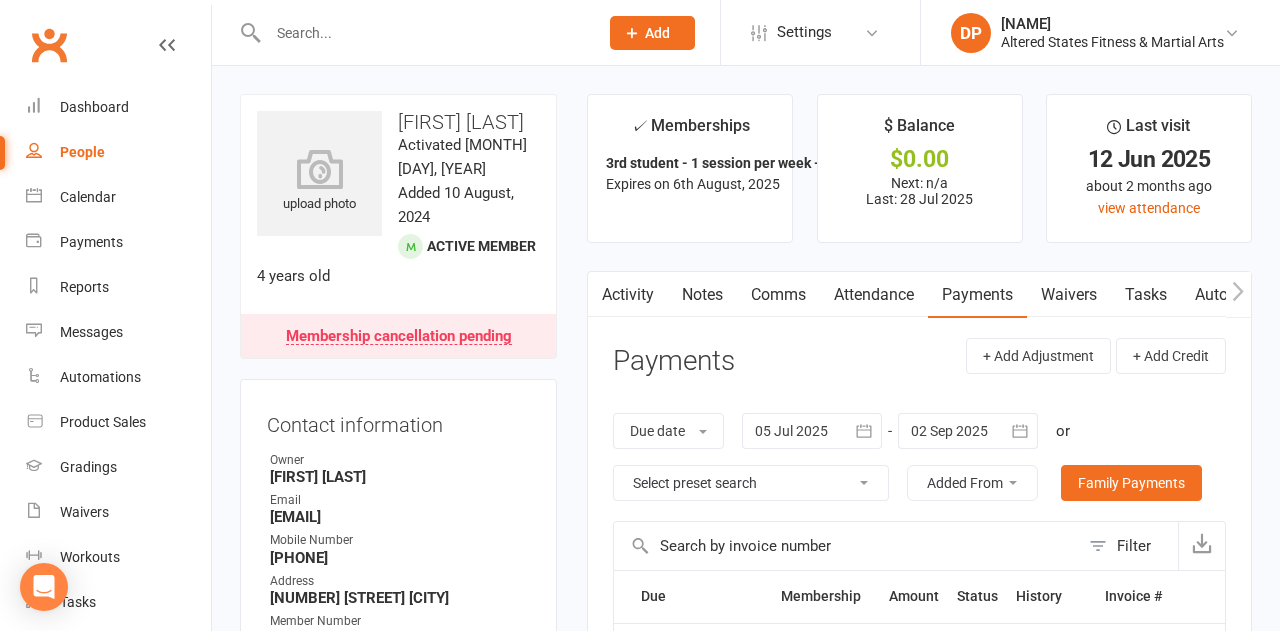 select on "no_trial" 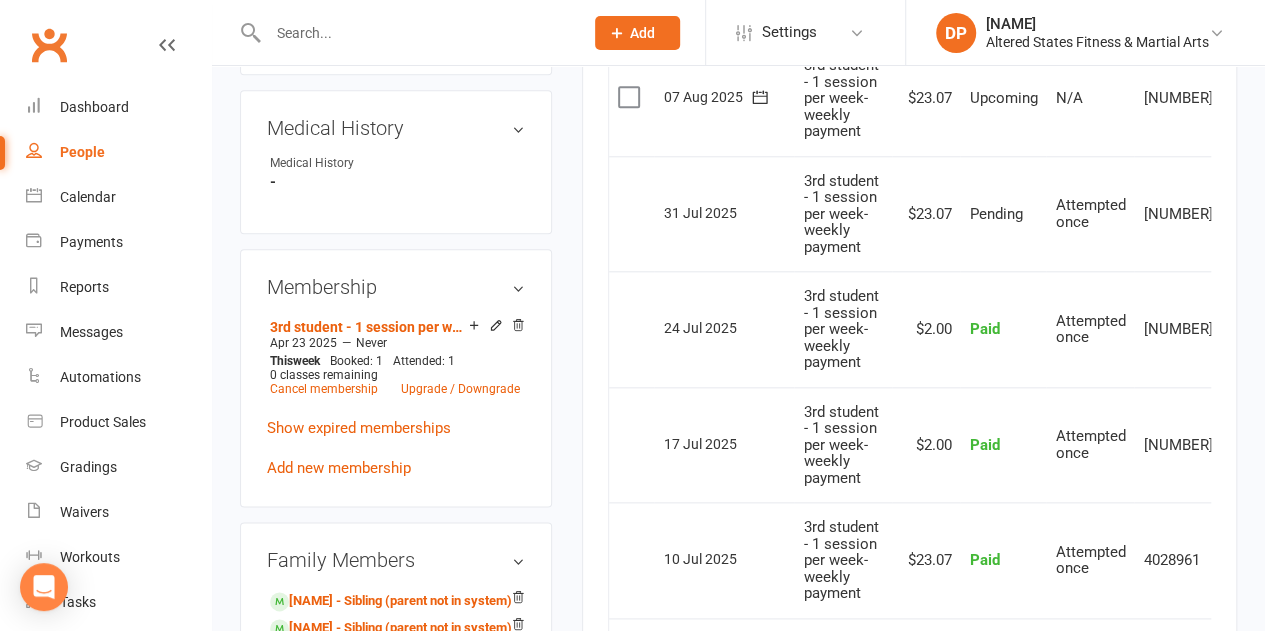 scroll, scrollTop: 936, scrollLeft: 0, axis: vertical 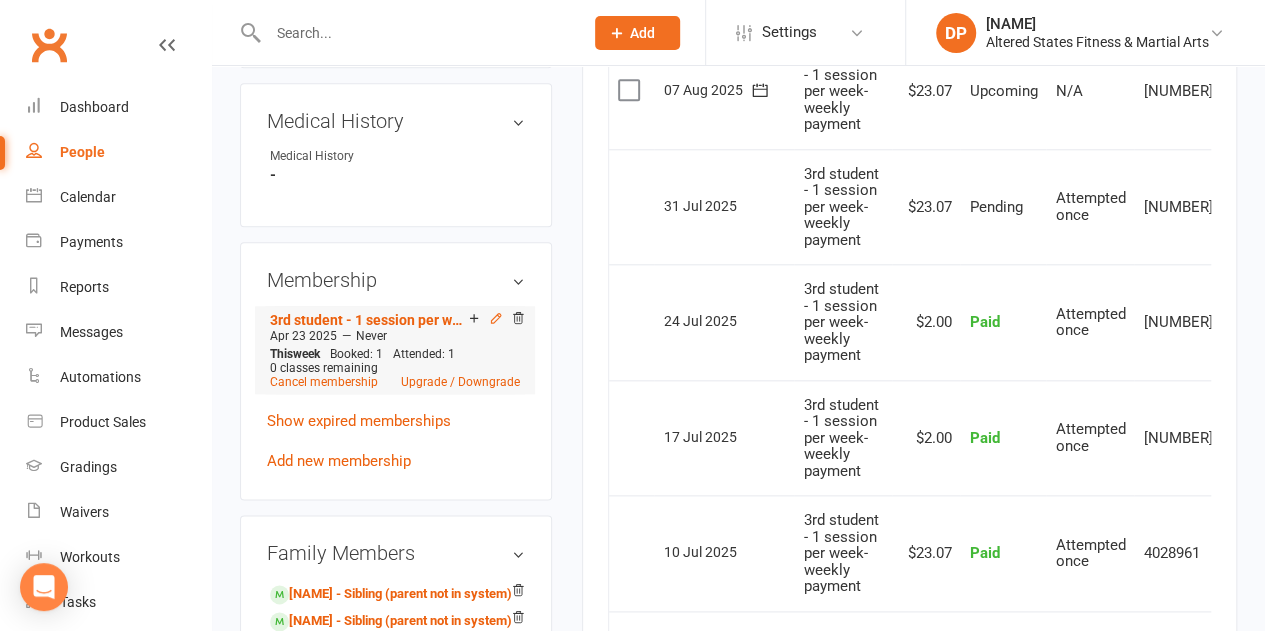 click 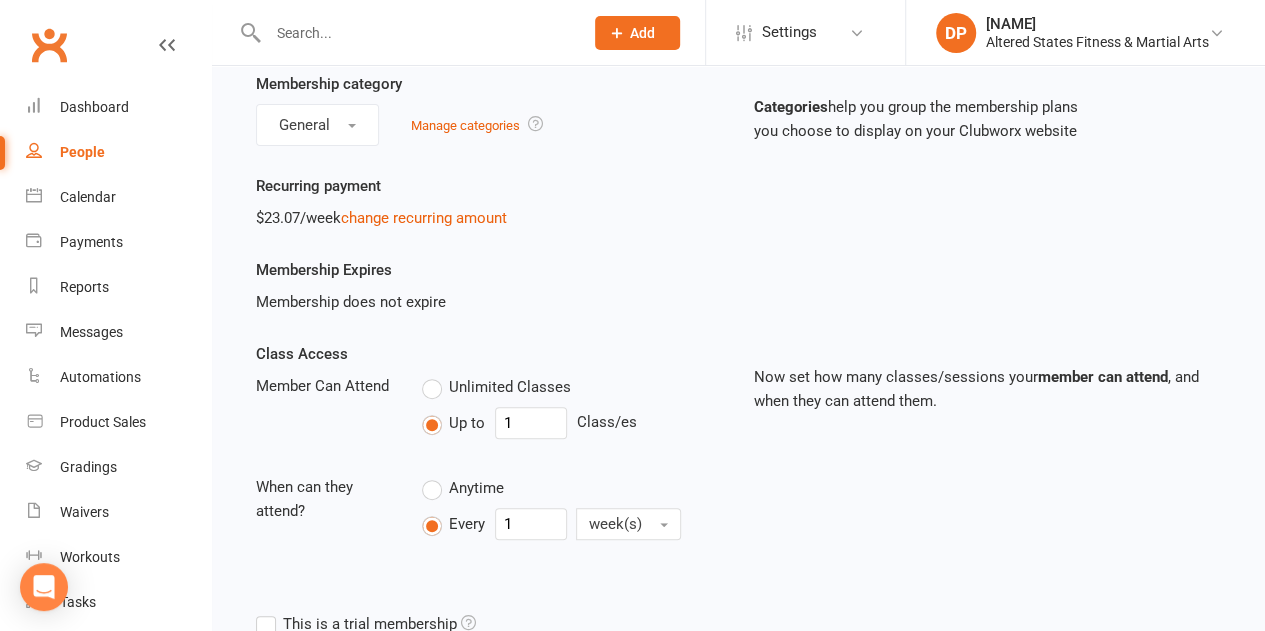 scroll, scrollTop: 186, scrollLeft: 0, axis: vertical 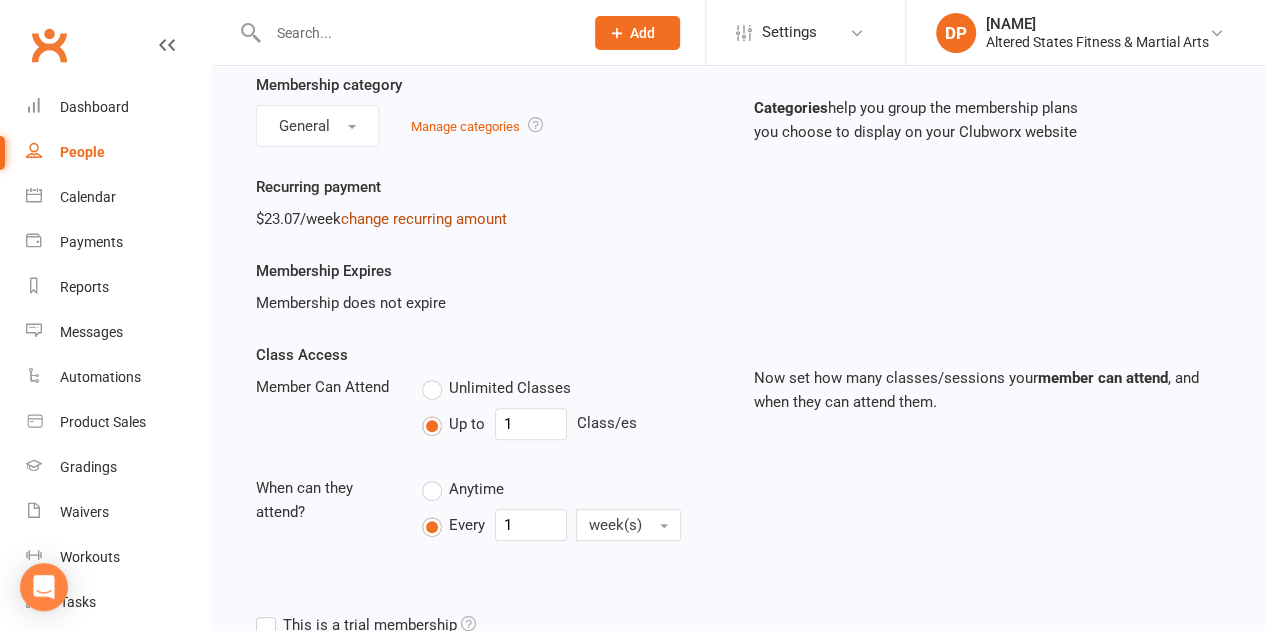 click on "change recurring amount" at bounding box center (424, 219) 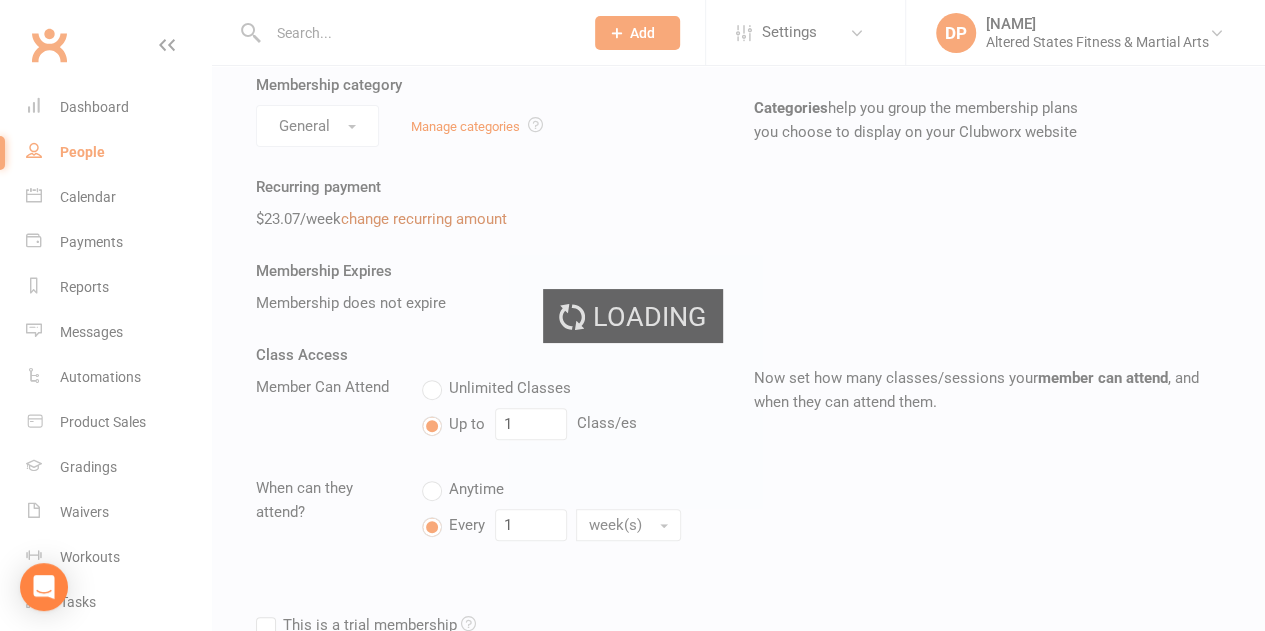 scroll, scrollTop: 0, scrollLeft: 0, axis: both 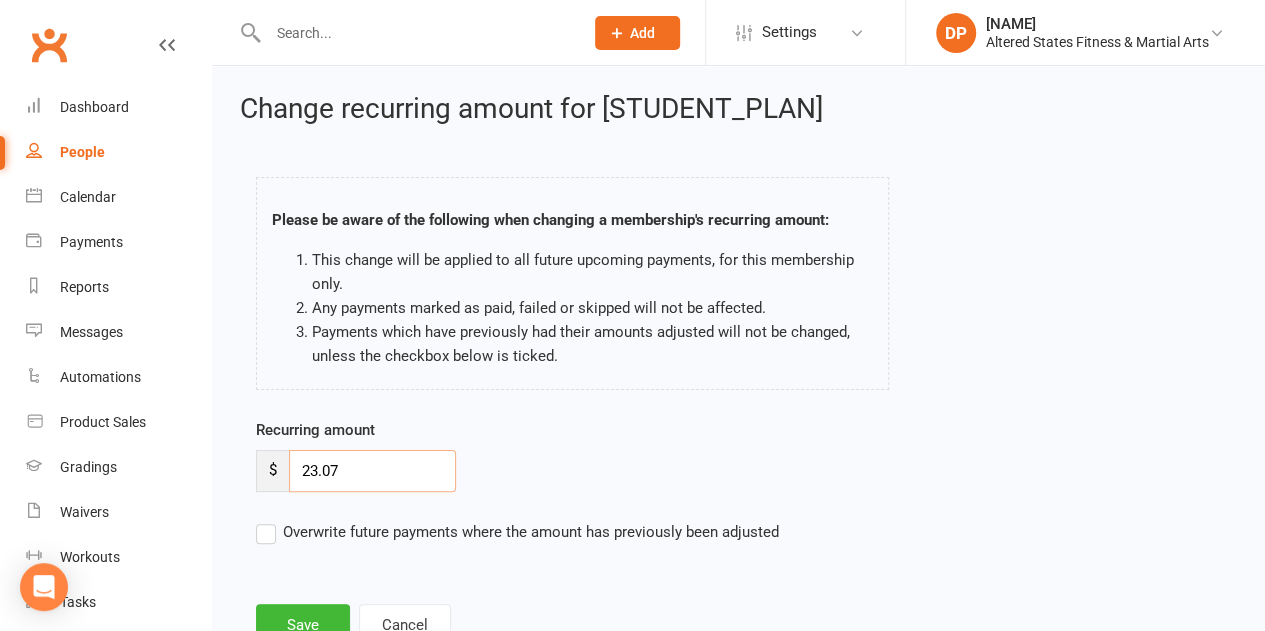 drag, startPoint x: 297, startPoint y: 467, endPoint x: 379, endPoint y: 469, distance: 82.02438 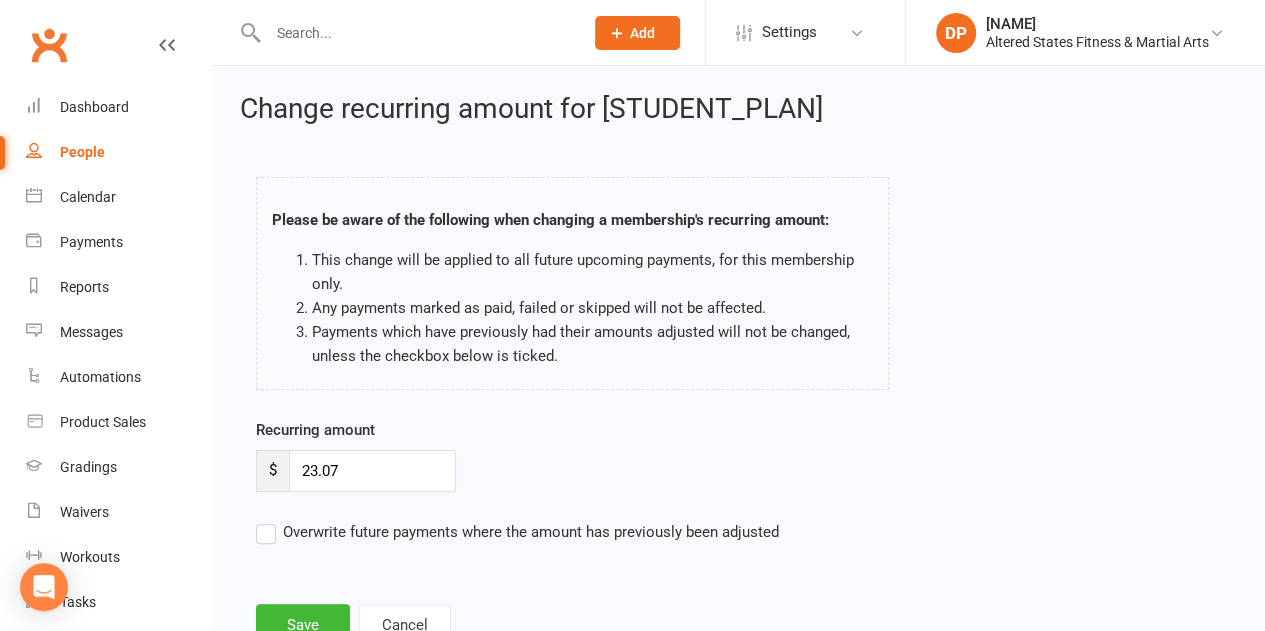 click on "Recurring amount [PRICE]" at bounding box center (614, 455) 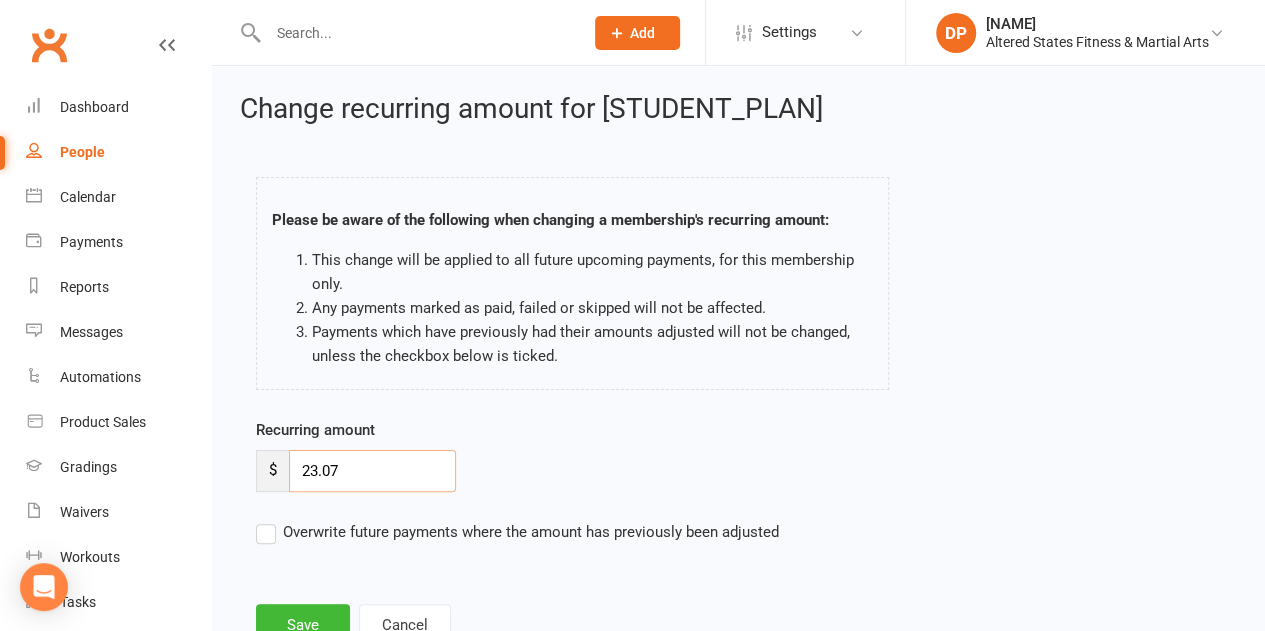 drag, startPoint x: 303, startPoint y: 465, endPoint x: 456, endPoint y: 490, distance: 155.02902 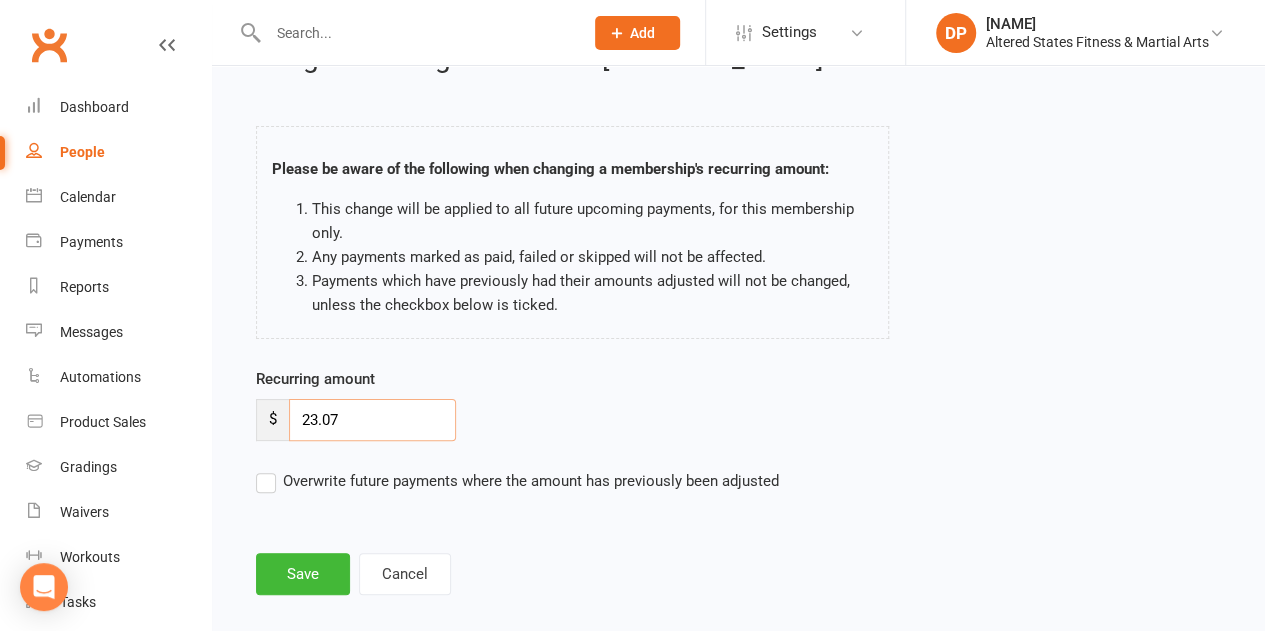 scroll, scrollTop: 73, scrollLeft: 0, axis: vertical 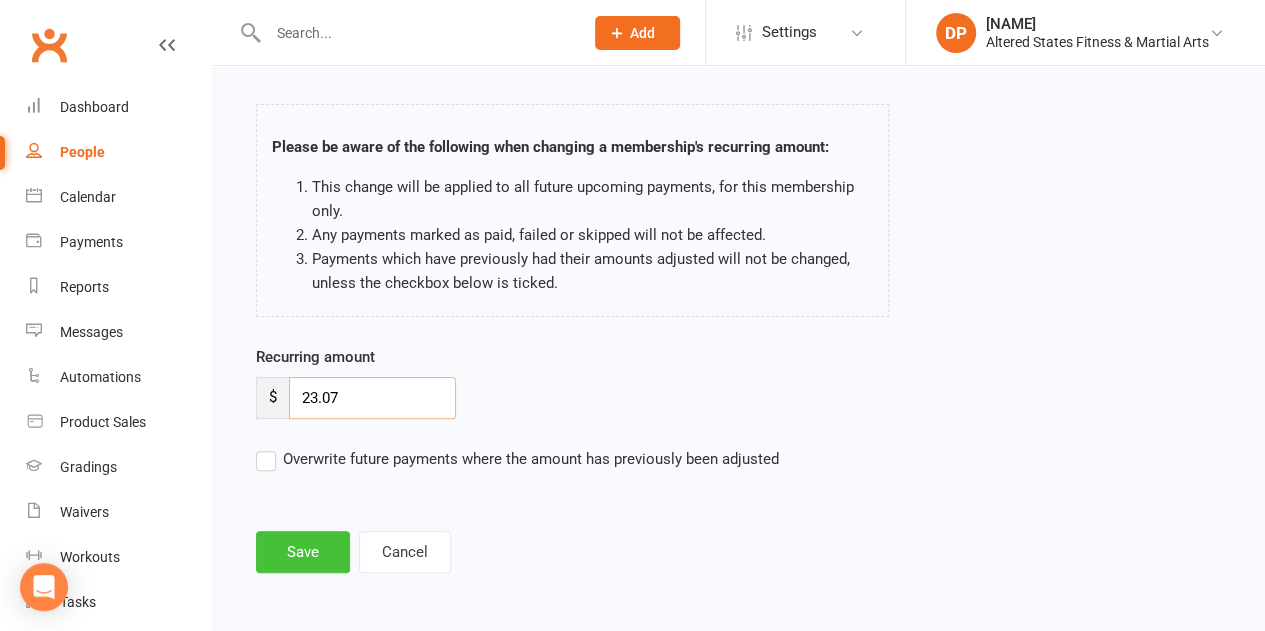 type on "[PRICE]" 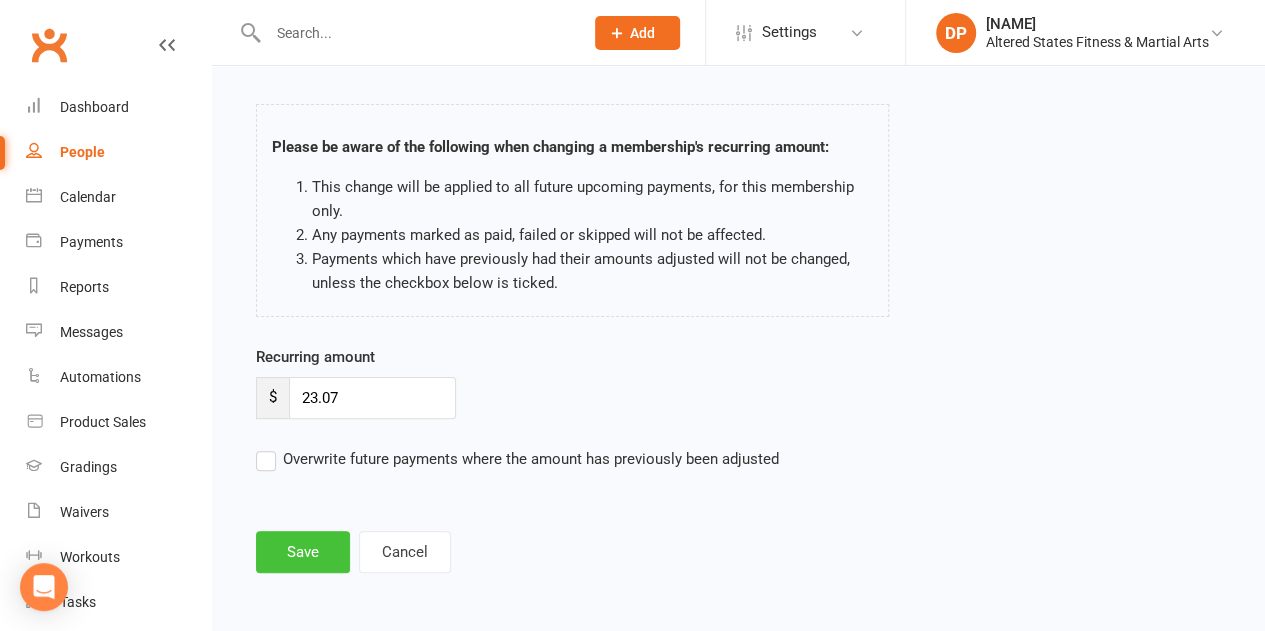 click on "Save" at bounding box center (303, 552) 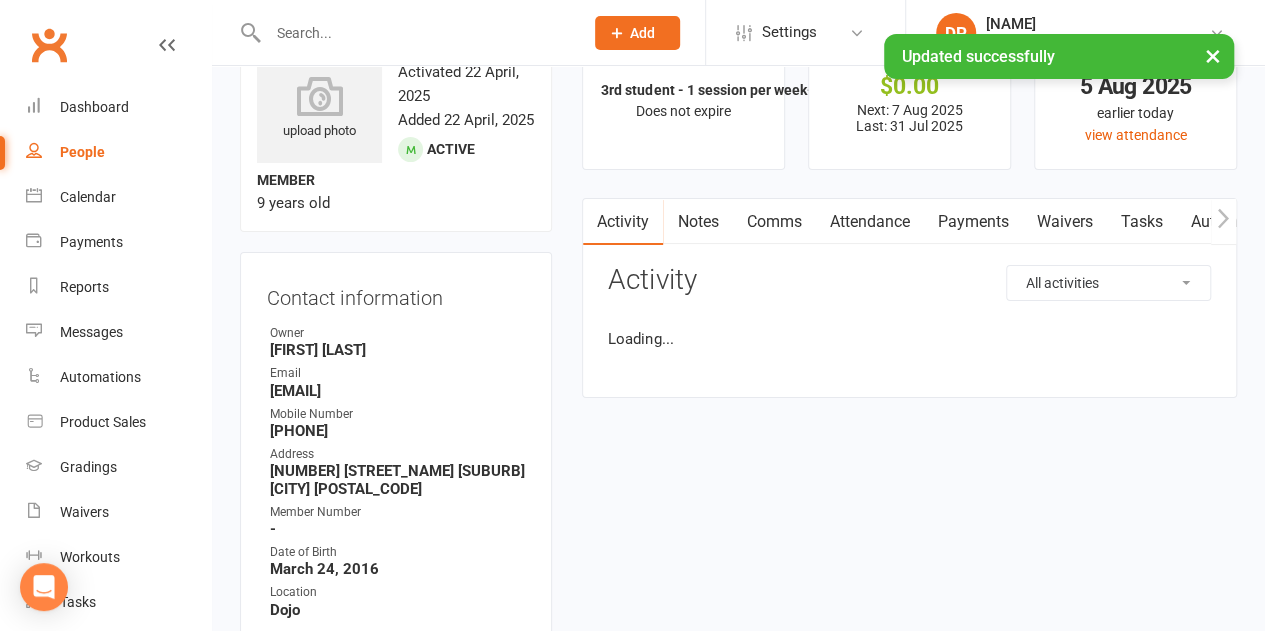 scroll, scrollTop: 0, scrollLeft: 0, axis: both 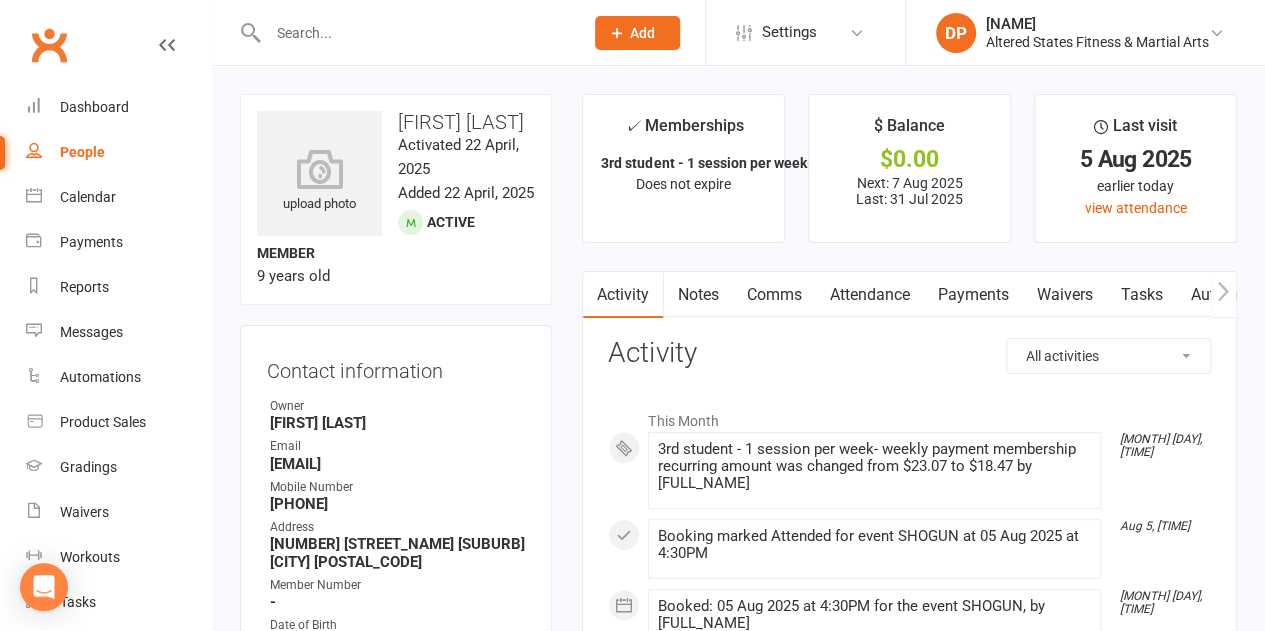 click on "upload photo [FULL_NAME] Activated [DATE], [DATE] Active member 9 years old Contact information Owner [FULL_NAME] Email [EMAIL] Mobile Number [PHONE] Address [NUMBER] [STREET] [SUBURB] [STATE] [POSTAL_CODE] Member Number - Date of Birth [DATE] Location Dojo Update Contact Details Flag Archive Manage Comms Settings Wallet Credit card [FULL_NAME] xxxx xxxx xxxx [NUMBER] [DATE] Account shared with following contacts [FULL_NAME] [FULL_NAME] Add / Edit Payment Method Medical History edit Medical History - Membership 3rd student - 1 session per week- weekly payment [DATE] — Never This week Booked: 1 Attended: 1 0 classes remaining Cancel membership Upgrade / Downgrade Show expired memberships Add new membership Family Members [FULL_NAME] - Sibling (parent not in system) [FULL_NAME] - Sibling (parent not in system) Add link to existing contact Add link to new contact Suspensions No active suspensions found. ✓" at bounding box center (738, 1156) 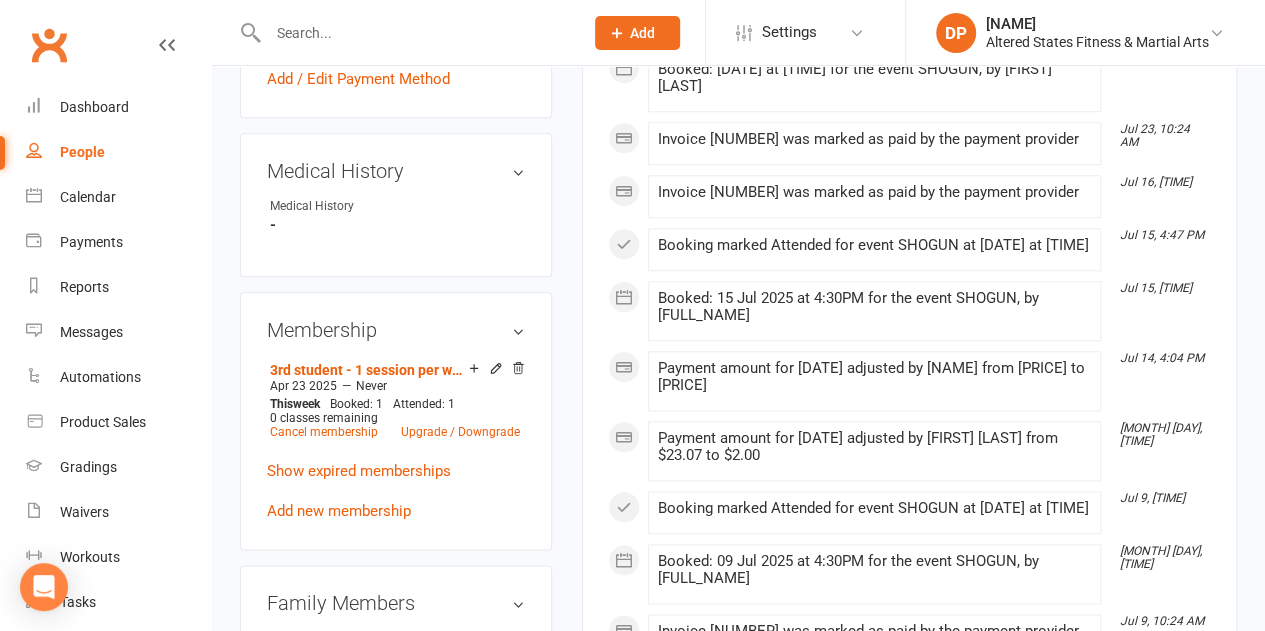 scroll, scrollTop: 722, scrollLeft: 0, axis: vertical 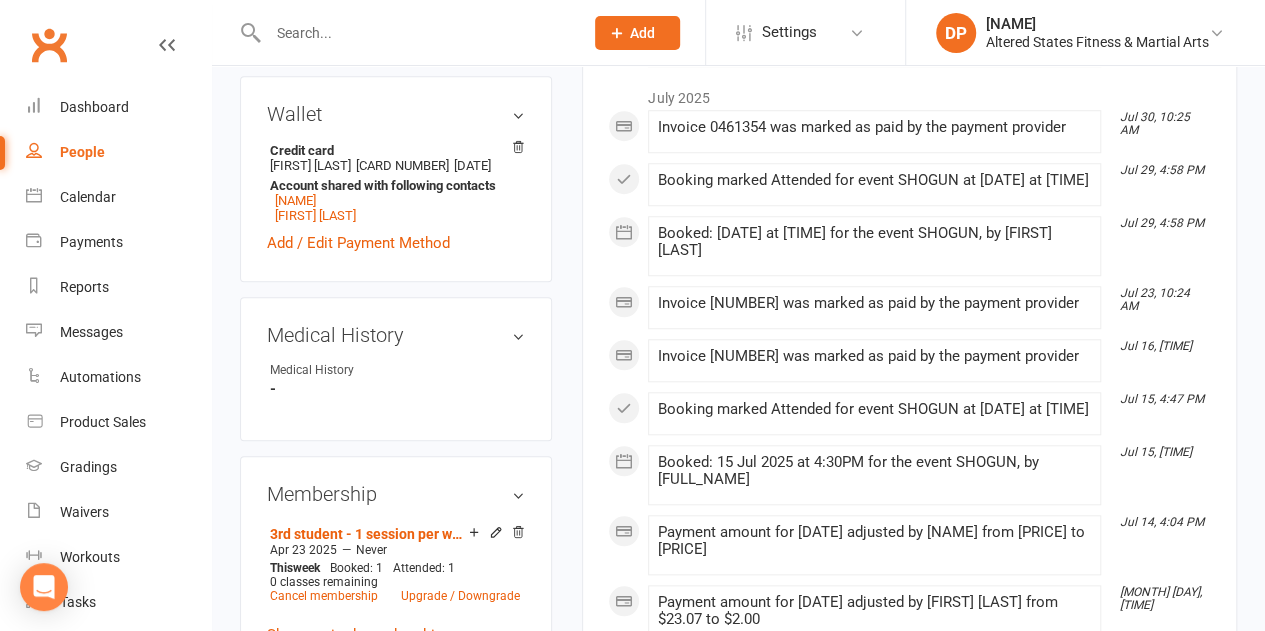 click at bounding box center [415, 33] 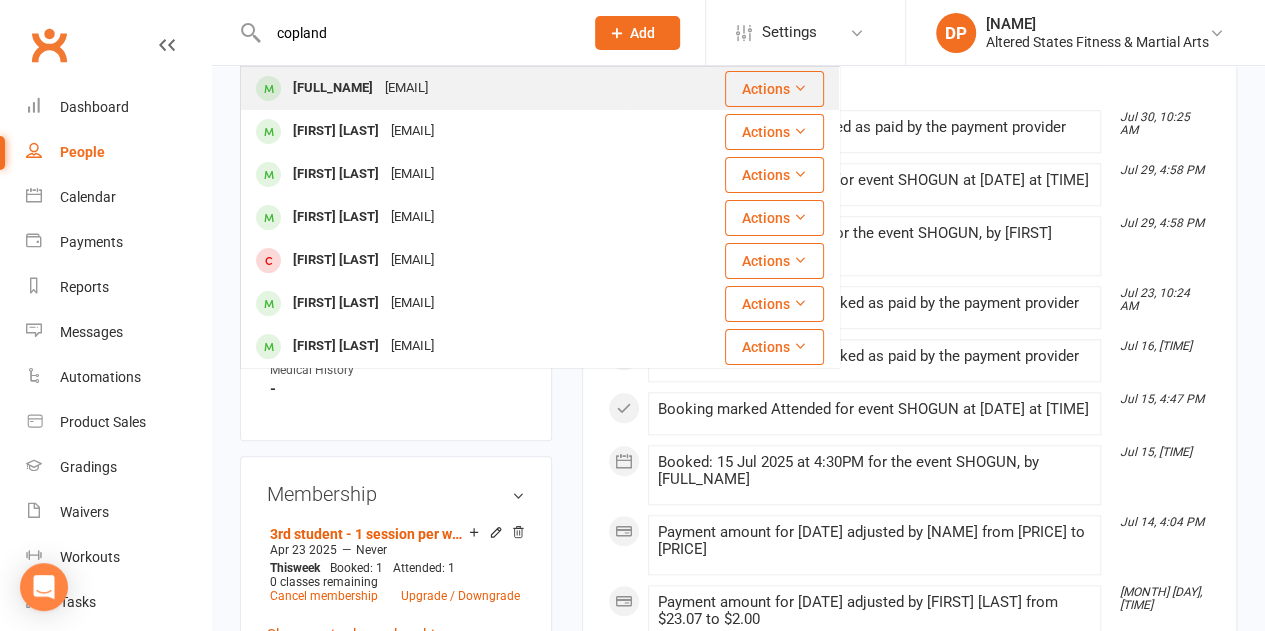 type on "copland" 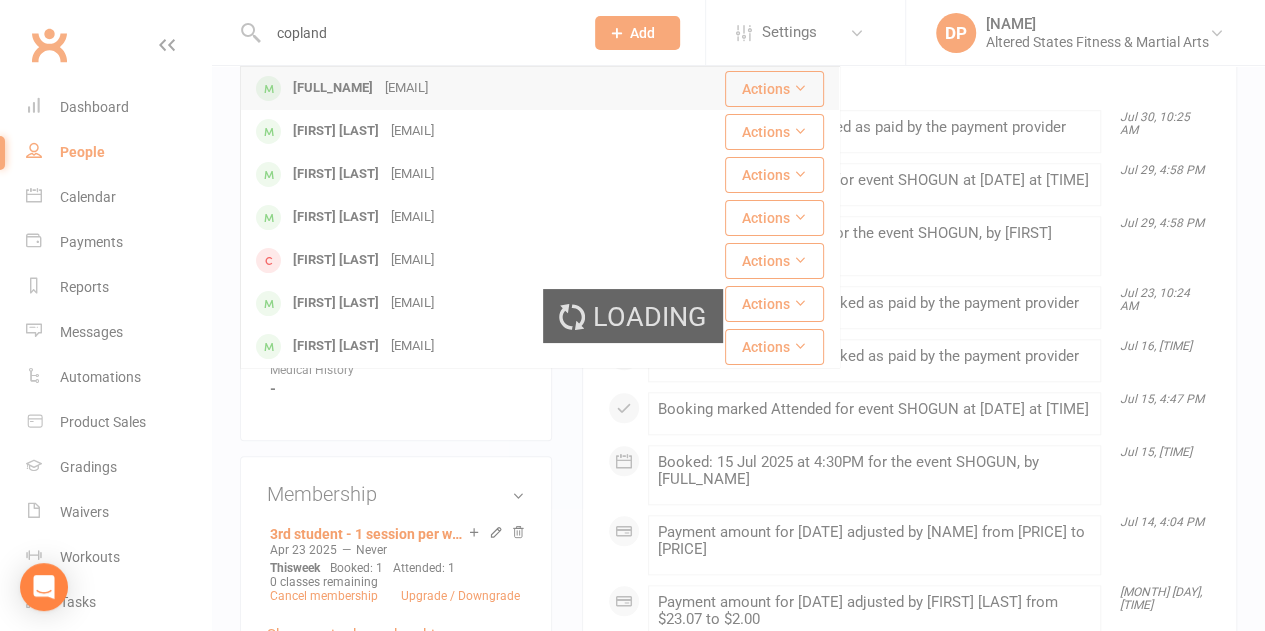 type 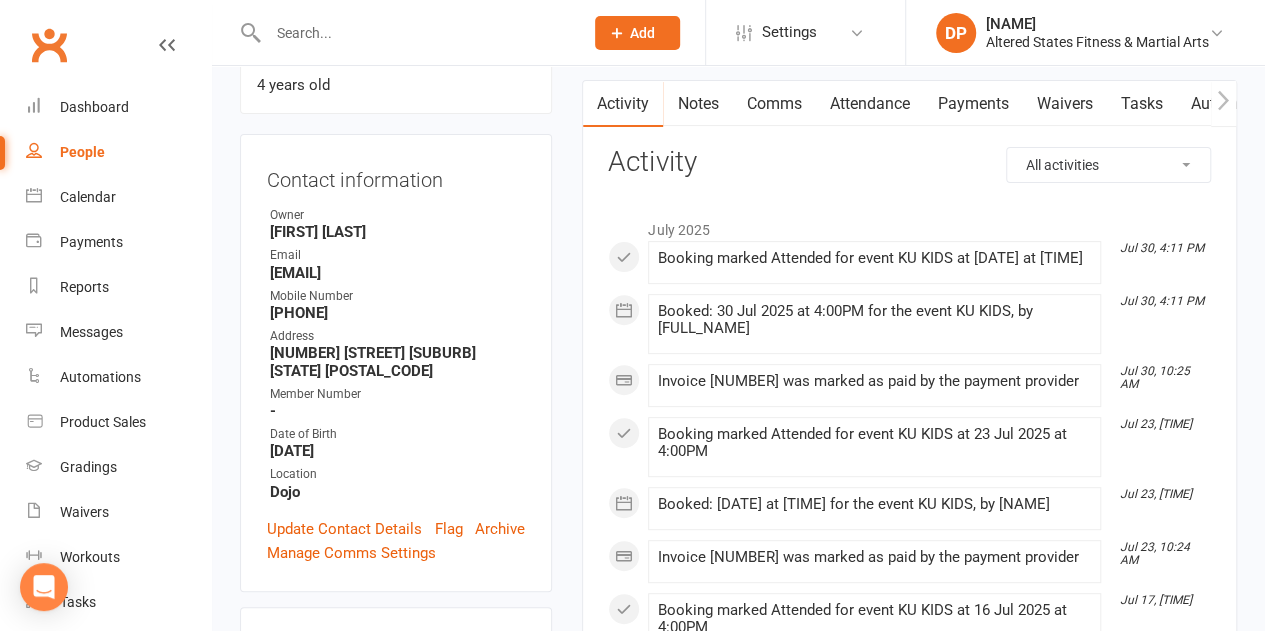 scroll, scrollTop: 184, scrollLeft: 0, axis: vertical 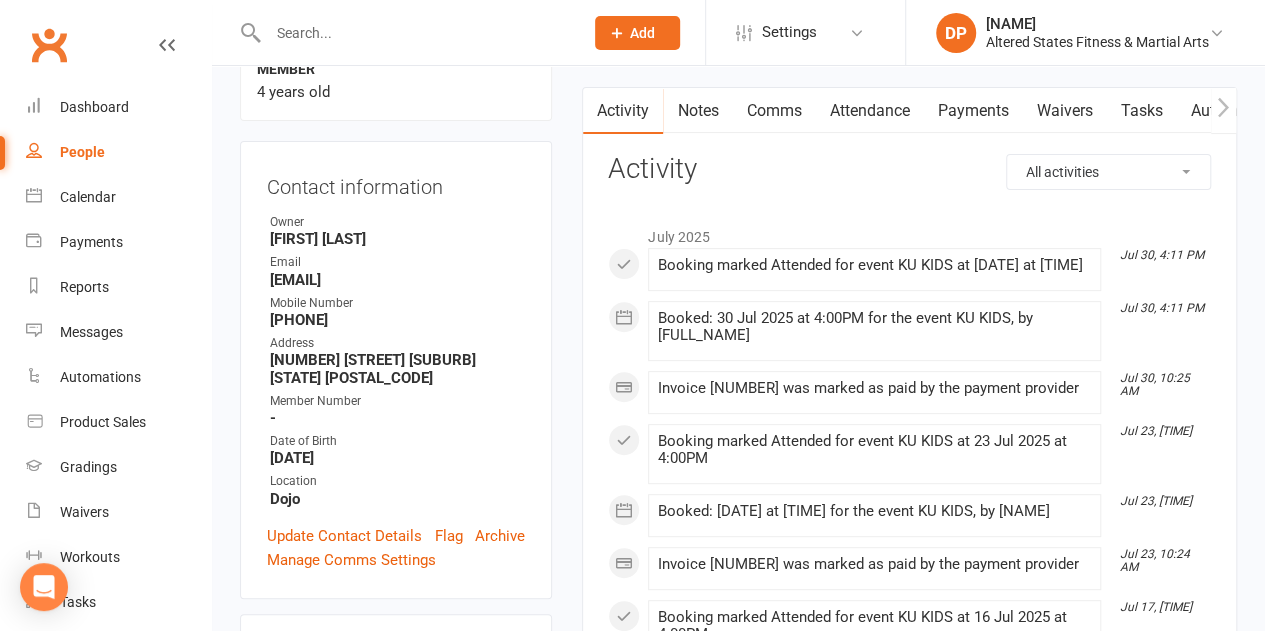 click on "Payments" at bounding box center (972, 111) 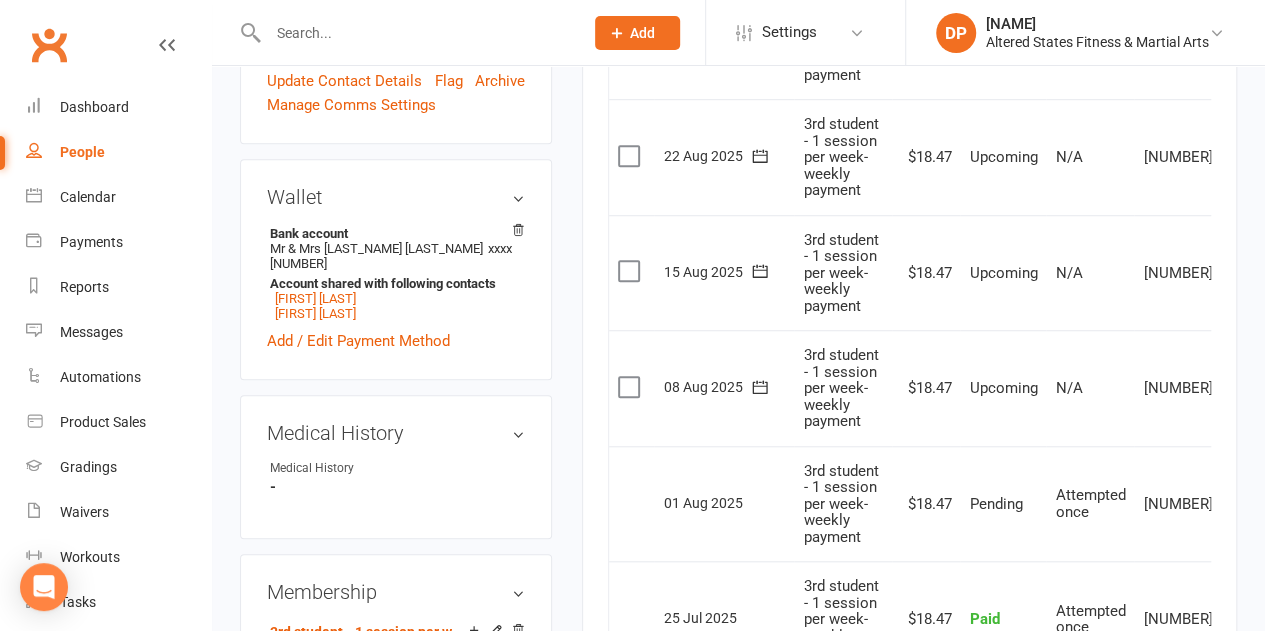 scroll, scrollTop: 640, scrollLeft: 0, axis: vertical 